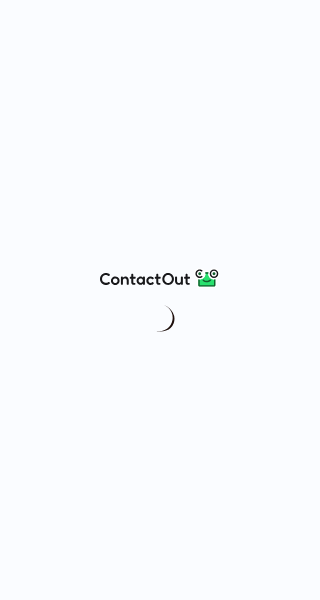 scroll, scrollTop: 0, scrollLeft: 0, axis: both 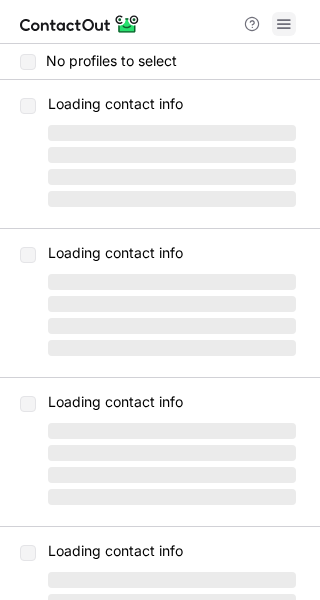 click at bounding box center [284, 24] 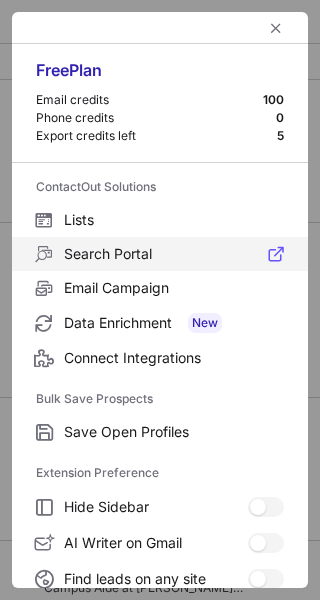 scroll, scrollTop: 307, scrollLeft: 0, axis: vertical 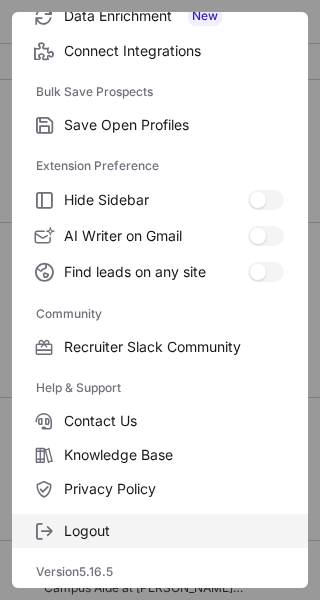 click on "Logout" at bounding box center [174, 531] 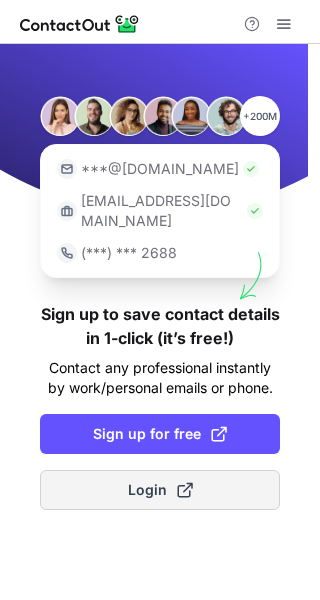 click on "Login" at bounding box center (160, 490) 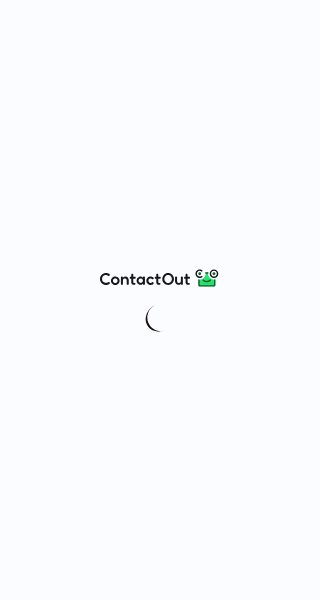 scroll, scrollTop: 0, scrollLeft: 0, axis: both 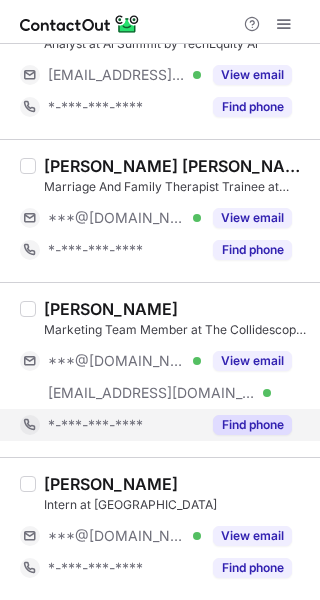 click on "Find phone" at bounding box center [252, 425] 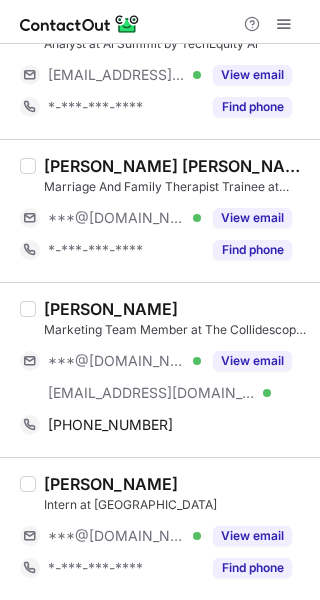 click on "Ish Gupta" at bounding box center (111, 309) 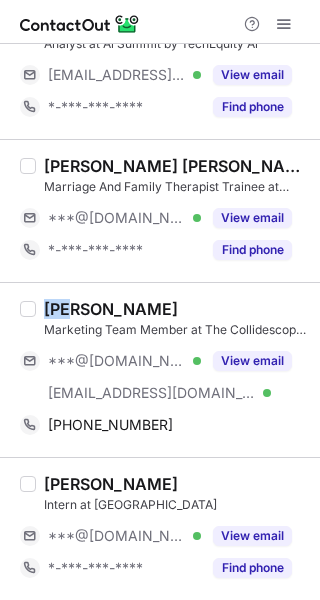 copy on "Ish" 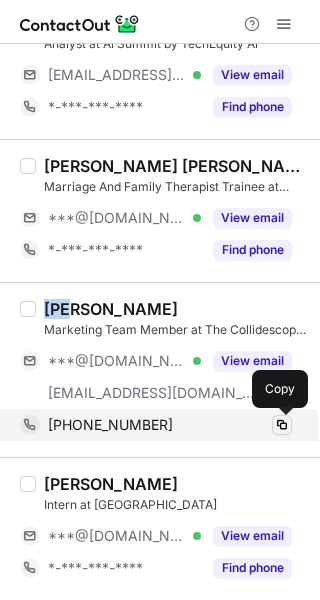 click at bounding box center [282, 425] 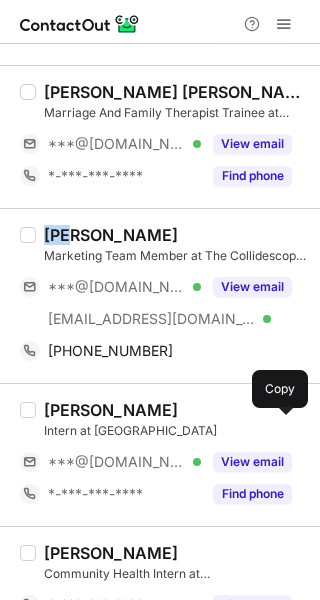 scroll, scrollTop: 1988, scrollLeft: 0, axis: vertical 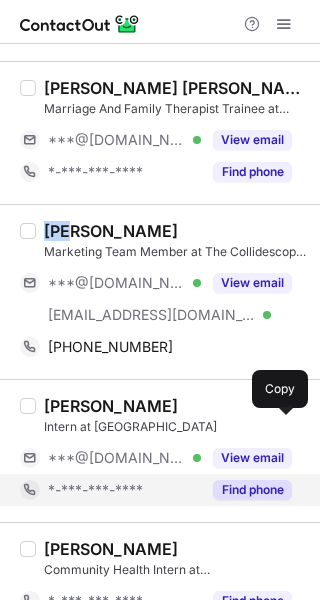 click on "Find phone" at bounding box center (252, 490) 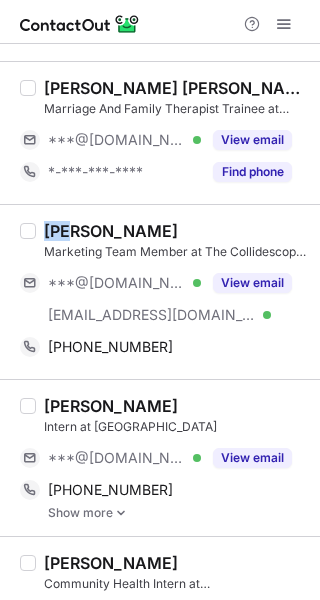 click on "Bianca Bejarano" at bounding box center [111, 406] 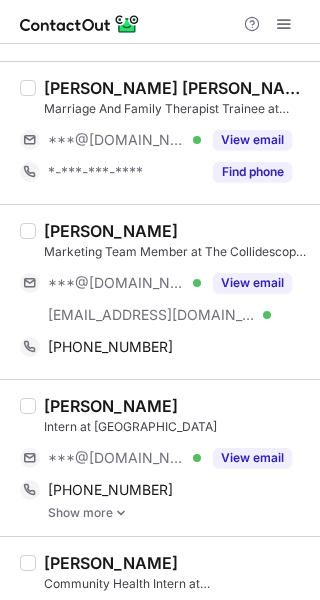click on "Bianca Bejarano" at bounding box center [111, 406] 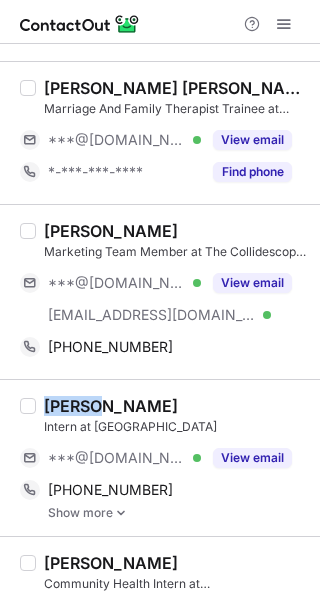 copy on "Bianca" 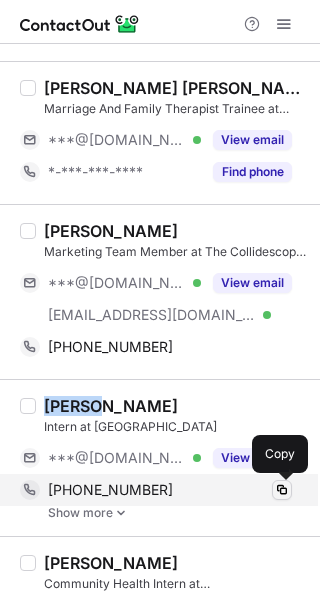 click at bounding box center (282, 490) 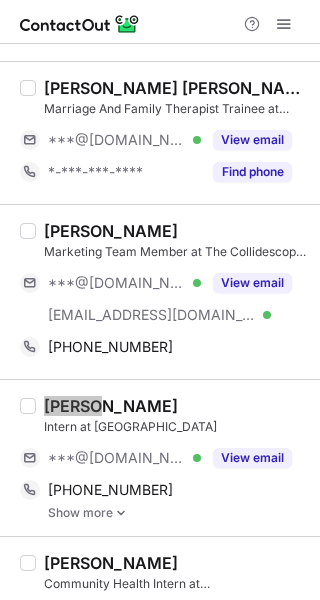 scroll, scrollTop: 2094, scrollLeft: 0, axis: vertical 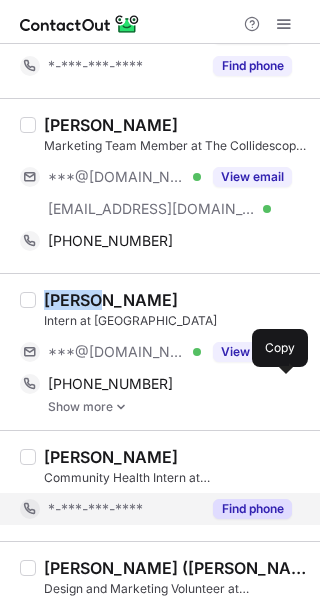 click on "Find phone" at bounding box center [252, 509] 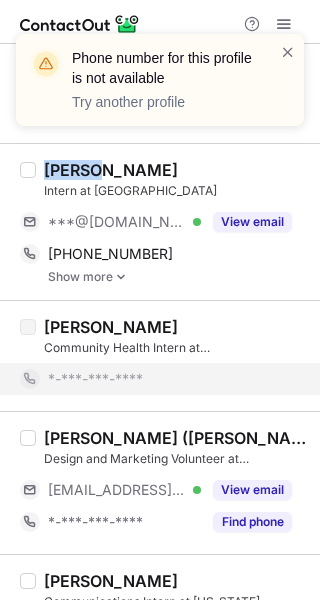 scroll, scrollTop: 2261, scrollLeft: 0, axis: vertical 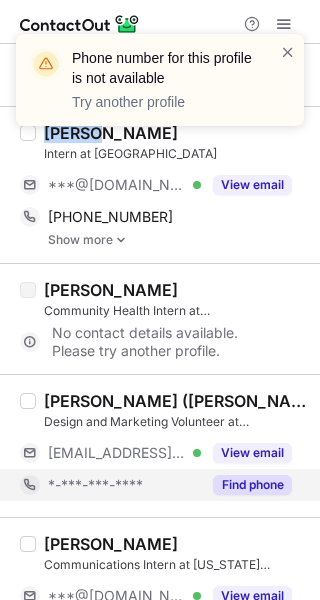 click on "Find phone" at bounding box center [252, 485] 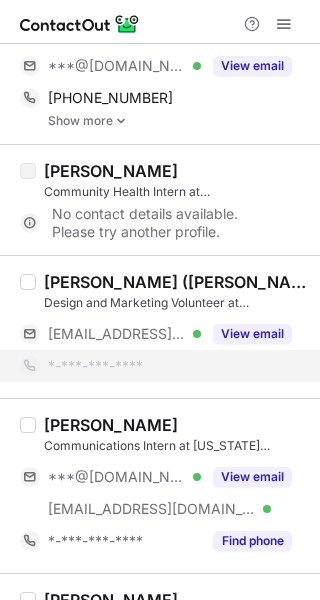 scroll, scrollTop: 2391, scrollLeft: 0, axis: vertical 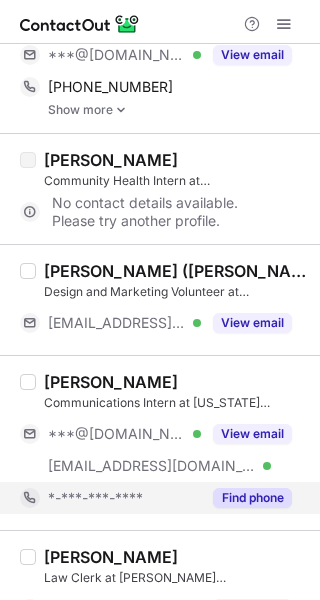 click on "Find phone" at bounding box center (252, 498) 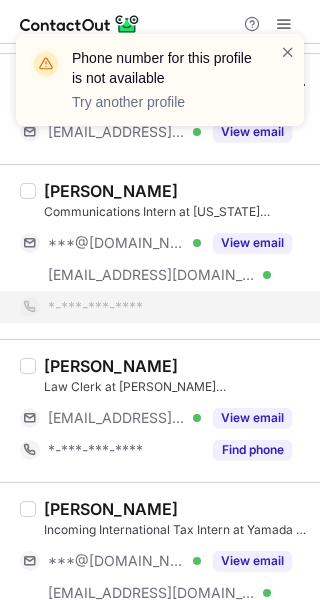 scroll, scrollTop: 2588, scrollLeft: 0, axis: vertical 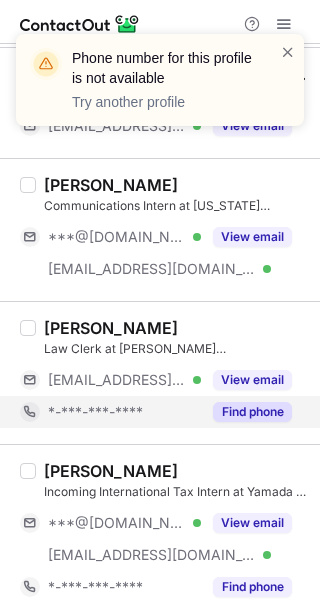 click on "Find phone" at bounding box center [246, 412] 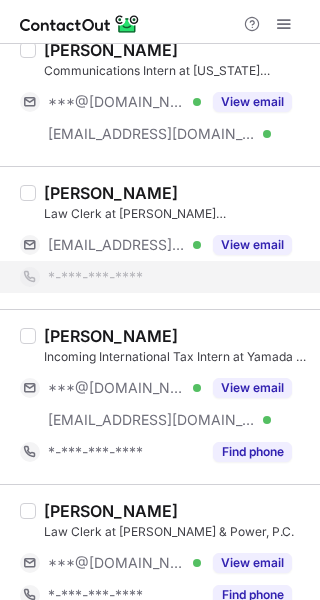 scroll, scrollTop: 2724, scrollLeft: 0, axis: vertical 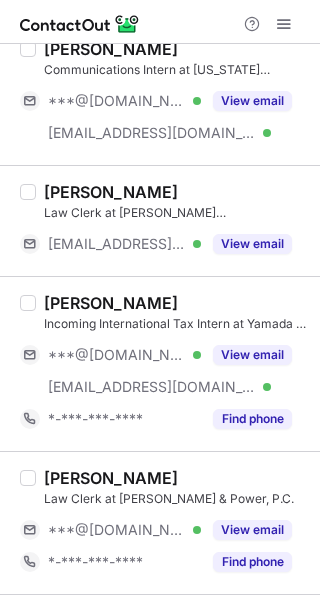 click on "Find phone" at bounding box center [252, 419] 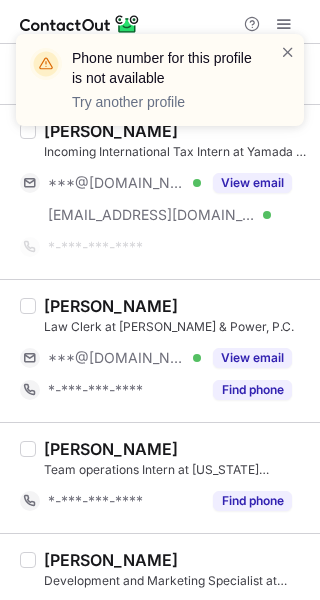 scroll, scrollTop: 2899, scrollLeft: 0, axis: vertical 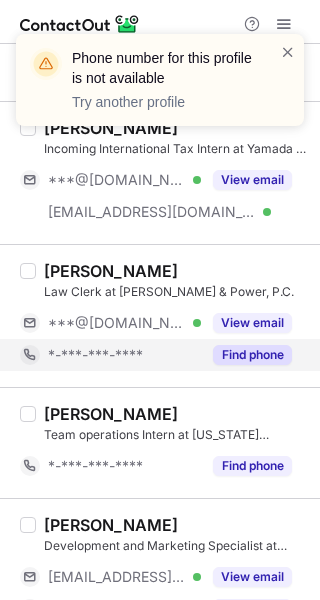 click on "Find phone" at bounding box center [252, 355] 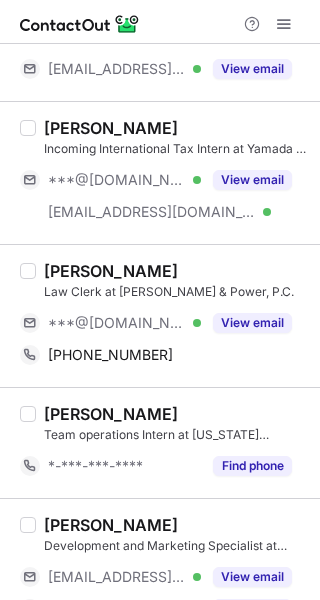 click on "Georgette H." at bounding box center (111, 271) 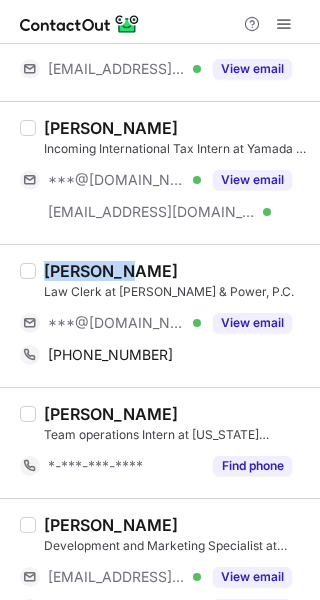 copy on "Georgette" 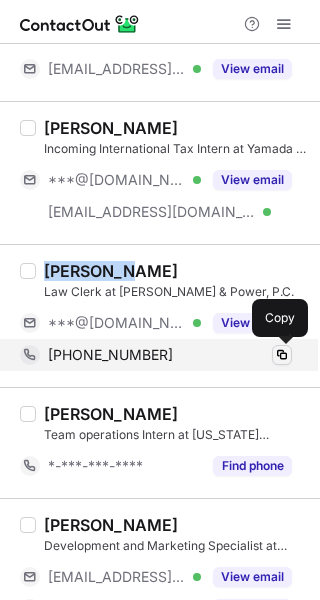 click at bounding box center [282, 355] 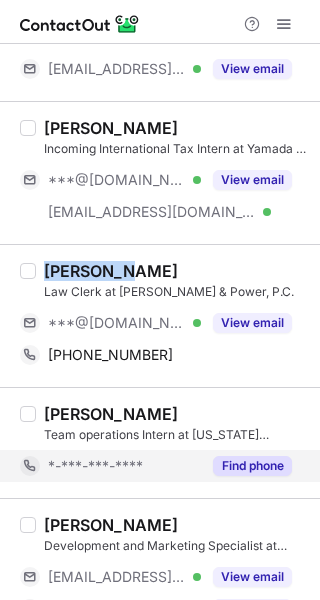 click on "Find phone" at bounding box center [252, 466] 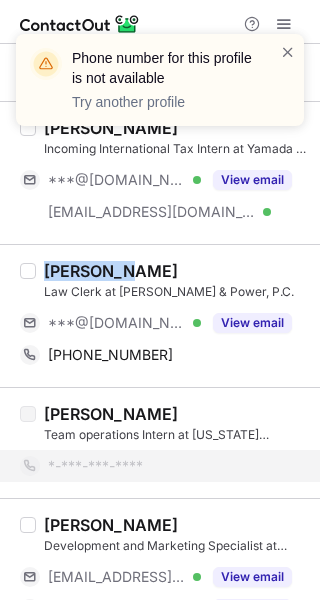 scroll, scrollTop: 2940, scrollLeft: 0, axis: vertical 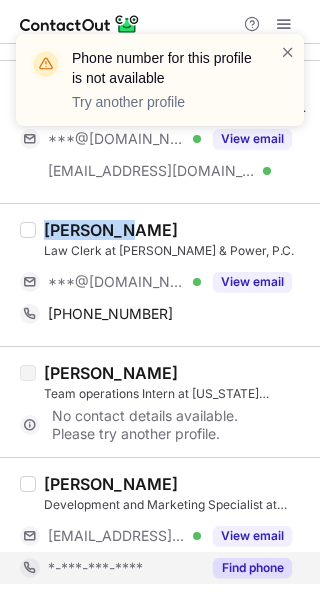 click on "Find phone" at bounding box center (252, 568) 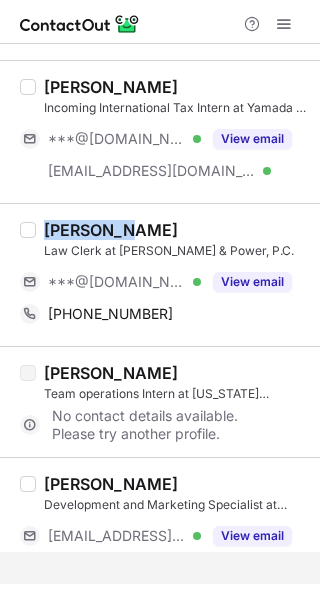 scroll, scrollTop: 2908, scrollLeft: 0, axis: vertical 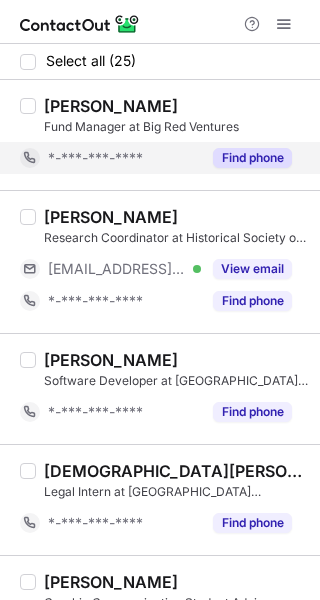 click on "Find phone" at bounding box center (252, 158) 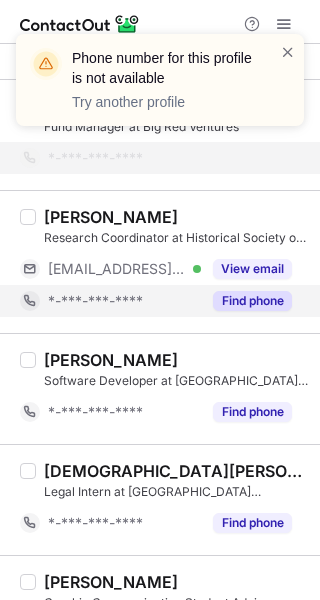 click on "Find phone" at bounding box center [252, 301] 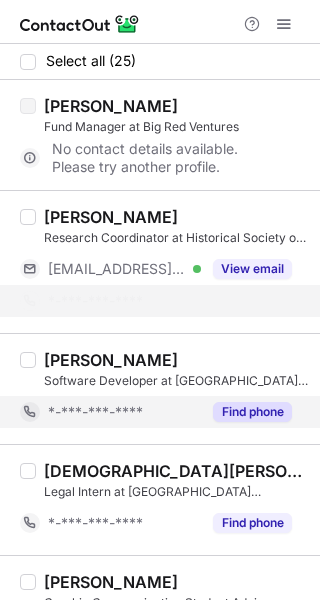 click on "Find phone" at bounding box center [252, 412] 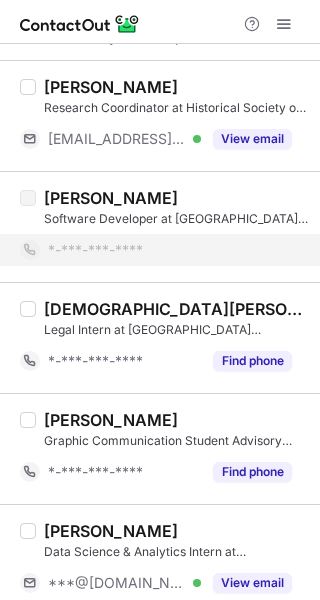 scroll, scrollTop: 134, scrollLeft: 0, axis: vertical 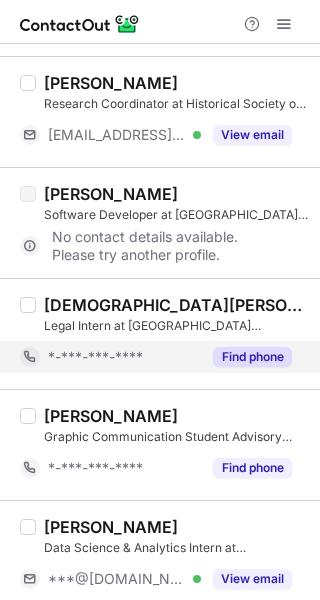 click on "Find phone" at bounding box center (252, 357) 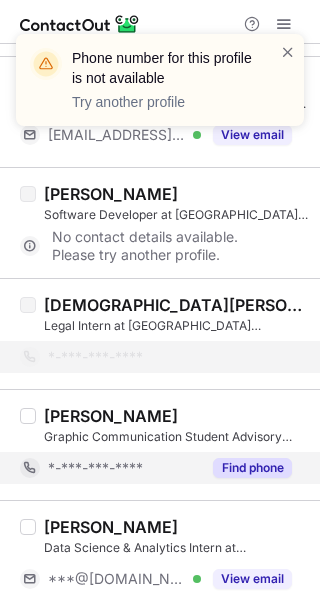 click on "Find phone" at bounding box center (252, 468) 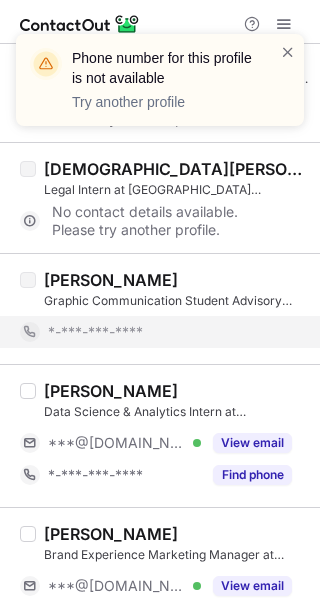 scroll, scrollTop: 276, scrollLeft: 0, axis: vertical 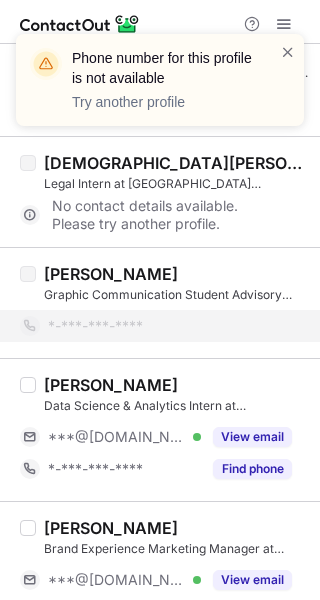 click on "Find phone" at bounding box center [252, 469] 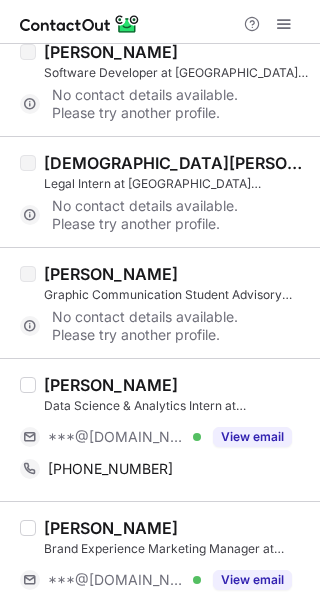click on "[PERSON_NAME]" at bounding box center (111, 385) 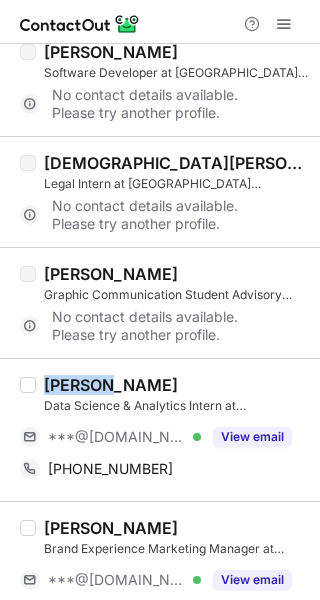 copy on "Shobhit" 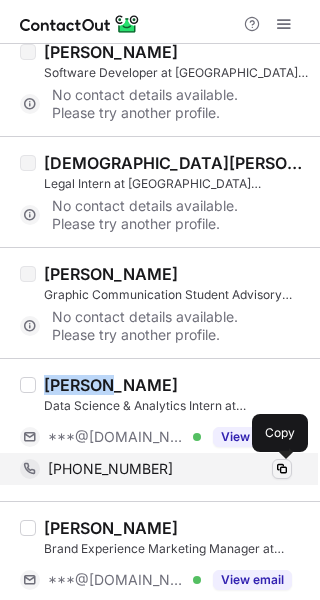 click at bounding box center [282, 469] 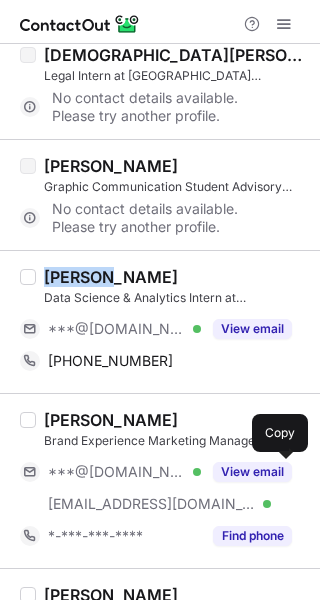 scroll, scrollTop: 385, scrollLeft: 0, axis: vertical 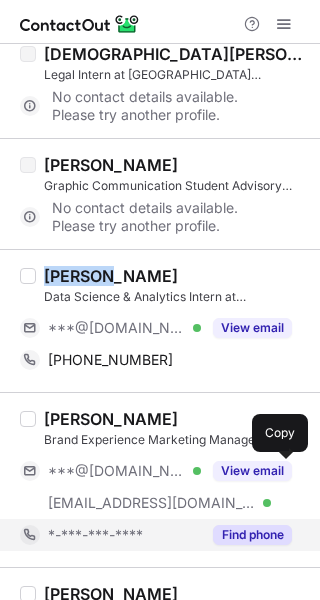 click on "Find phone" at bounding box center (252, 535) 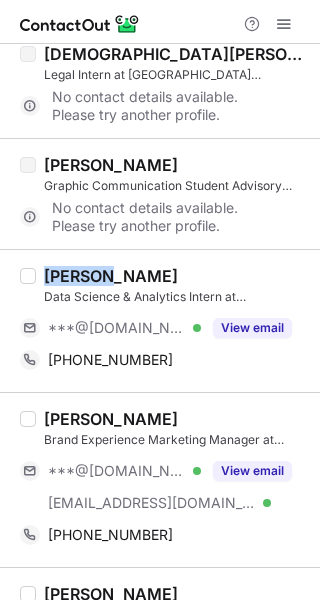 click on "Jordan Holt" at bounding box center [111, 419] 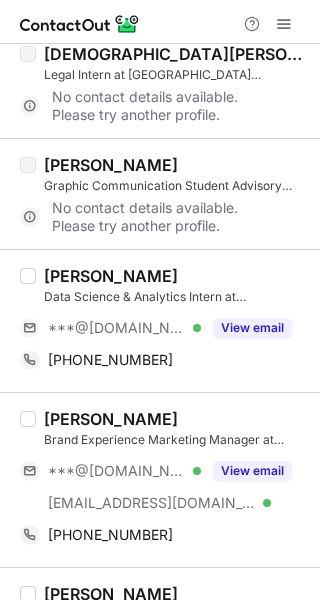 click on "Jordan Holt" at bounding box center [111, 419] 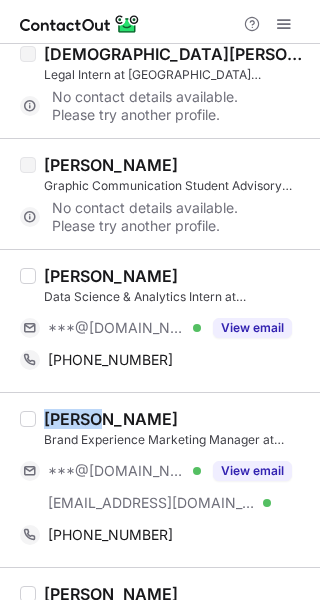 copy on "Jordan" 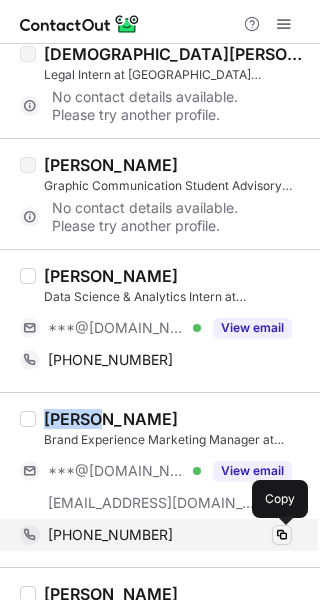 click at bounding box center (282, 535) 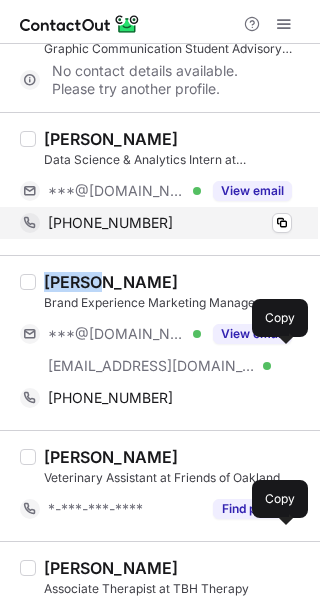scroll, scrollTop: 585, scrollLeft: 0, axis: vertical 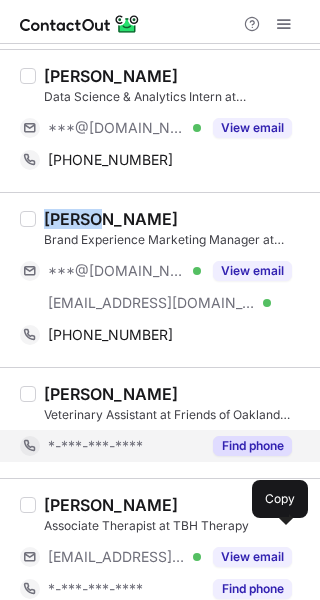 click on "Find phone" at bounding box center (252, 446) 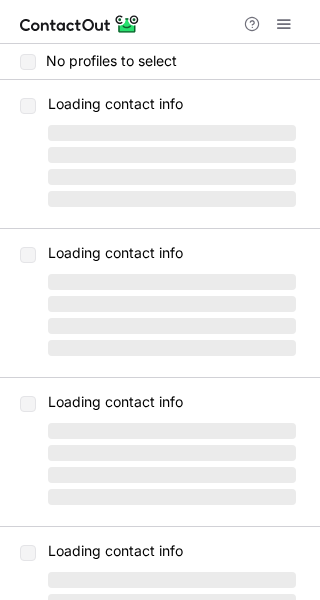scroll, scrollTop: 0, scrollLeft: 0, axis: both 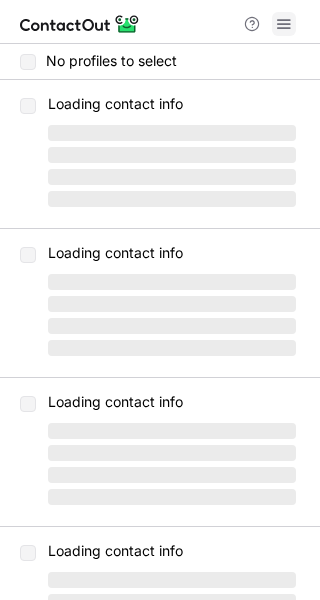 click at bounding box center (284, 24) 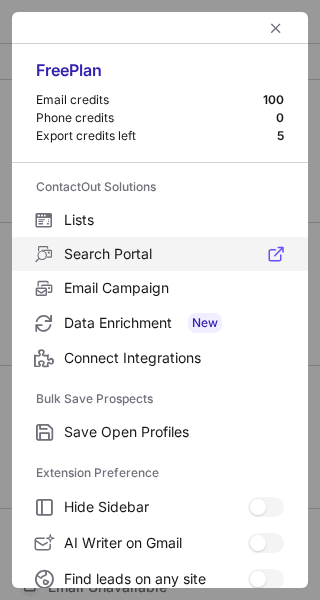 scroll, scrollTop: 307, scrollLeft: 0, axis: vertical 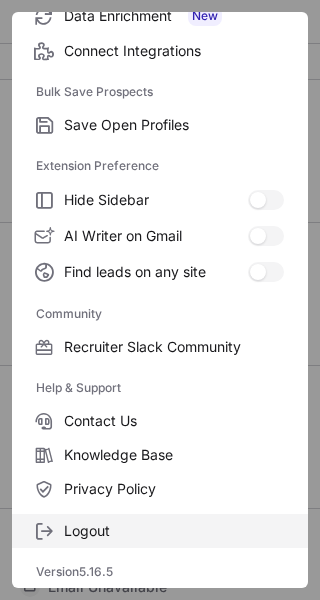 click on "Logout" at bounding box center [174, 531] 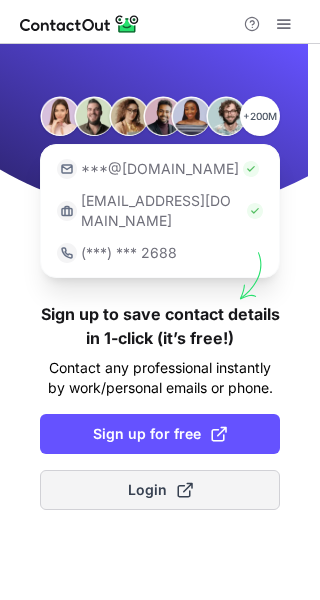 click on "Login" at bounding box center (160, 490) 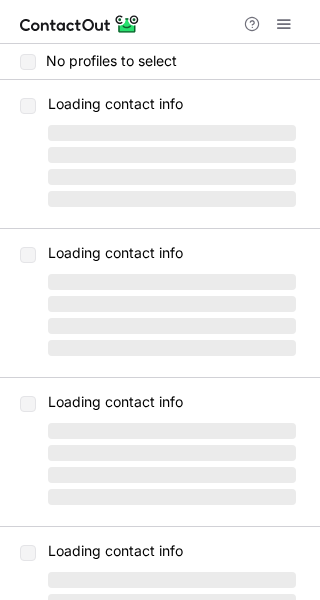 scroll, scrollTop: 0, scrollLeft: 0, axis: both 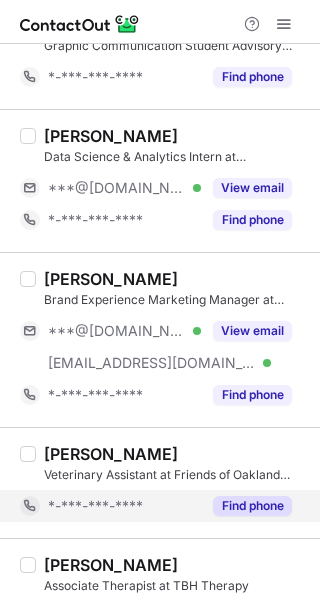 click on "Find phone" at bounding box center (252, 506) 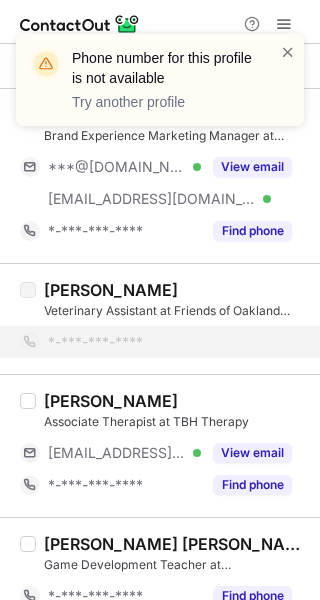 scroll, scrollTop: 738, scrollLeft: 0, axis: vertical 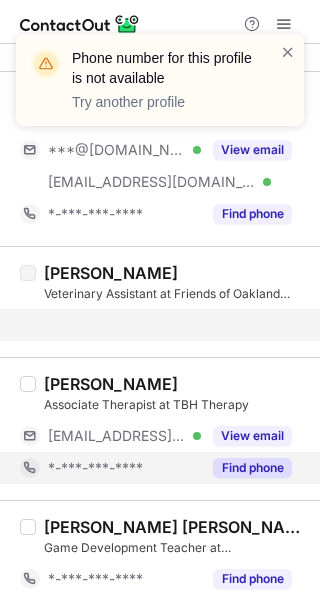 click on "Find phone" at bounding box center (252, 468) 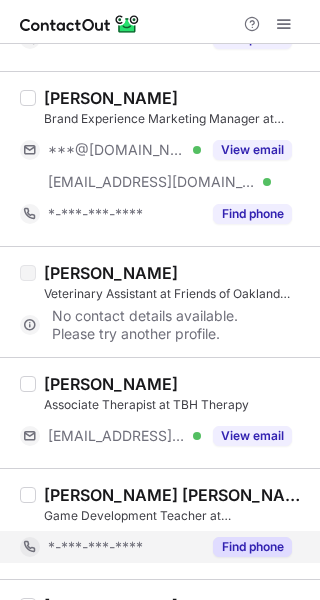 click on "Find phone" at bounding box center (252, 547) 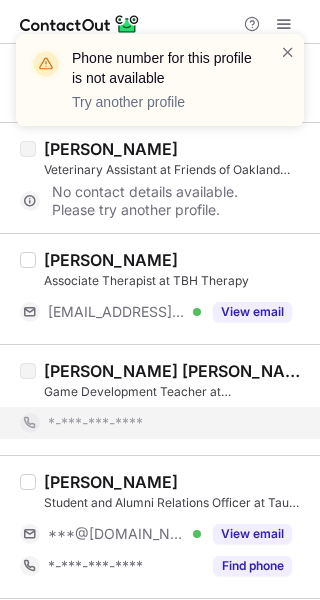 scroll, scrollTop: 877, scrollLeft: 0, axis: vertical 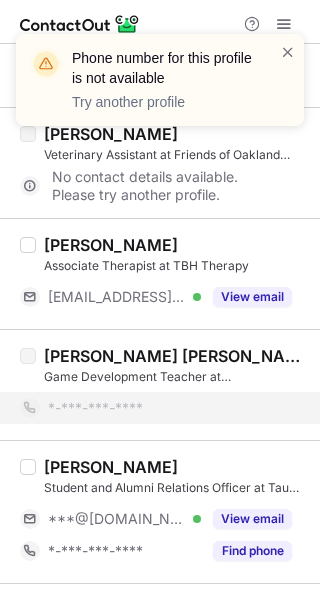 click on "Find phone" at bounding box center (252, 551) 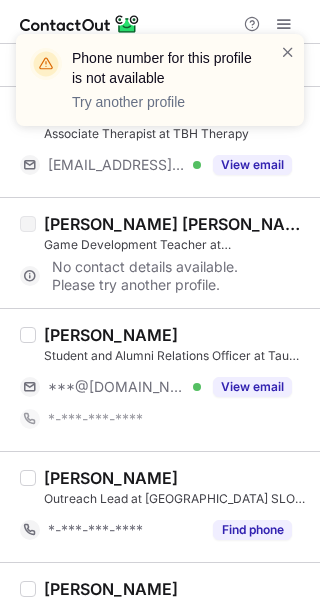 scroll, scrollTop: 1018, scrollLeft: 0, axis: vertical 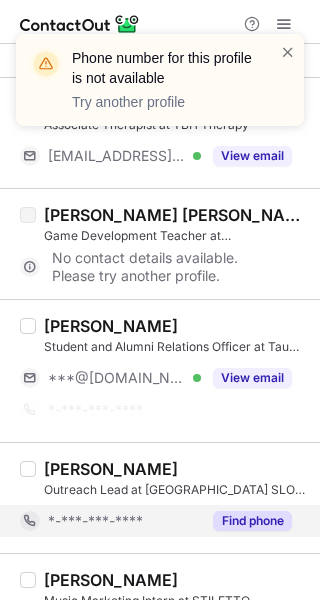 click on "Find phone" at bounding box center (252, 521) 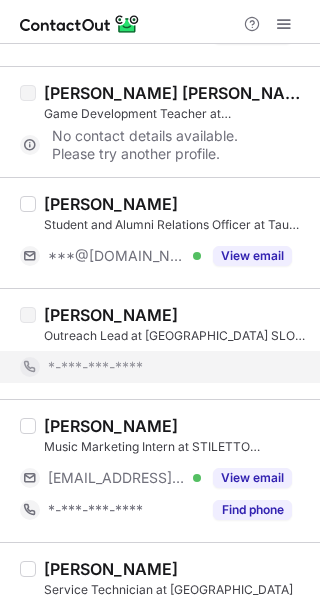 scroll, scrollTop: 1142, scrollLeft: 0, axis: vertical 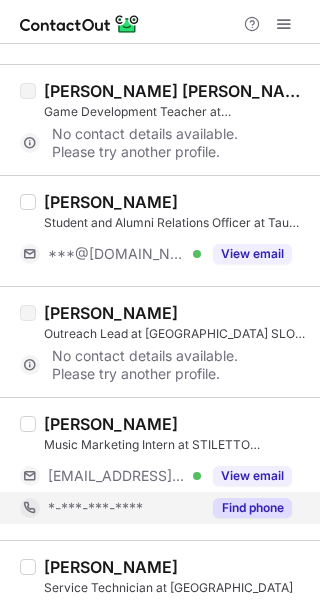 click on "Find phone" at bounding box center [252, 508] 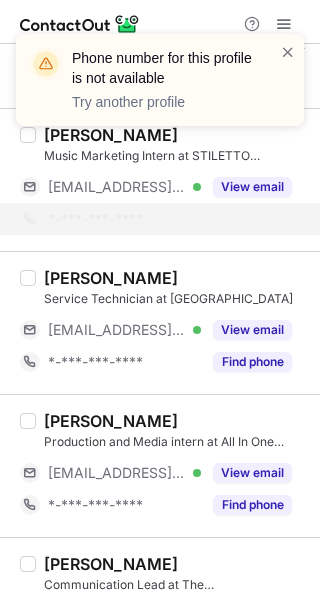 scroll, scrollTop: 1462, scrollLeft: 0, axis: vertical 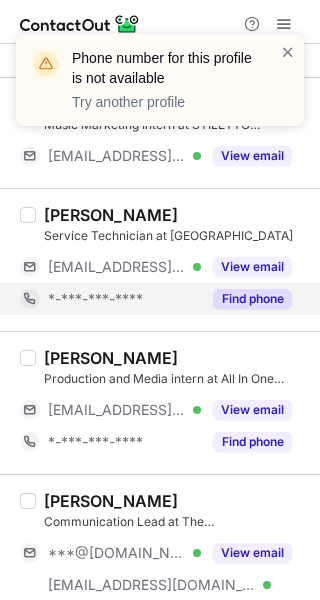 click on "Find phone" at bounding box center (252, 299) 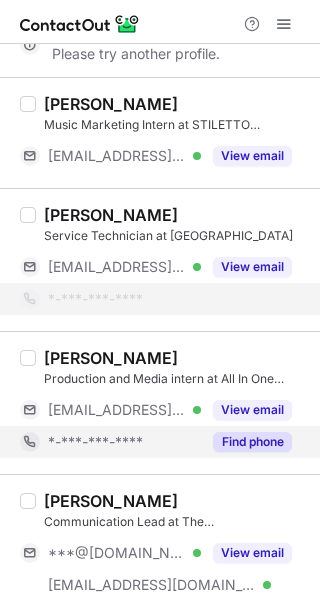 click on "Find phone" at bounding box center [252, 442] 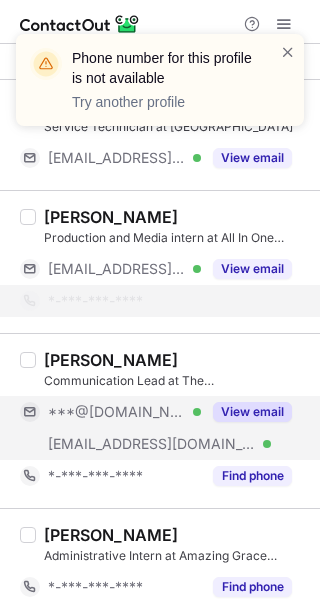 scroll, scrollTop: 1572, scrollLeft: 0, axis: vertical 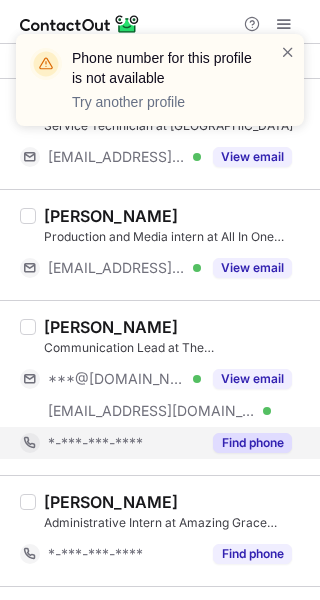 click on "Find phone" at bounding box center [252, 443] 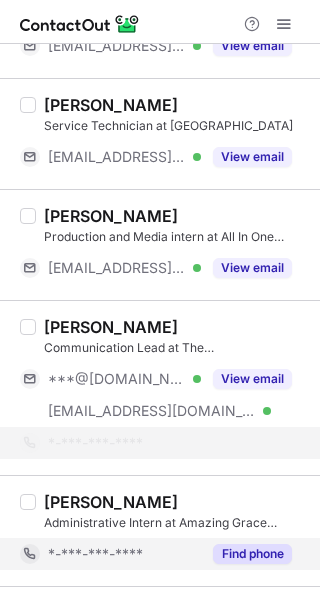click on "Find phone" at bounding box center [252, 554] 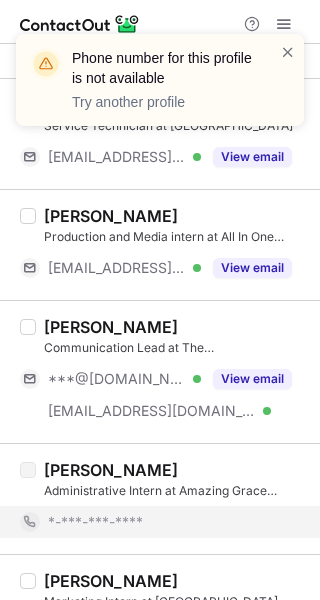 scroll, scrollTop: 1721, scrollLeft: 0, axis: vertical 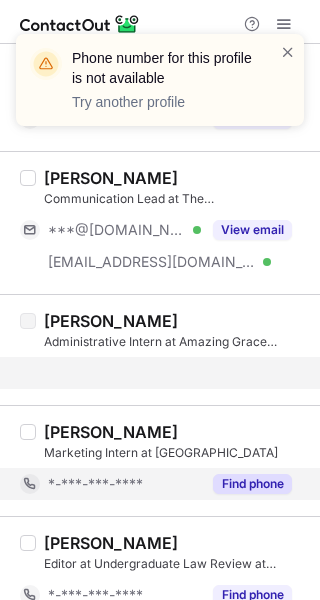 click on "Find phone" at bounding box center [252, 484] 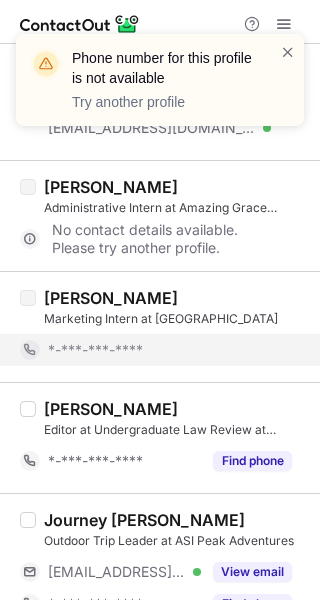 scroll, scrollTop: 1915, scrollLeft: 0, axis: vertical 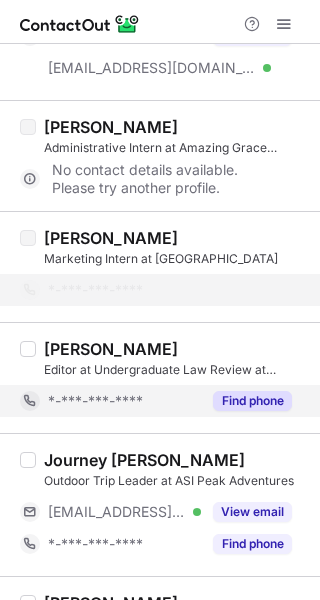 click on "Find phone" at bounding box center [252, 401] 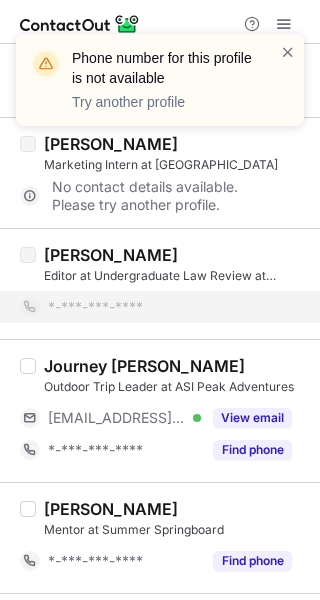 scroll, scrollTop: 2039, scrollLeft: 0, axis: vertical 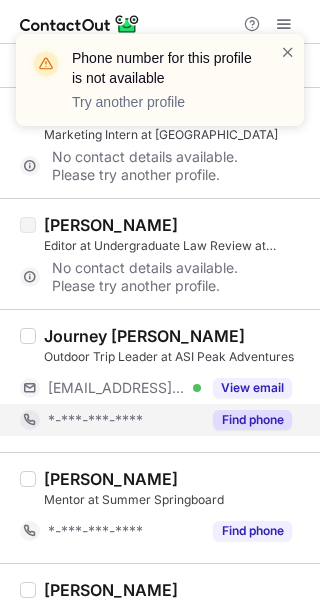 click on "Find phone" at bounding box center [252, 420] 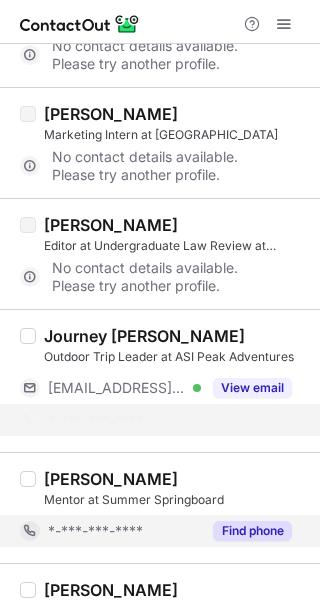 click on "Angel L. Performance & Partnership at Healthy Brains Global Initiative (HBGI) *-***-***-**** Find phone" at bounding box center (160, 618) 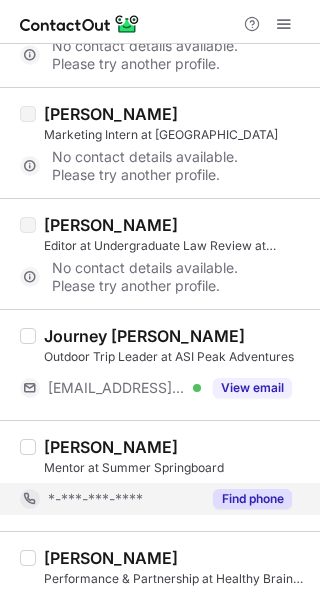 click on "Find phone" at bounding box center (252, 499) 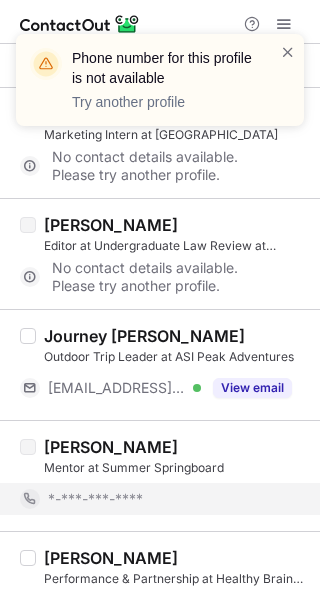 scroll, scrollTop: 2171, scrollLeft: 0, axis: vertical 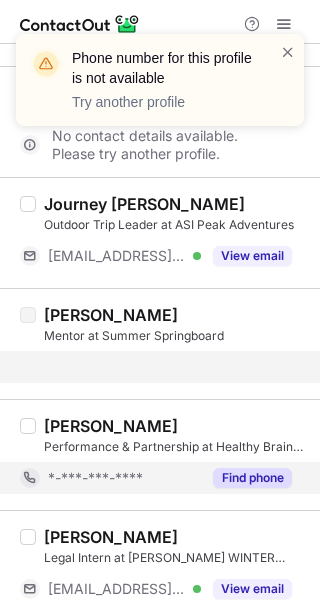 click on "Find phone" at bounding box center [246, 478] 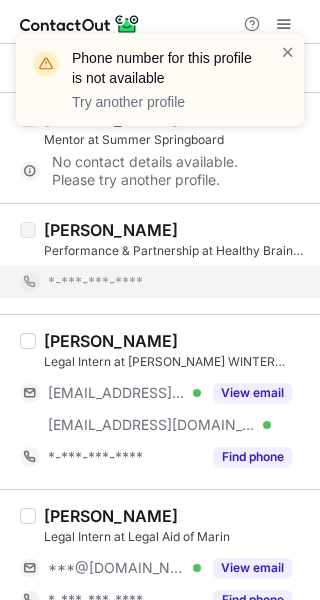 scroll, scrollTop: 2542, scrollLeft: 0, axis: vertical 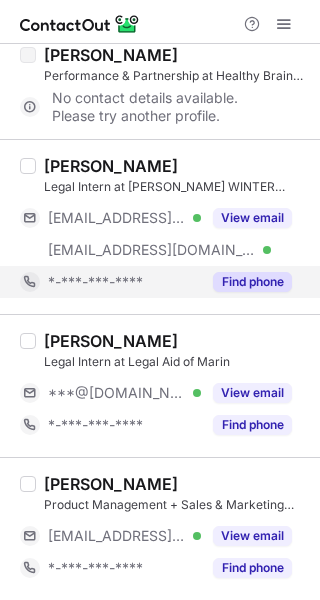 click on "Find phone" at bounding box center [252, 282] 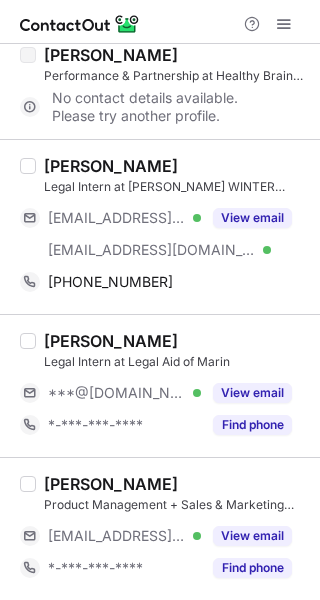click on "Amreen Gill" at bounding box center [111, 166] 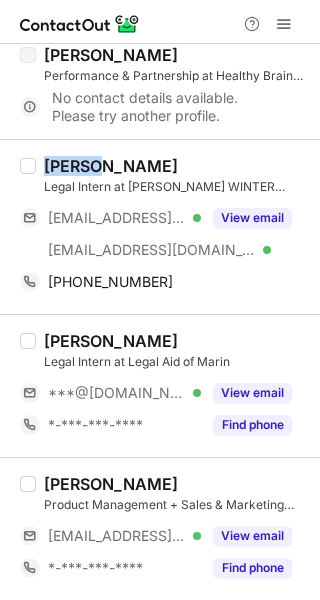 copy on "Amreen" 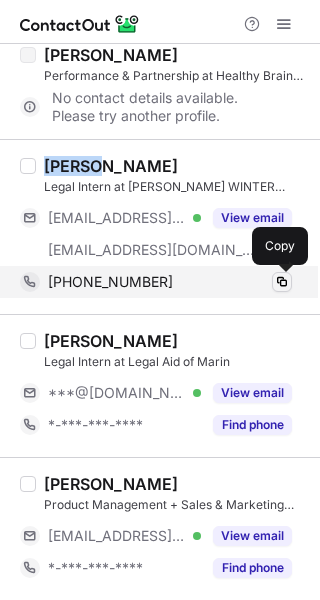 click at bounding box center [282, 282] 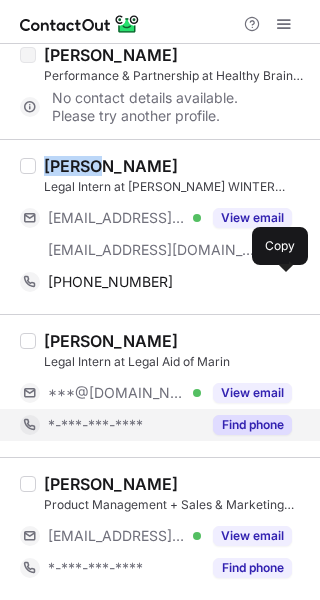 click on "Find phone" at bounding box center [252, 425] 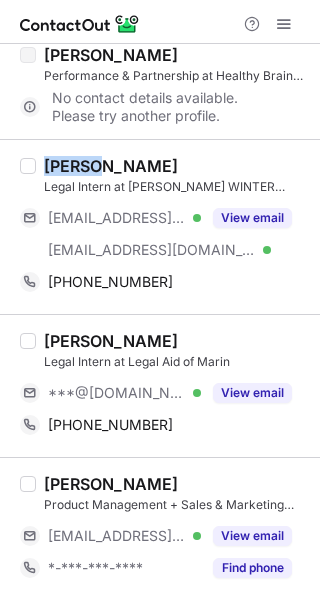 click on "Joe Mooney" at bounding box center (111, 341) 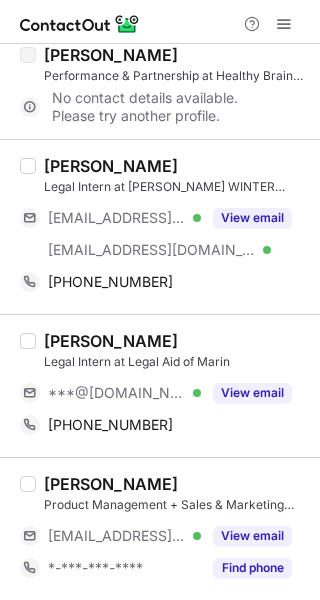 click on "Joe Mooney" at bounding box center [111, 341] 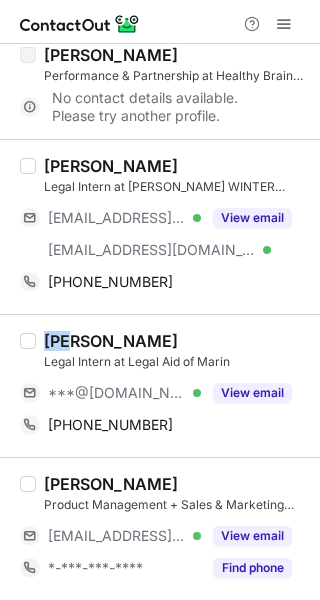 copy on "Joe" 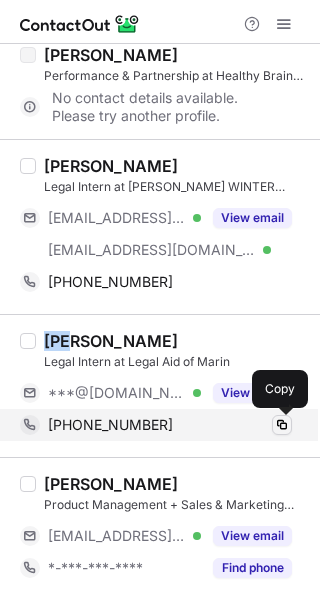 click at bounding box center (282, 425) 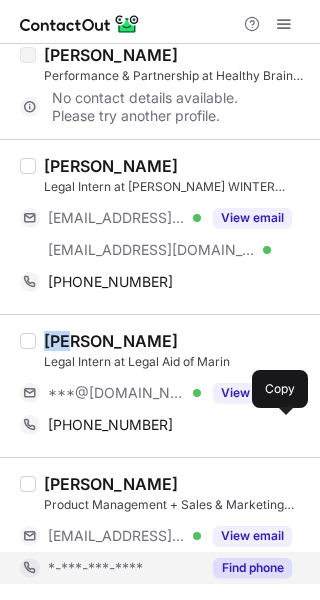 click on "Find phone" at bounding box center [252, 568] 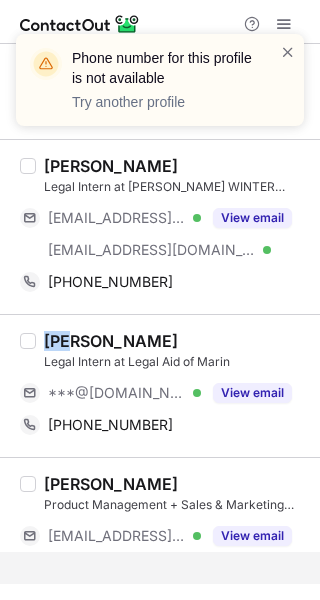 scroll, scrollTop: 2510, scrollLeft: 0, axis: vertical 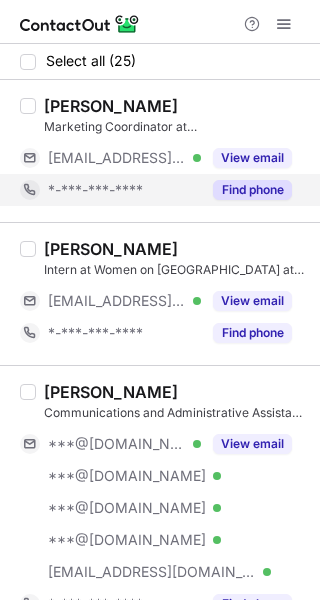 click on "Find phone" at bounding box center [246, 190] 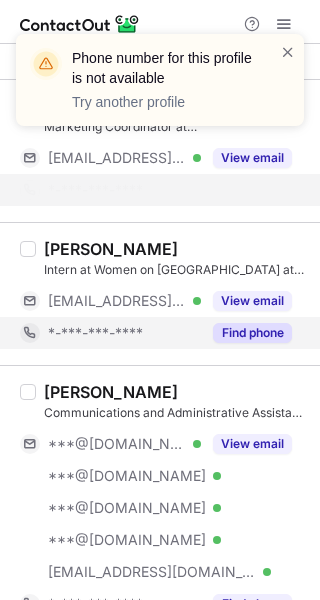 click on "Find phone" at bounding box center [252, 333] 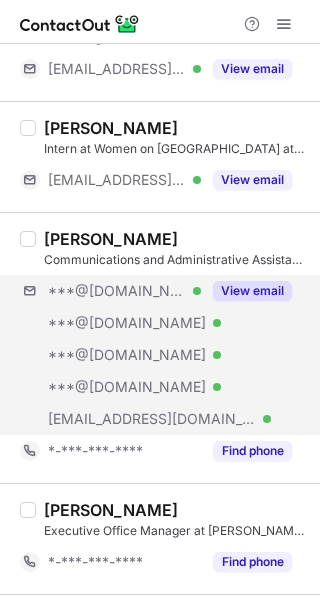 scroll, scrollTop: 118, scrollLeft: 0, axis: vertical 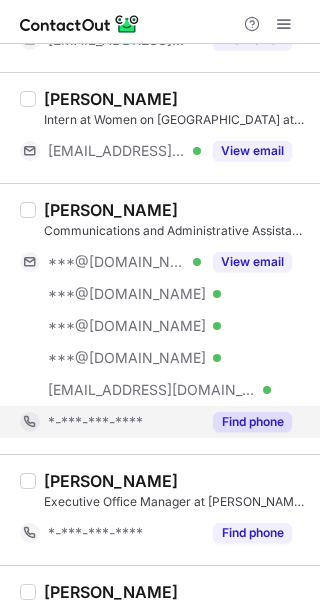click on "Find phone" at bounding box center [252, 422] 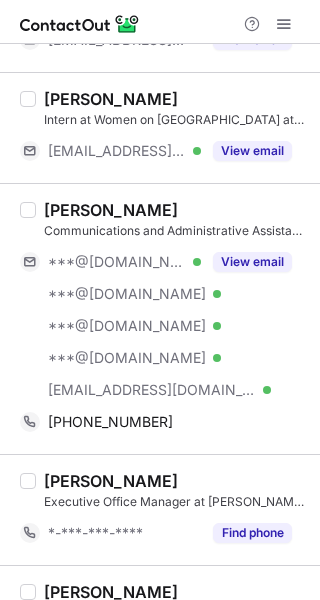 click on "[PERSON_NAME]" at bounding box center (111, 210) 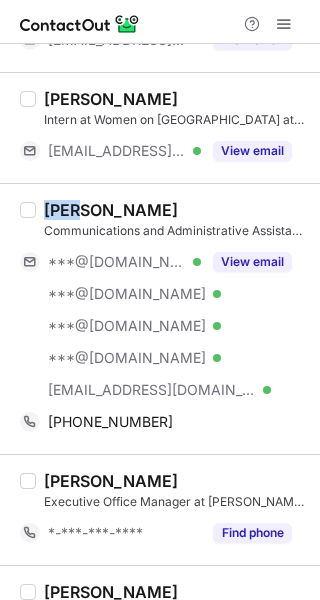 copy on "Bria" 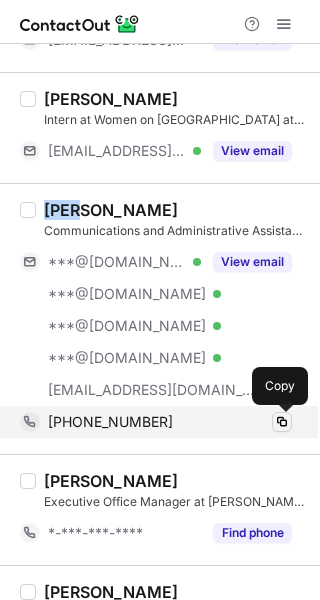 click at bounding box center [282, 422] 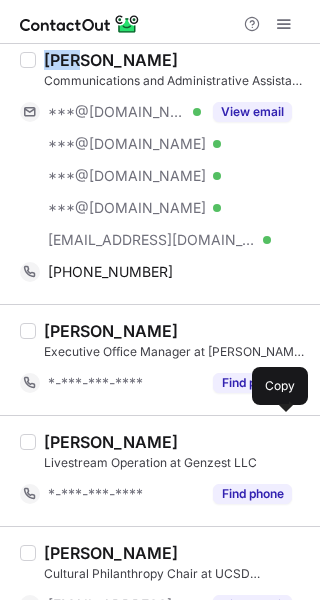 scroll, scrollTop: 270, scrollLeft: 0, axis: vertical 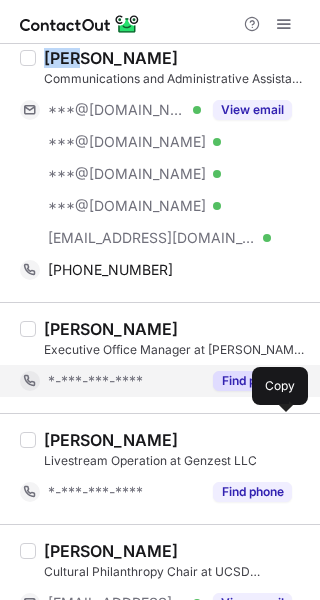 click on "Find phone" at bounding box center (252, 381) 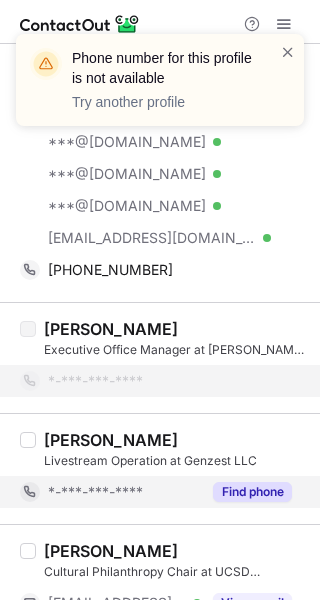 click on "Find phone" at bounding box center [252, 492] 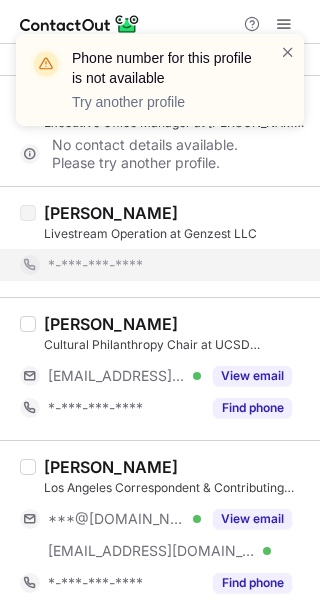 scroll, scrollTop: 499, scrollLeft: 0, axis: vertical 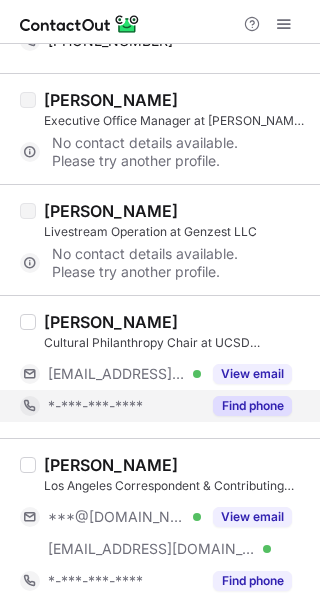 click on "Find phone" at bounding box center [252, 406] 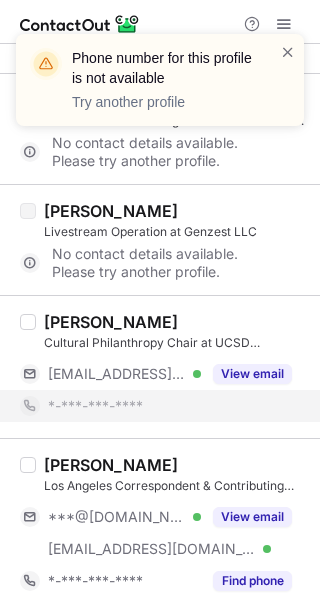 scroll, scrollTop: 594, scrollLeft: 0, axis: vertical 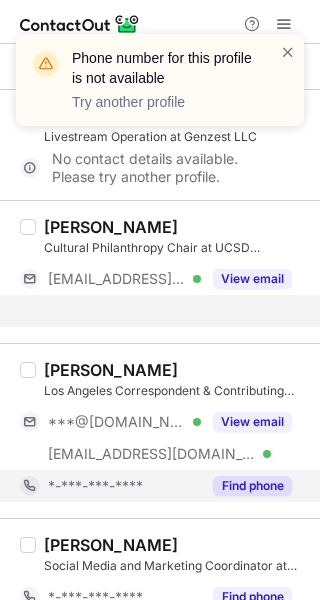 click on "Find phone" at bounding box center (252, 486) 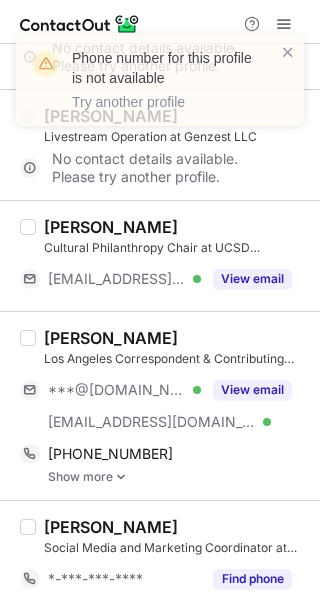 click on "[PERSON_NAME]" at bounding box center (111, 338) 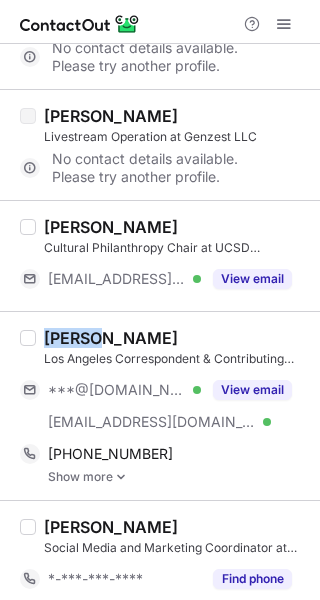 copy on "Carina" 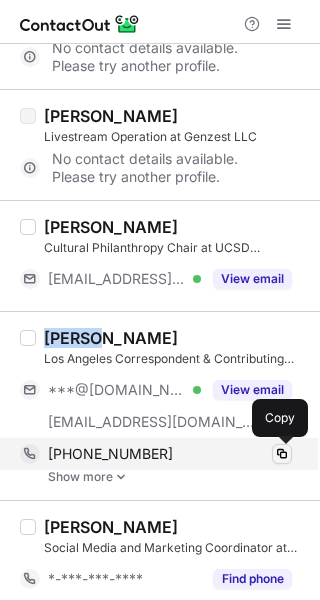 click at bounding box center (282, 454) 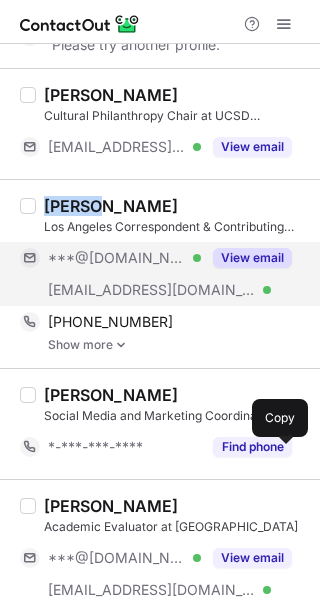 scroll, scrollTop: 725, scrollLeft: 0, axis: vertical 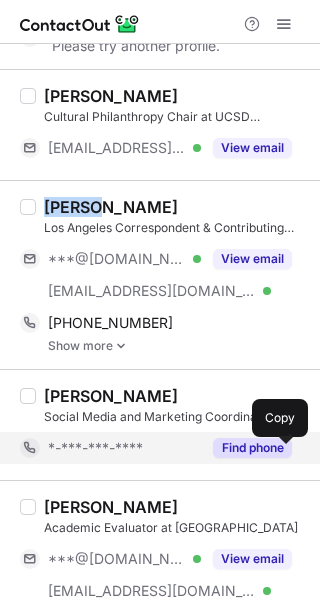 click on "Find phone" at bounding box center [252, 448] 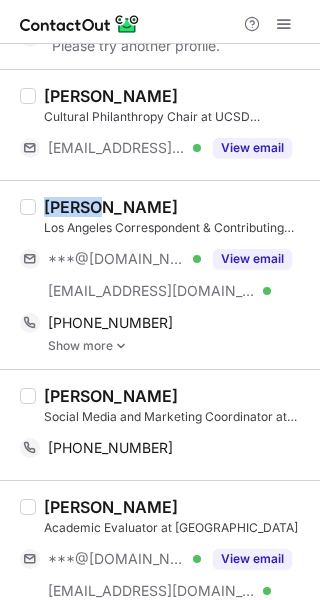 click on "[PERSON_NAME]" at bounding box center (111, 396) 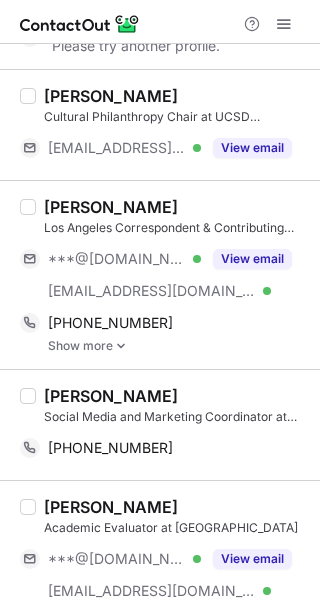 click on "[PERSON_NAME]" at bounding box center [111, 396] 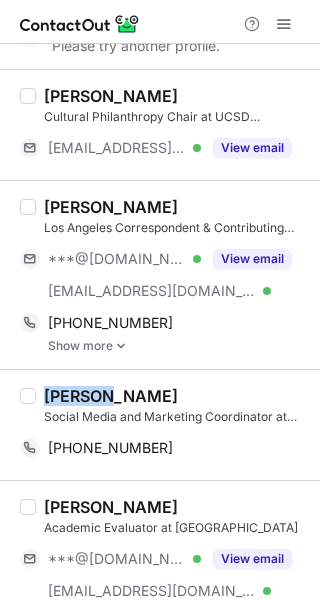 copy on "Kristie" 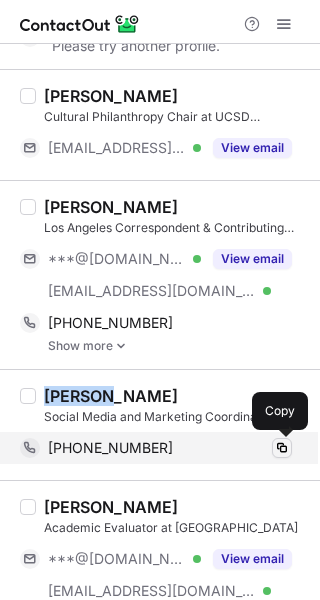 click at bounding box center (282, 448) 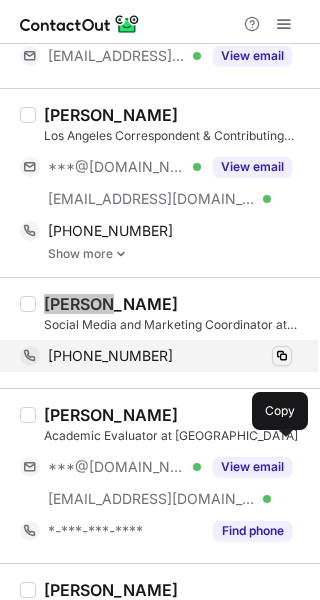 scroll, scrollTop: 828, scrollLeft: 0, axis: vertical 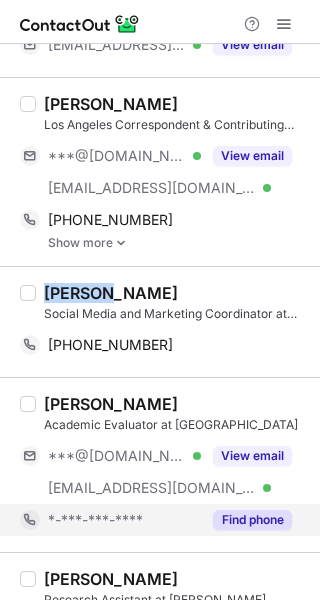 click on "Find phone" at bounding box center (252, 520) 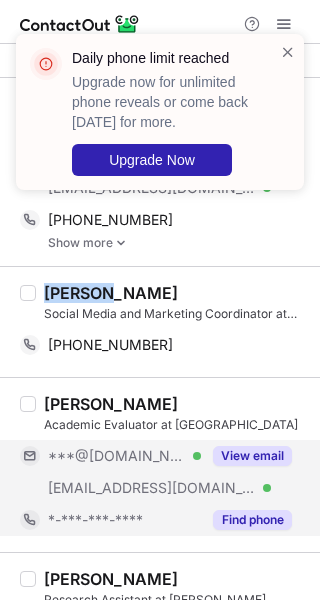 scroll, scrollTop: 1012, scrollLeft: 0, axis: vertical 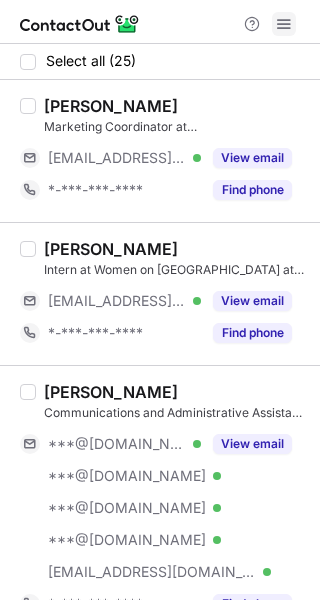 click at bounding box center (284, 24) 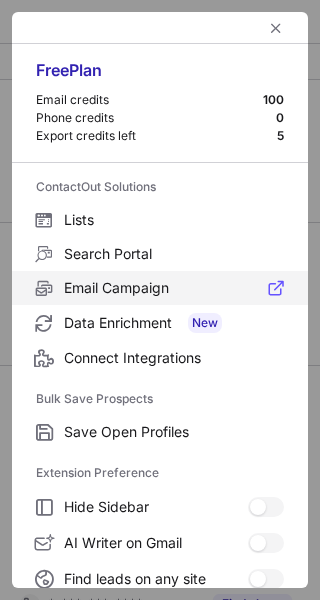 scroll, scrollTop: 307, scrollLeft: 0, axis: vertical 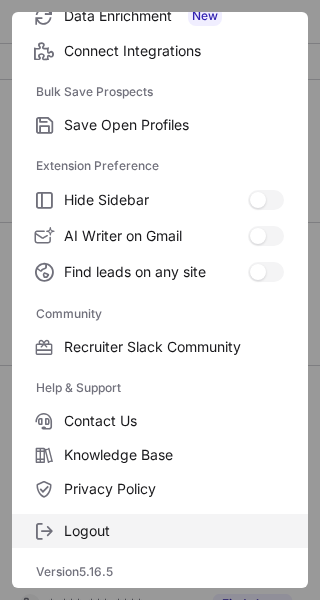 click on "Logout" at bounding box center (160, 531) 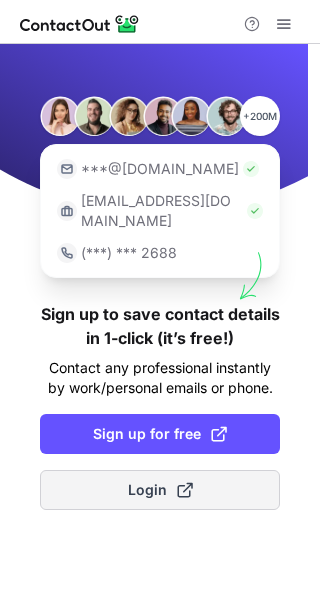 click on "Login" at bounding box center [160, 490] 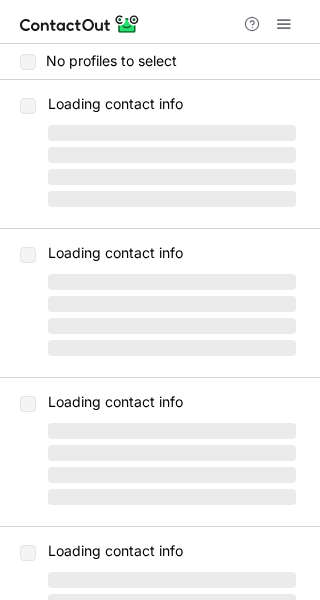scroll, scrollTop: 0, scrollLeft: 0, axis: both 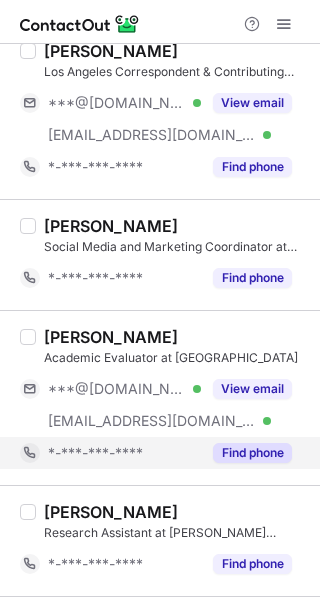 click on "Find phone" at bounding box center [252, 453] 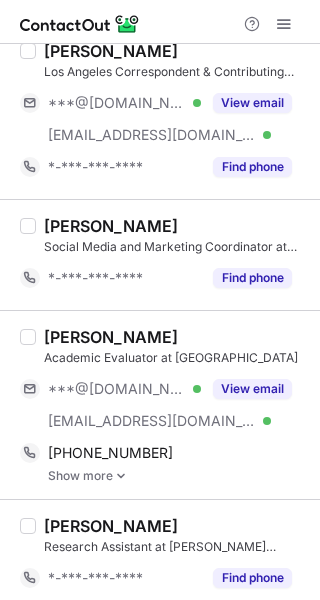 click on "[PERSON_NAME]" at bounding box center [111, 337] 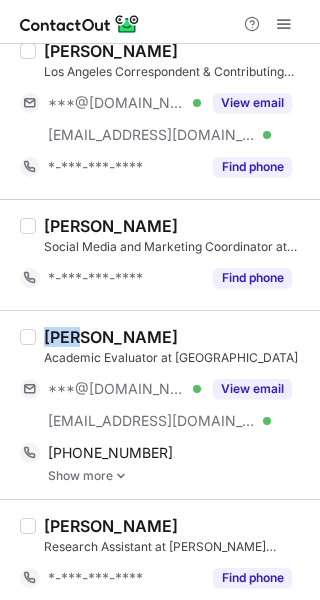 copy on "Mira" 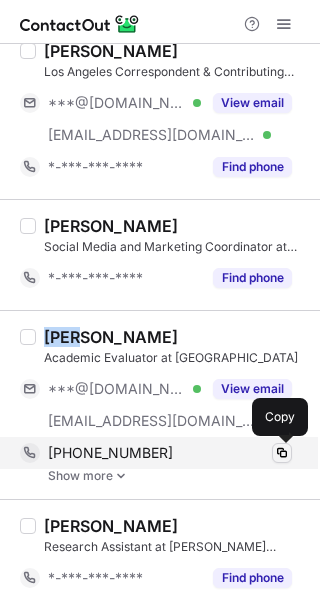 click at bounding box center [282, 453] 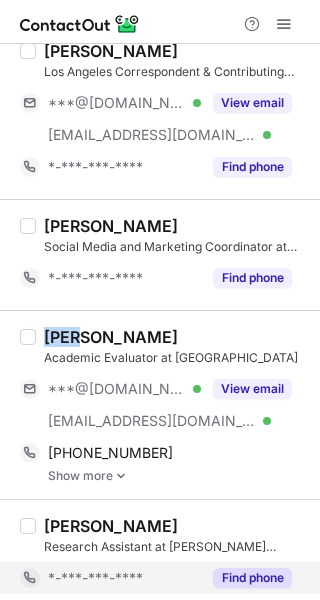 click on "Find phone" at bounding box center [252, 578] 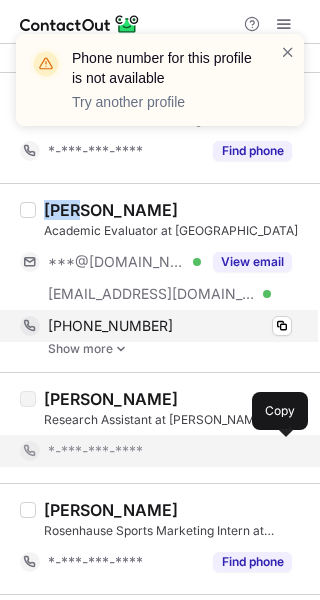 scroll, scrollTop: 1129, scrollLeft: 0, axis: vertical 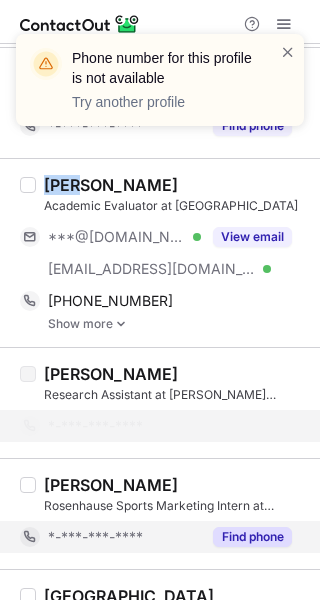 click on "Find phone" at bounding box center (252, 537) 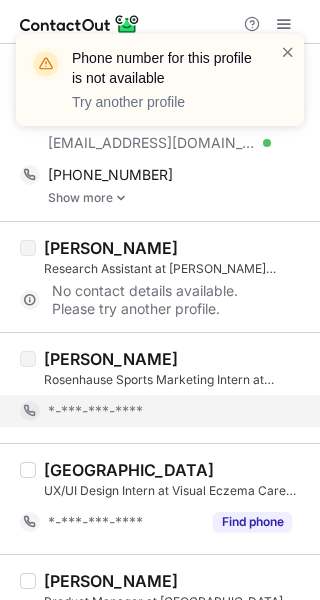 scroll, scrollTop: 1278, scrollLeft: 0, axis: vertical 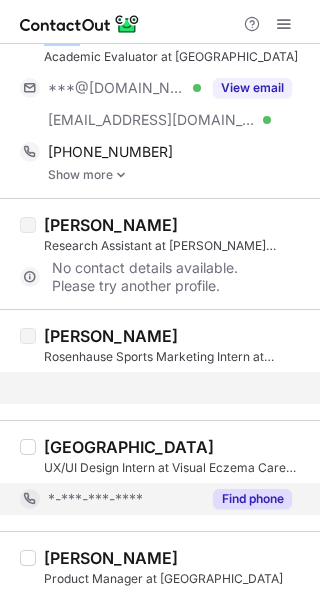 click on "Find phone" at bounding box center [252, 499] 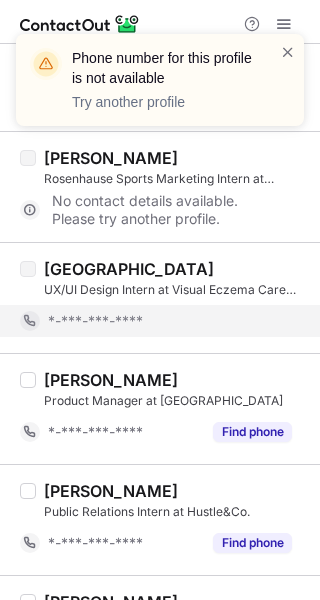 scroll, scrollTop: 1459, scrollLeft: 0, axis: vertical 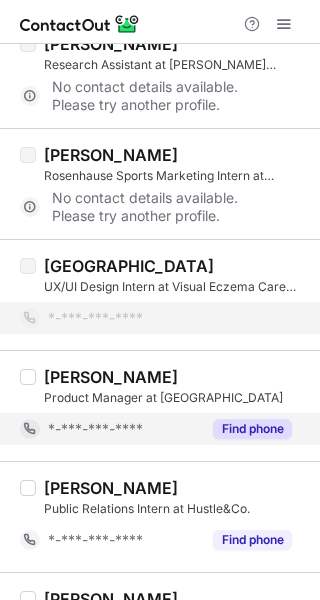 click on "Find phone" at bounding box center [252, 429] 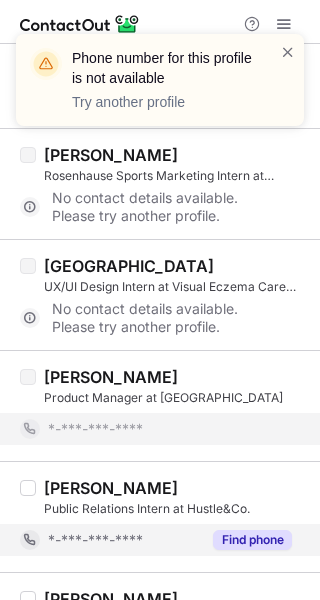 click on "Find phone" at bounding box center (252, 540) 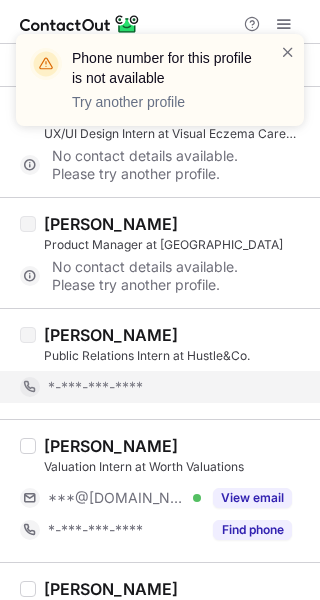 scroll, scrollTop: 1630, scrollLeft: 0, axis: vertical 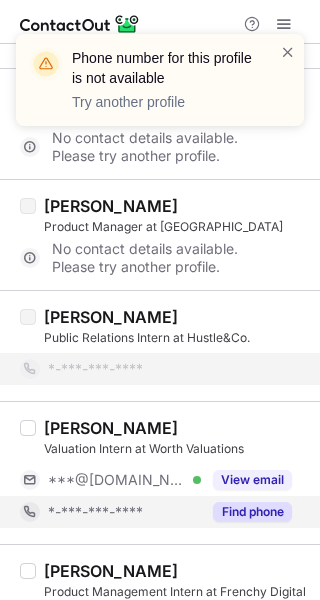 click on "Find phone" at bounding box center (252, 512) 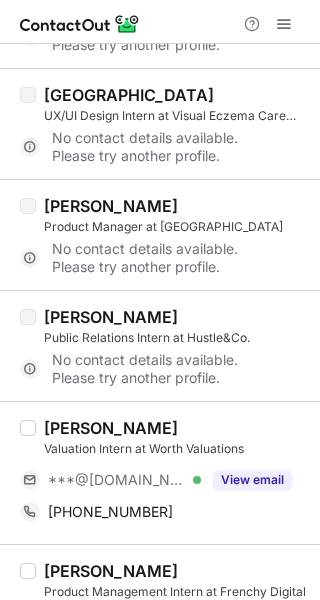 click on "[PERSON_NAME]" at bounding box center (111, 428) 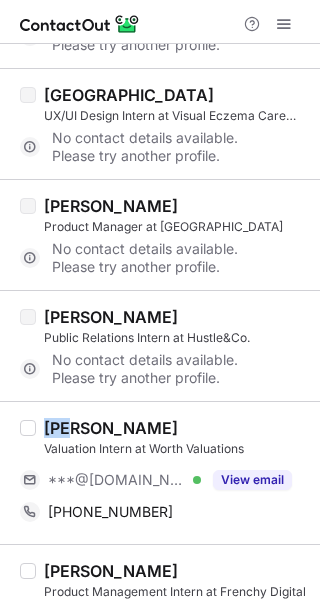 copy on "Max" 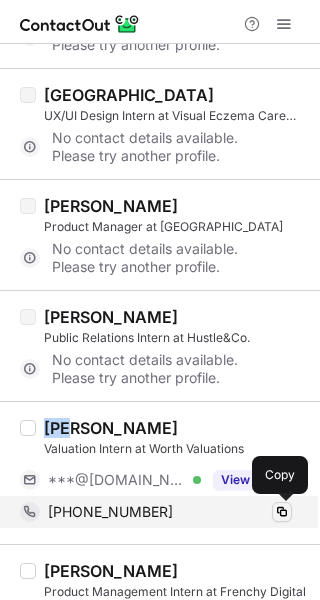 click at bounding box center [282, 512] 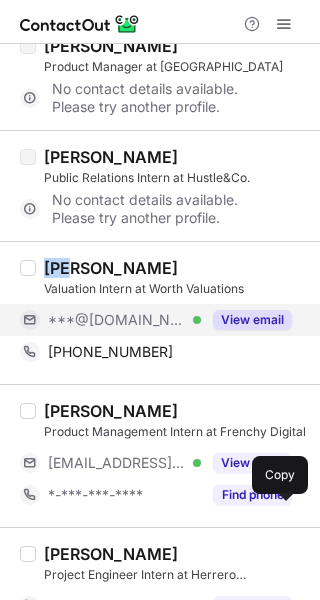 scroll, scrollTop: 1800, scrollLeft: 0, axis: vertical 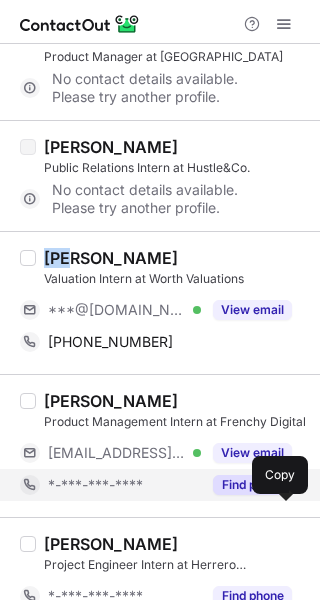 click on "Find phone" at bounding box center (252, 485) 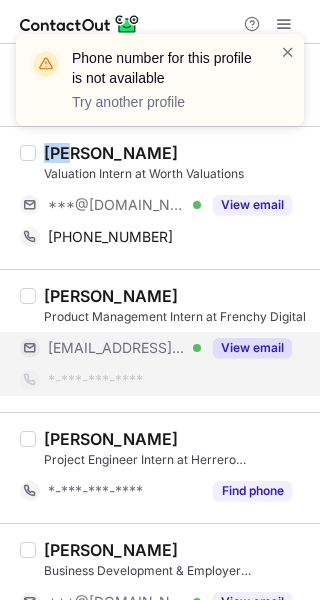 scroll, scrollTop: 1935, scrollLeft: 0, axis: vertical 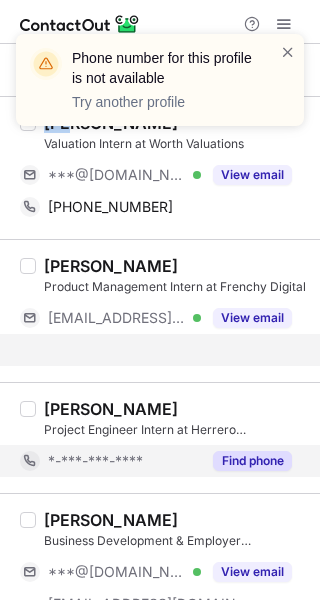 click on "Matthew Brennan Business Development & Employer Engagement at IWSI America ***@gmail.com Verified ***@iwsiamerica.org Verified View email *-***-***-**** Find phone" at bounding box center [160, 580] 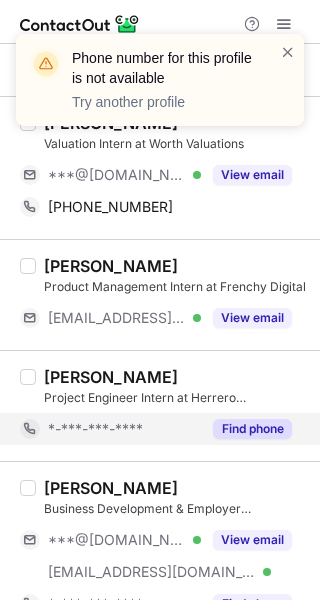 click on "Find phone" at bounding box center (252, 429) 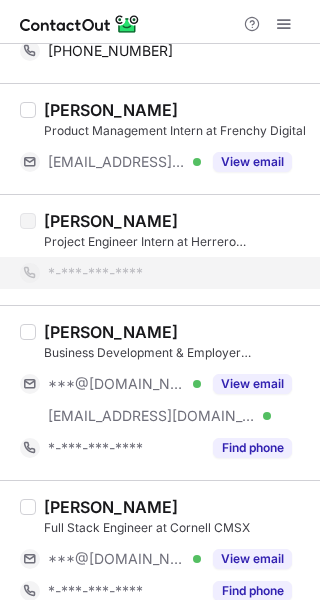 scroll, scrollTop: 2092, scrollLeft: 0, axis: vertical 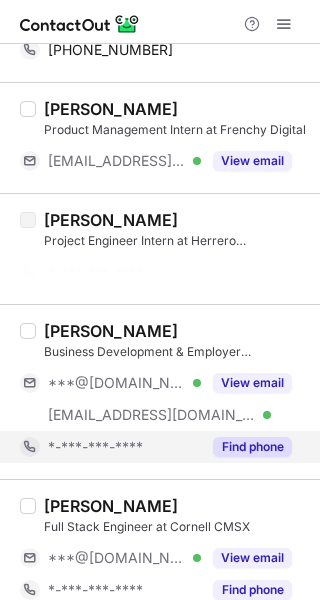 click on "Find phone" at bounding box center (252, 447) 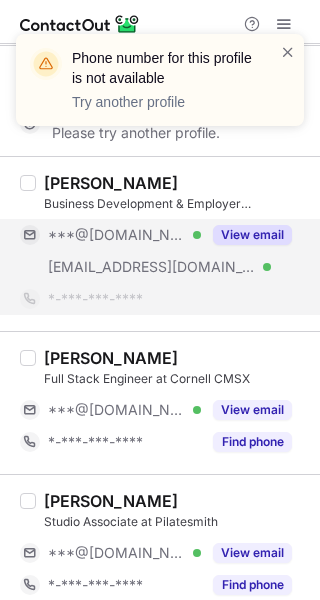 scroll, scrollTop: 2244, scrollLeft: 0, axis: vertical 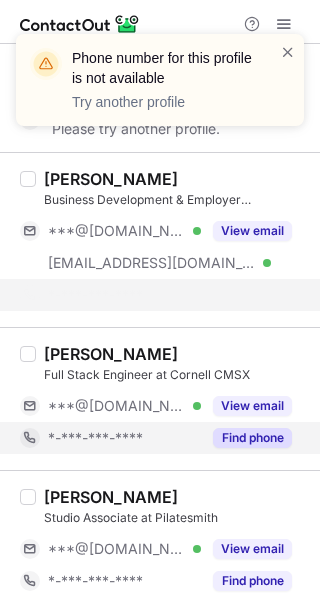 click on "Arianna Sanders Studio Associate at Pilatesmith ***@gmail.com Verified View email *-***-***-**** Find phone" at bounding box center [160, 541] 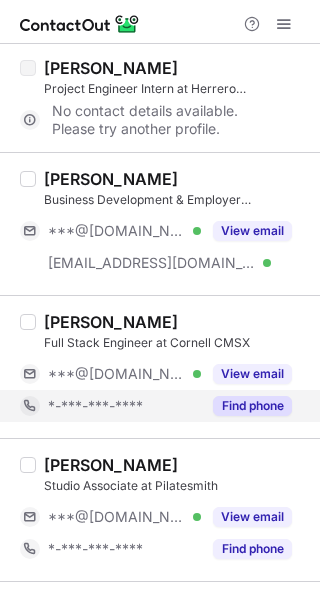 click on "Find phone" at bounding box center (252, 406) 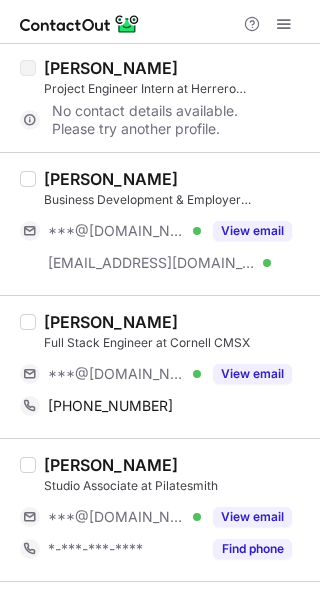 click on "Jerry Ji" at bounding box center [111, 322] 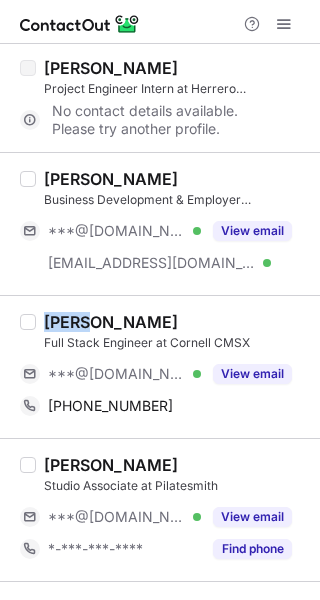 copy on "Jerry" 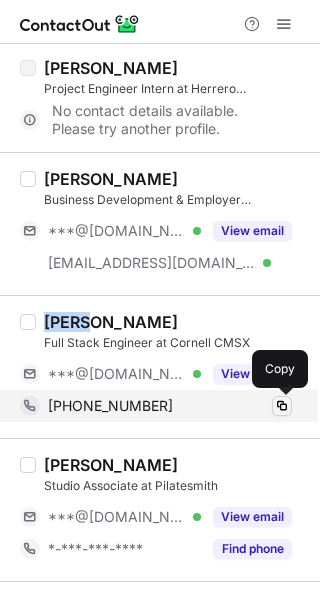 click at bounding box center [282, 406] 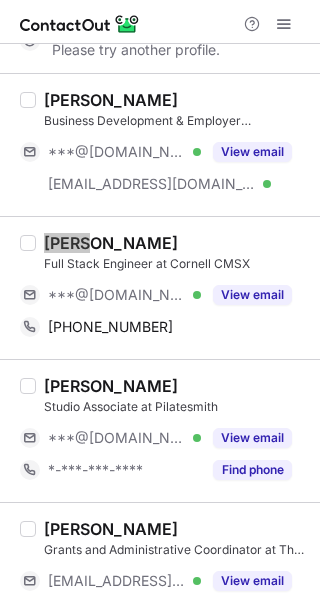 scroll, scrollTop: 2330, scrollLeft: 0, axis: vertical 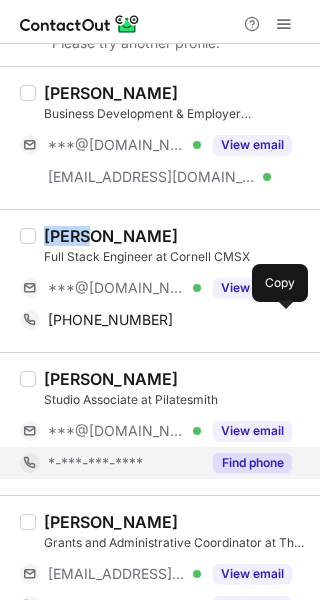 click on "Find phone" at bounding box center [252, 463] 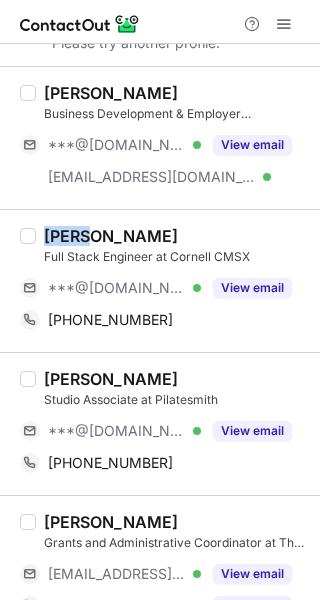 click on "Arianna Sanders" at bounding box center [111, 379] 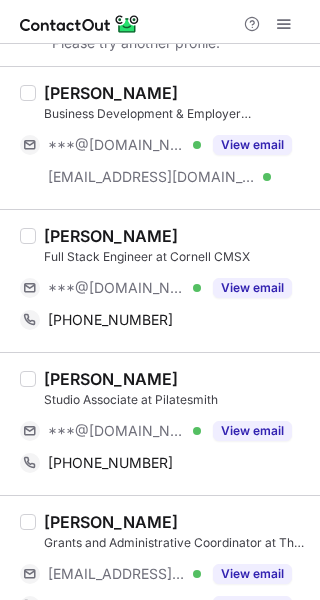 click on "Arianna Sanders" at bounding box center [111, 379] 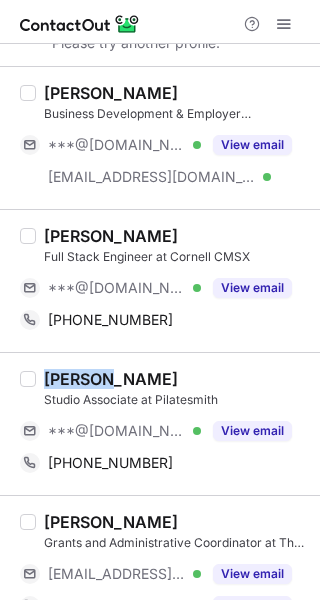copy on "Arianna" 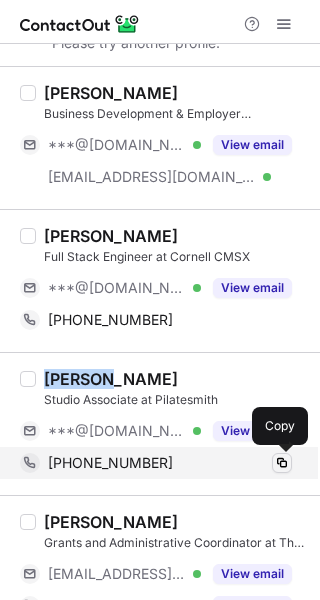 click at bounding box center (282, 463) 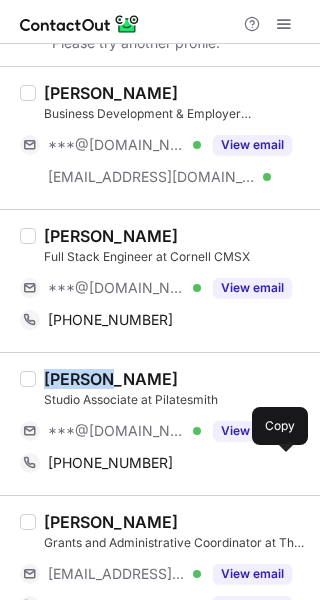 scroll, scrollTop: 2453, scrollLeft: 0, axis: vertical 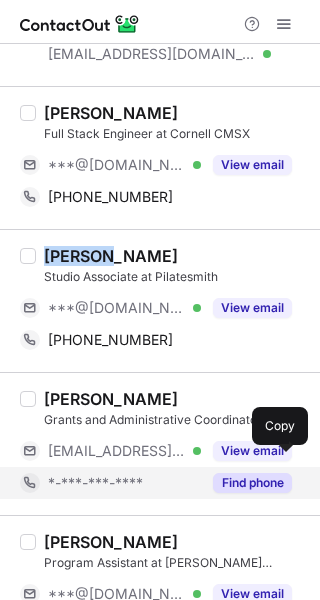 click on "Find phone" at bounding box center [252, 483] 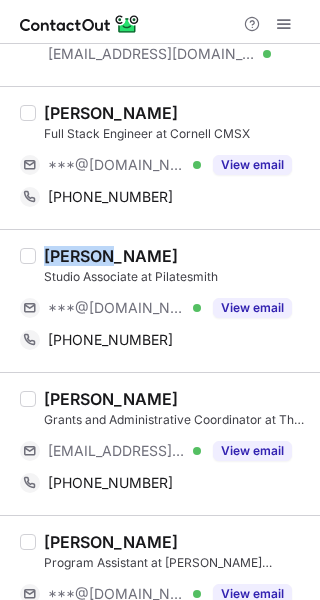 click on "Kamarin Takahara" at bounding box center (111, 399) 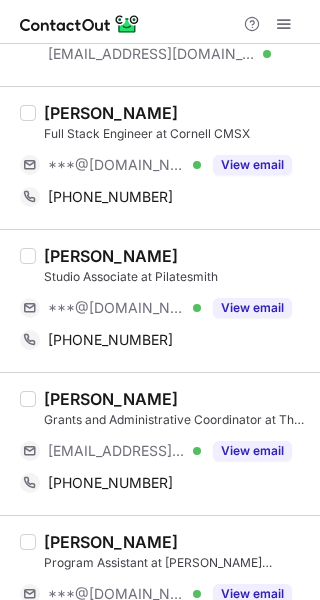 click on "Kamarin Takahara" at bounding box center (111, 399) 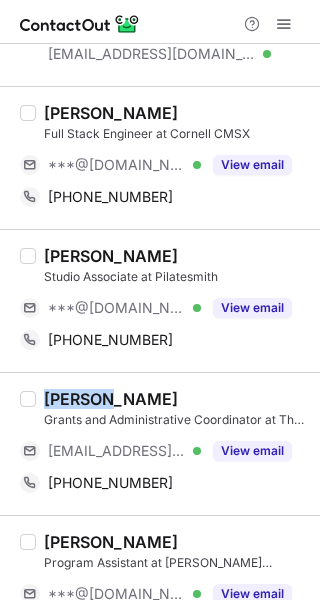 copy on "Kamarin" 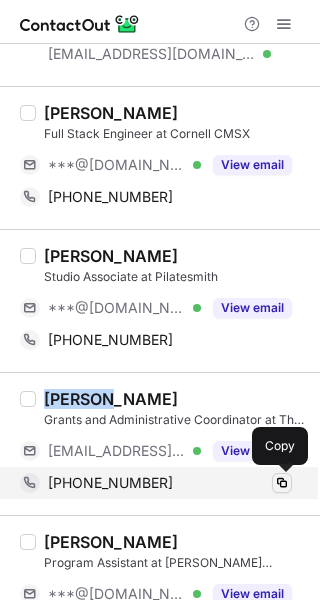 click at bounding box center (282, 483) 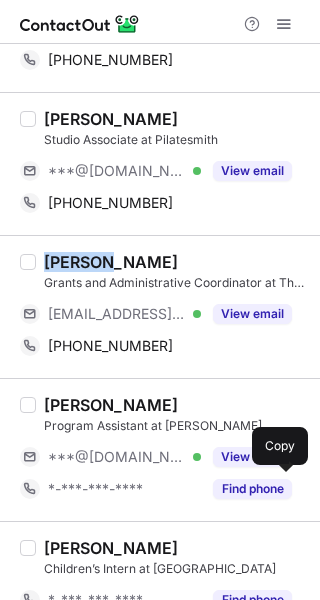scroll, scrollTop: 2587, scrollLeft: 0, axis: vertical 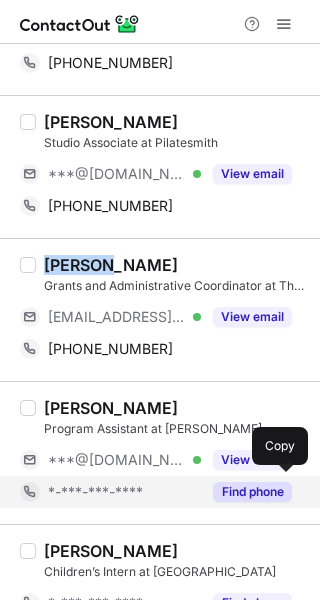 click on "Find phone" at bounding box center (252, 492) 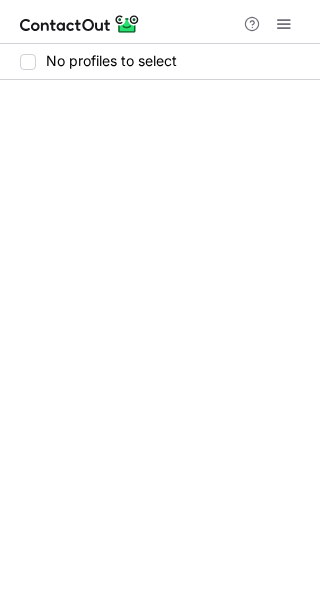scroll, scrollTop: 0, scrollLeft: 0, axis: both 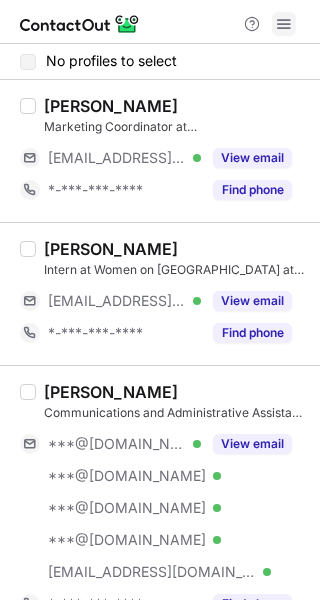 click at bounding box center (284, 24) 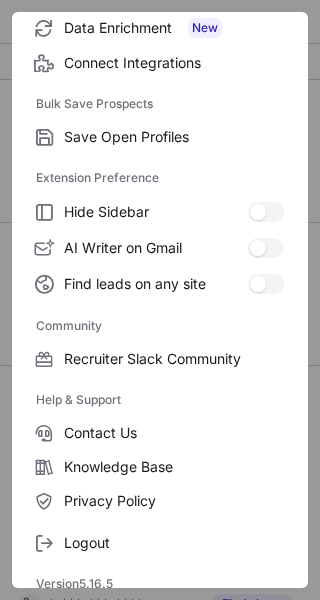 scroll, scrollTop: 307, scrollLeft: 0, axis: vertical 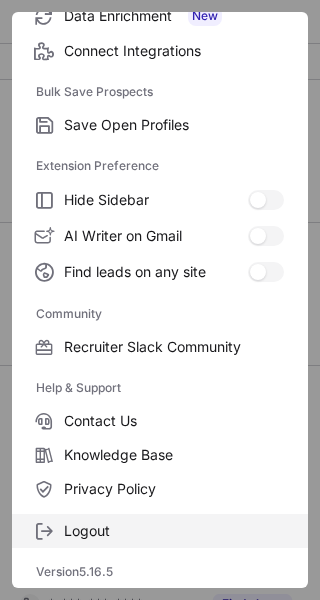 click on "Logout" at bounding box center [174, 531] 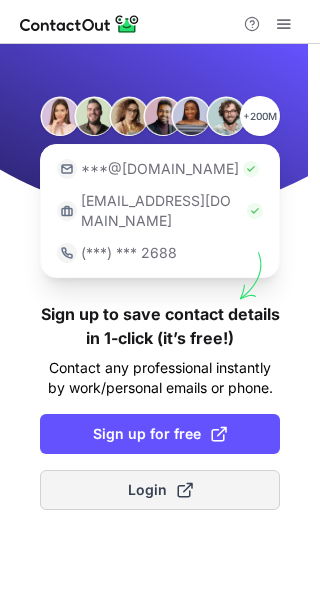 click on "Login" at bounding box center [160, 490] 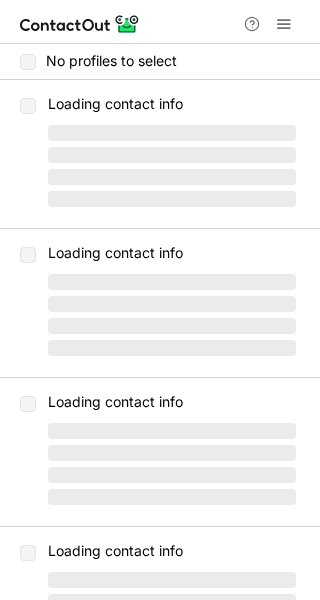 scroll, scrollTop: 0, scrollLeft: 0, axis: both 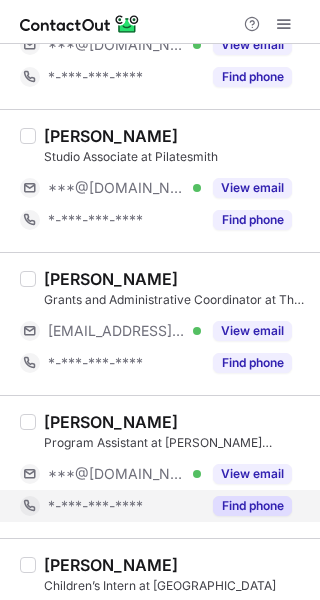 click on "Find phone" at bounding box center (252, 506) 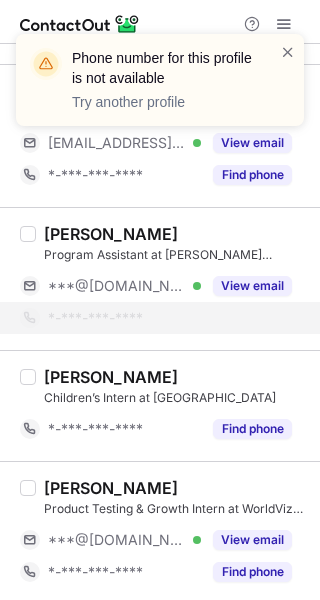 scroll, scrollTop: 2812, scrollLeft: 0, axis: vertical 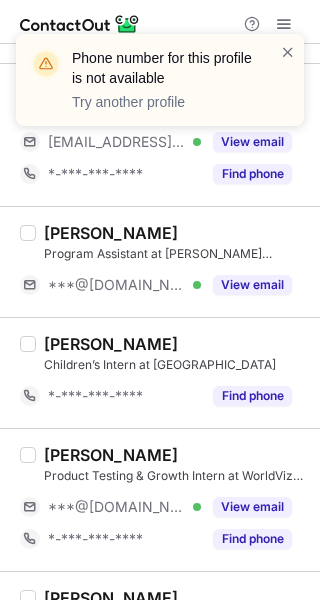 click on "Jacob Low Product Testing & Growth Intern at WorldViz VR ***@gmail.com Verified View email *-***-***-**** Find phone" at bounding box center [160, 499] 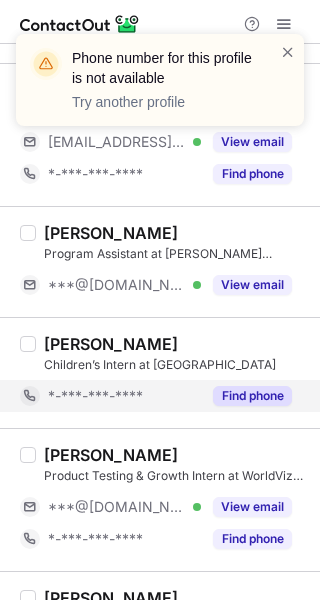 click on "Find phone" at bounding box center (252, 396) 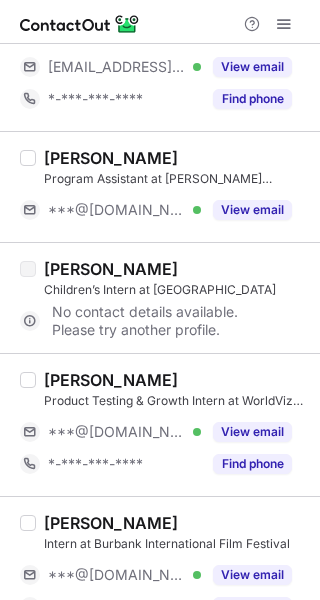 scroll, scrollTop: 2926, scrollLeft: 0, axis: vertical 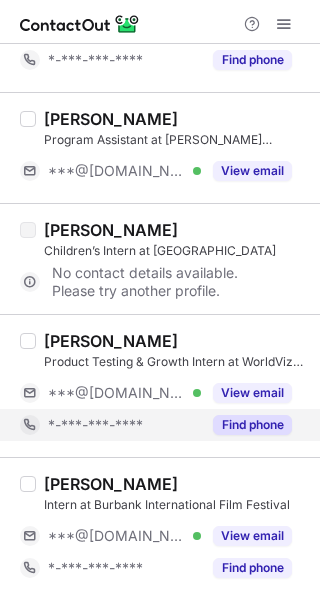 click on "Find phone" at bounding box center [252, 425] 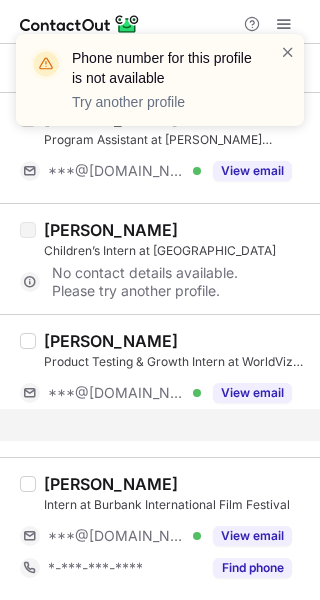 scroll, scrollTop: 2894, scrollLeft: 0, axis: vertical 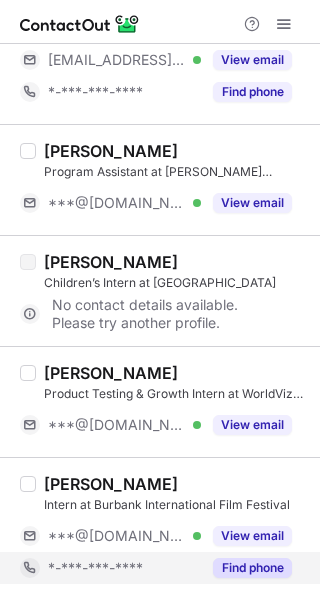 click on "Find phone" at bounding box center (252, 568) 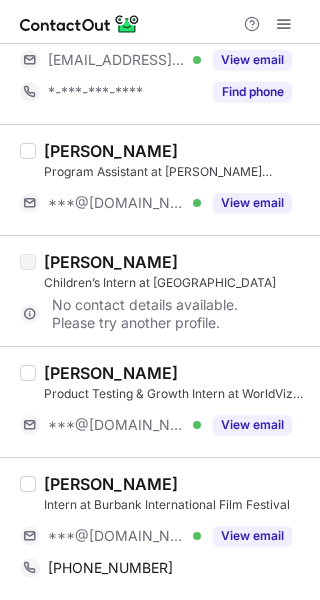 click on "Mackenzie Wong" at bounding box center (111, 484) 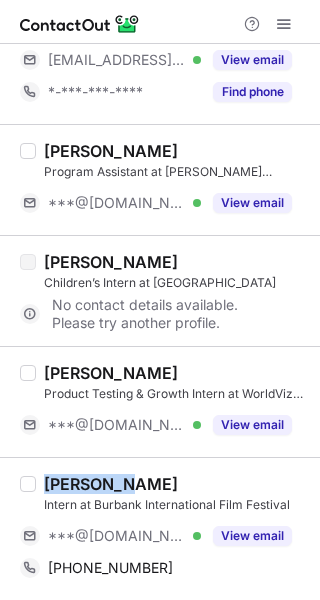 copy on "Mackenzie" 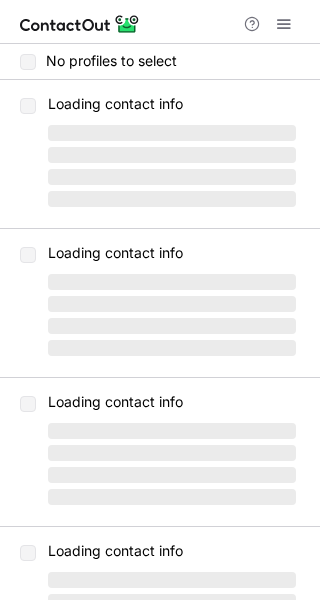 scroll, scrollTop: 0, scrollLeft: 0, axis: both 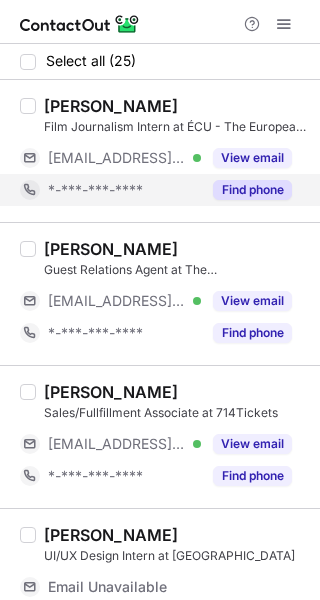 click on "Find phone" at bounding box center [252, 190] 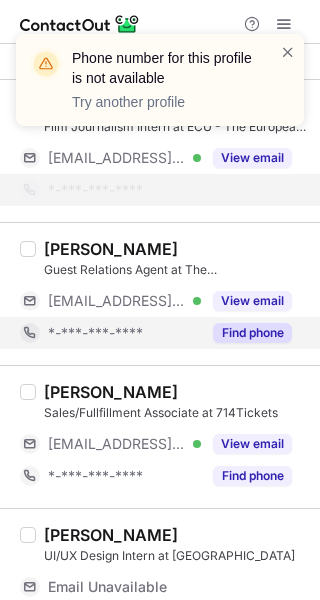 click on "Find phone" at bounding box center (252, 333) 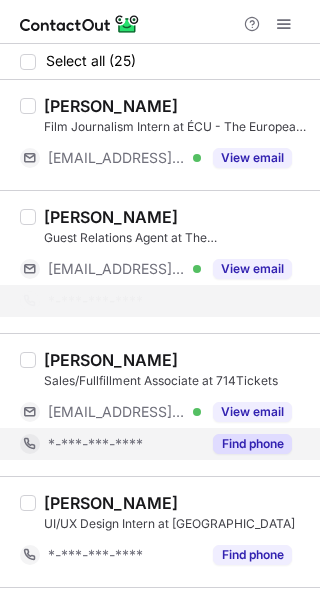 click on "Find phone" at bounding box center (252, 444) 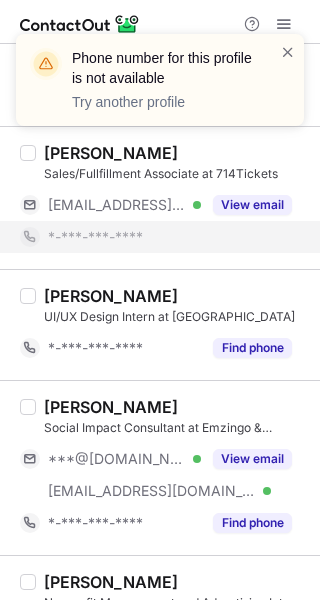scroll, scrollTop: 179, scrollLeft: 0, axis: vertical 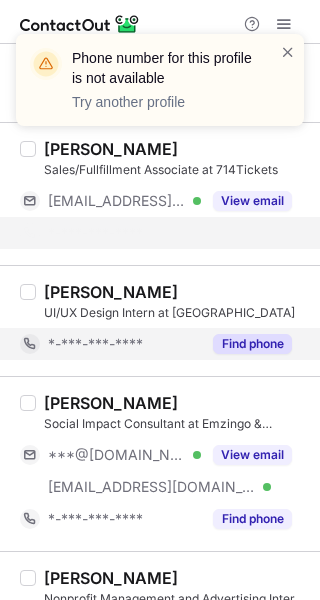 click on "[PERSON_NAME] Social Impact Consultant at Emzingo & EmzingoU ***@[DOMAIN_NAME] Verified [EMAIL_ADDRESS][DOMAIN_NAME] Verified View email *-***-***-**** Find phone" at bounding box center (160, 463) 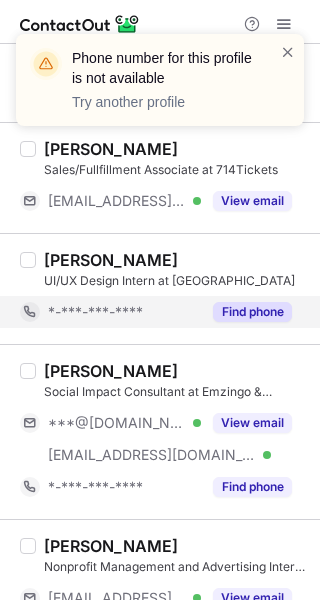 click on "Find phone" at bounding box center [252, 312] 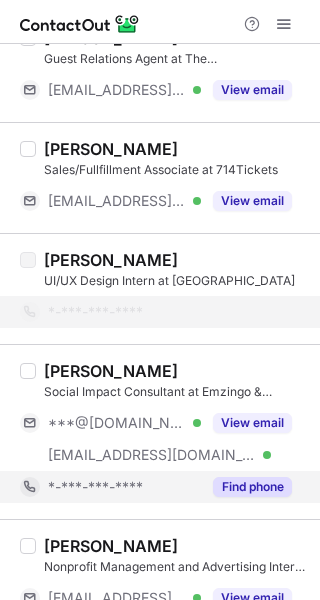 click on "Find phone" at bounding box center (252, 487) 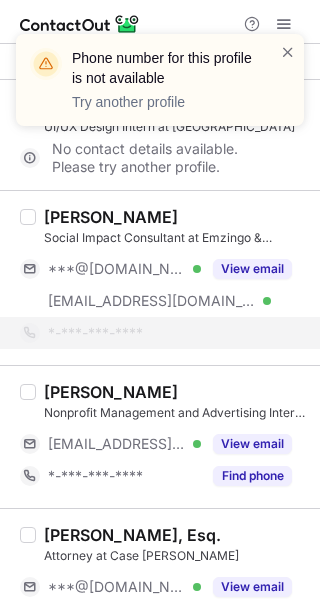 scroll, scrollTop: 336, scrollLeft: 0, axis: vertical 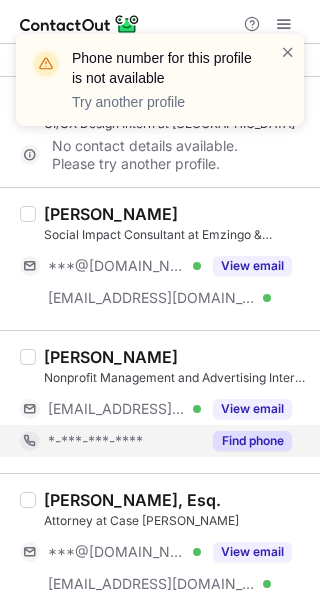 click on "Find phone" at bounding box center [252, 441] 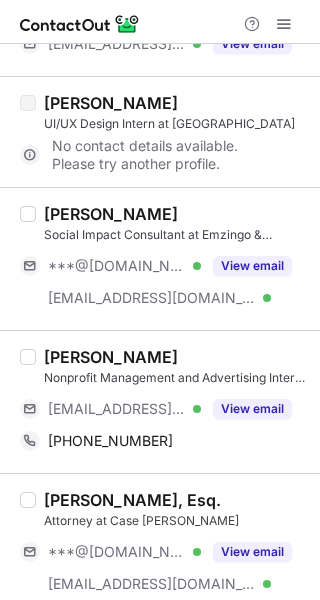 click on "[PERSON_NAME]" at bounding box center (111, 357) 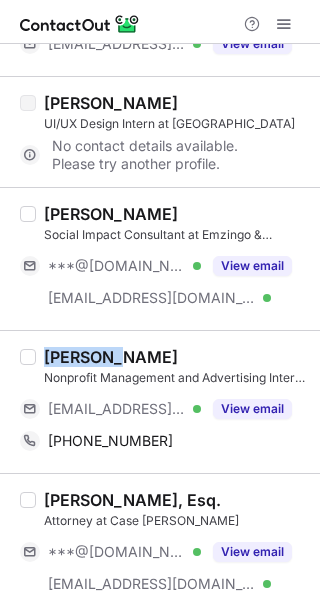 copy on "[PERSON_NAME]" 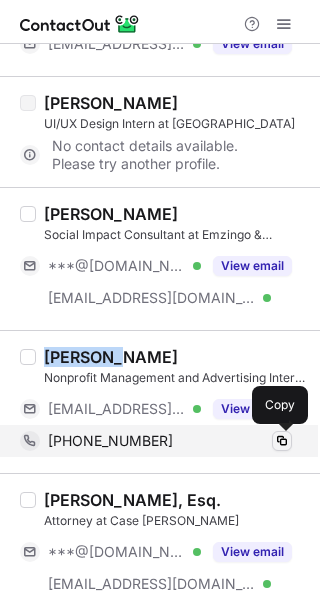 click at bounding box center (282, 441) 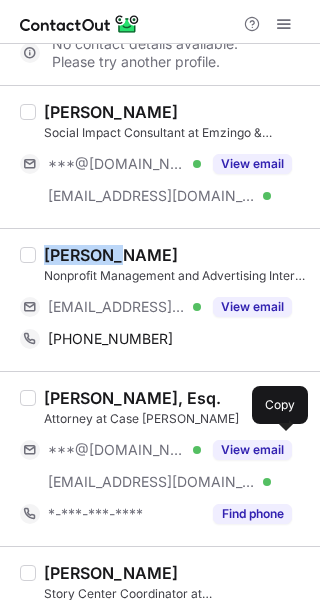 scroll, scrollTop: 447, scrollLeft: 0, axis: vertical 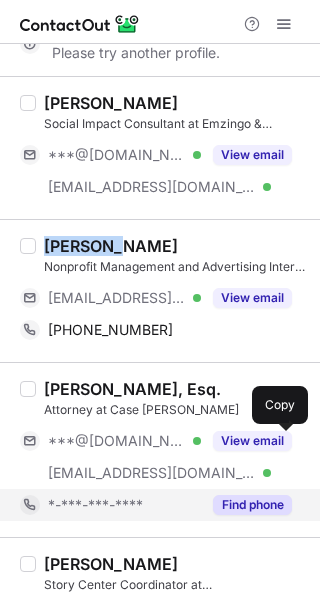click on "Find phone" at bounding box center [252, 505] 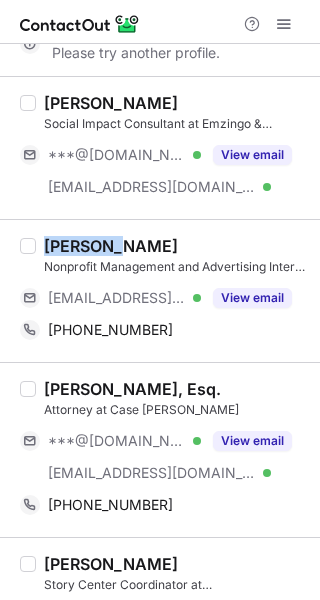 click on "[PERSON_NAME], Esq." at bounding box center (132, 389) 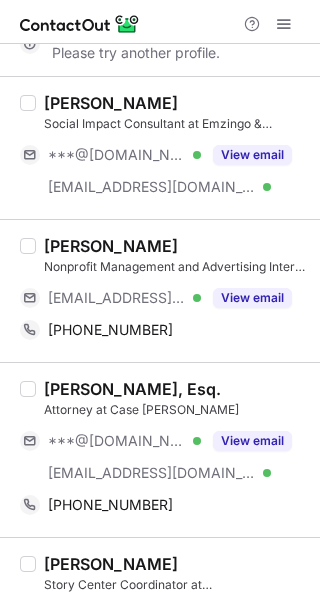 click on "[PERSON_NAME], Esq." at bounding box center [132, 389] 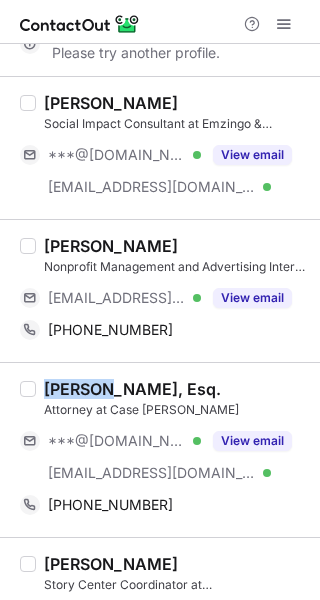 copy on "[PERSON_NAME]" 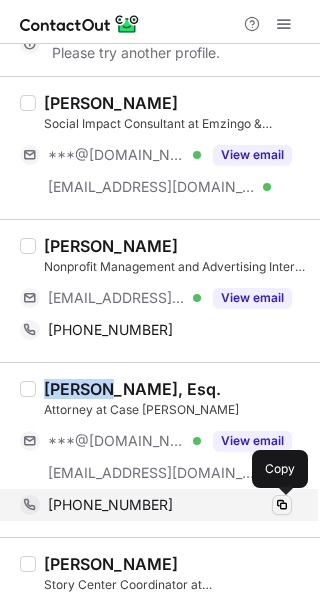 click at bounding box center [282, 505] 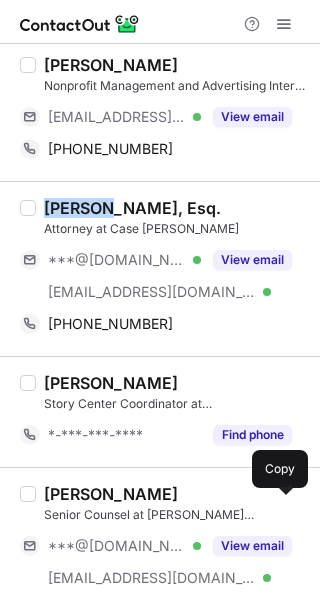 scroll, scrollTop: 637, scrollLeft: 0, axis: vertical 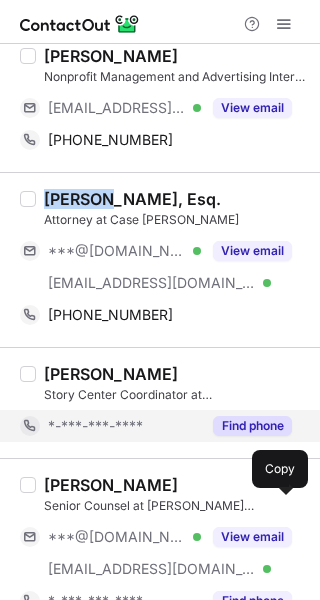 click on "Find phone" at bounding box center (252, 426) 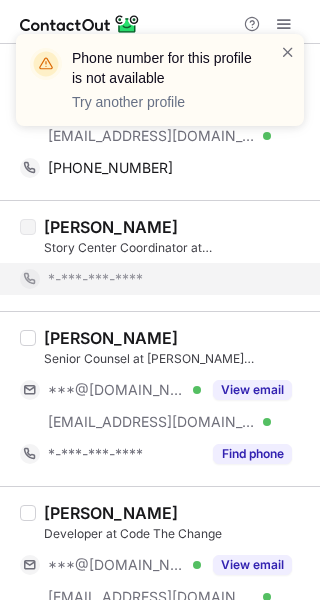 scroll, scrollTop: 788, scrollLeft: 0, axis: vertical 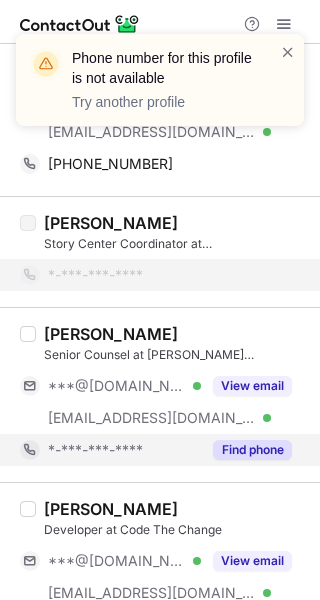 click on "Find phone" at bounding box center [252, 450] 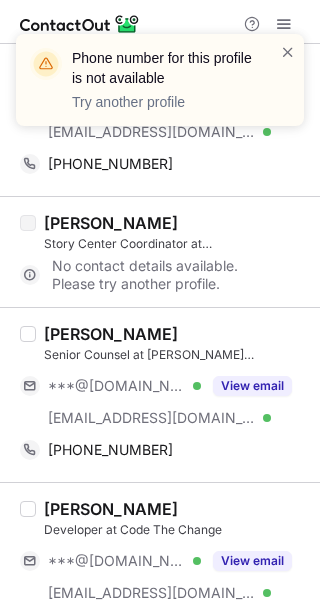 click on "[PERSON_NAME]" at bounding box center [111, 334] 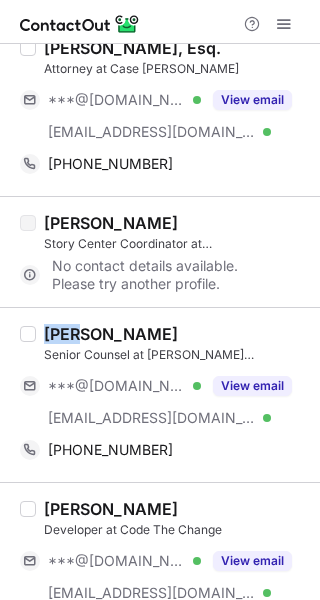click on "[PERSON_NAME]" at bounding box center (111, 334) 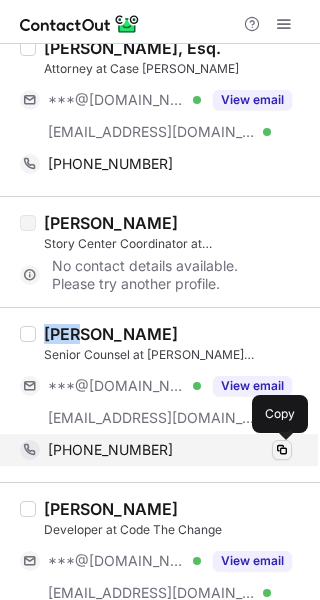 click at bounding box center (282, 450) 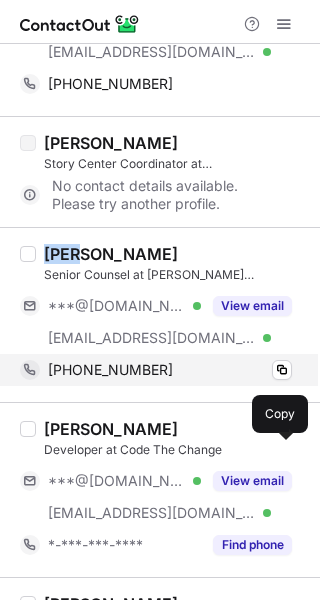 scroll, scrollTop: 912, scrollLeft: 0, axis: vertical 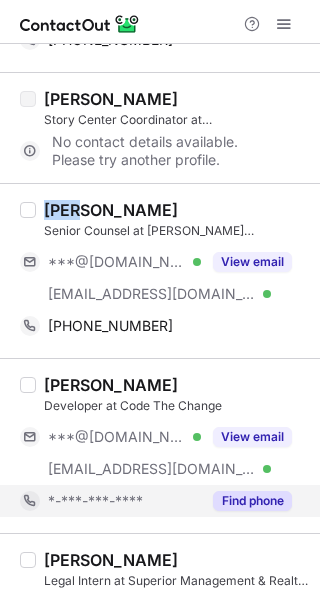 click on "Find phone" at bounding box center [252, 501] 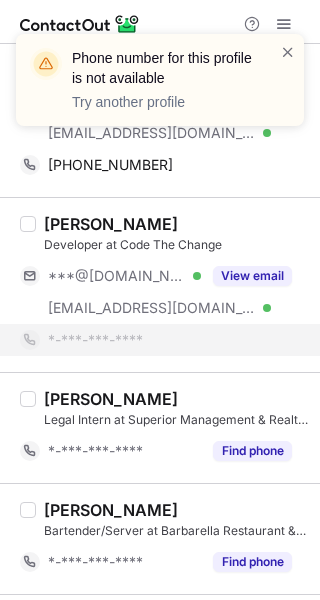 scroll, scrollTop: 1075, scrollLeft: 0, axis: vertical 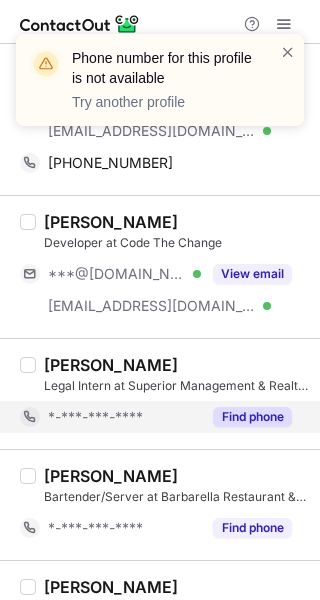 click on "Hannah Dunn Bartender/Server at Barbarella Restaurant & Bar *-***-***-**** Find phone" at bounding box center [160, 504] 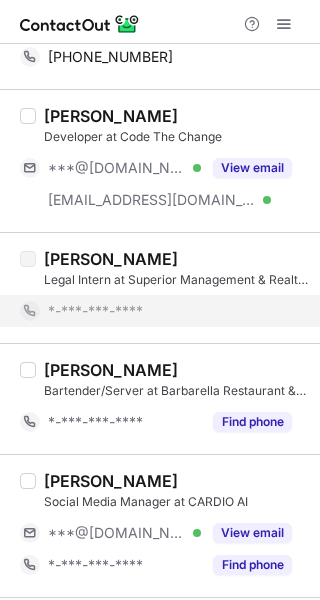 scroll, scrollTop: 1189, scrollLeft: 0, axis: vertical 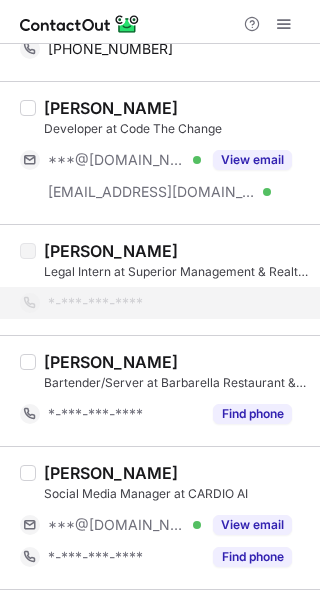 click on "Find phone" at bounding box center (252, 414) 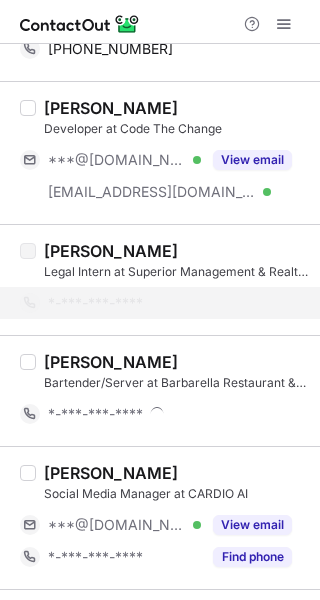 click on "*-***-***-****" at bounding box center [170, 414] 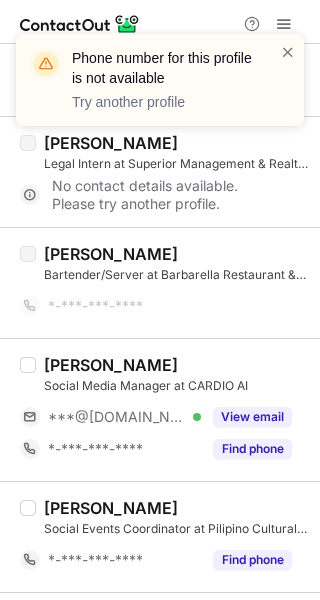 scroll, scrollTop: 1309, scrollLeft: 0, axis: vertical 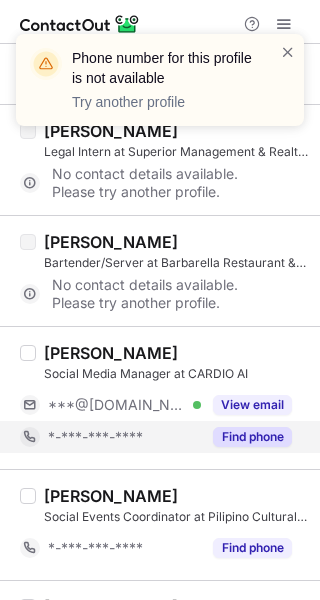 click on "Find phone" at bounding box center (252, 437) 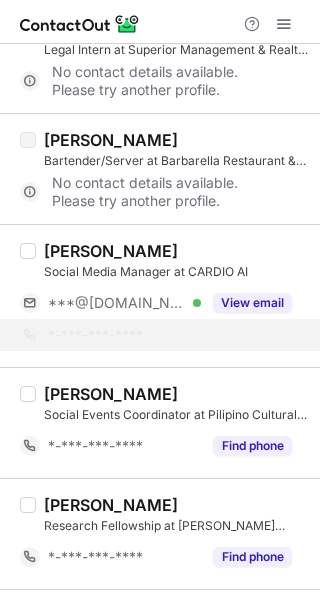 scroll, scrollTop: 1424, scrollLeft: 0, axis: vertical 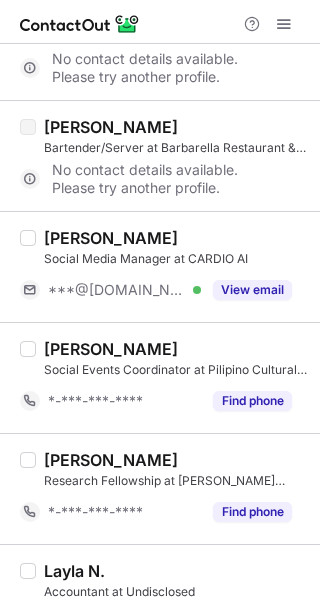 click on "Alex Chacon Research Fellowship at Keck Center for International and Strategic Studies *-***-***-**** Find phone" at bounding box center [160, 488] 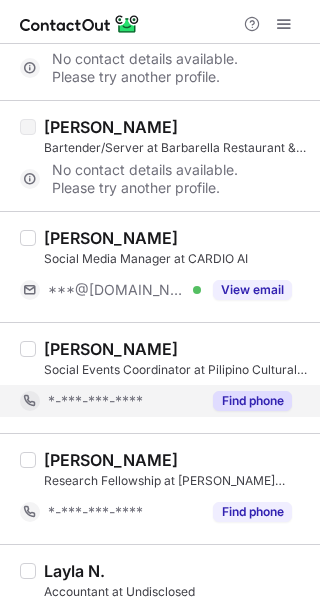 click on "Find phone" at bounding box center (252, 401) 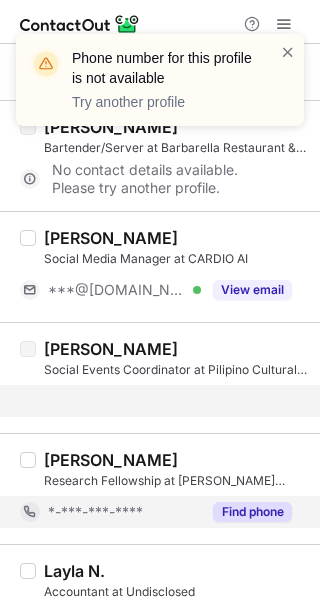 click on "Find phone" at bounding box center [252, 512] 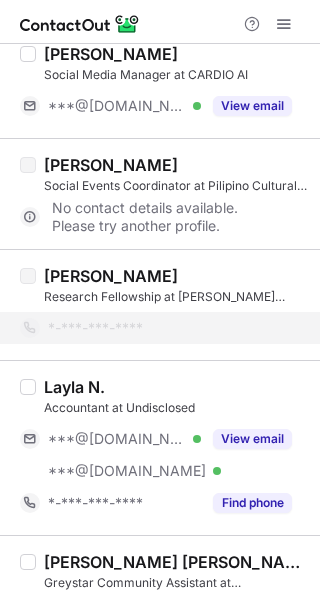 scroll, scrollTop: 1616, scrollLeft: 0, axis: vertical 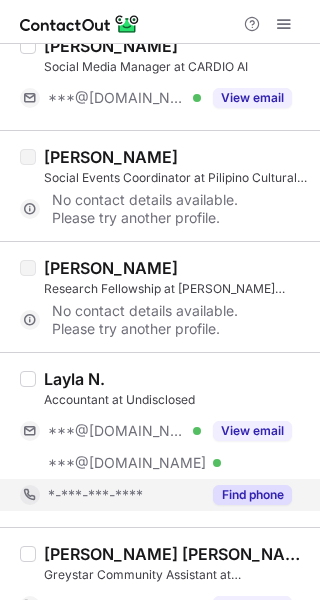 click on "Find phone" at bounding box center (252, 495) 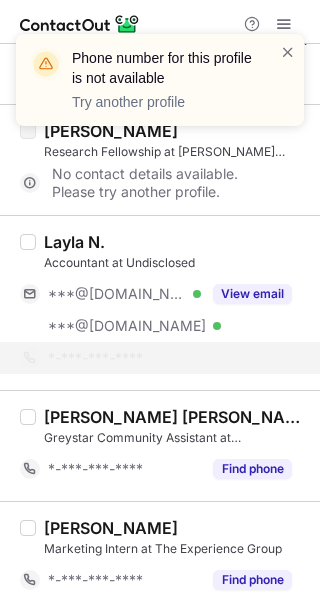 scroll, scrollTop: 1756, scrollLeft: 0, axis: vertical 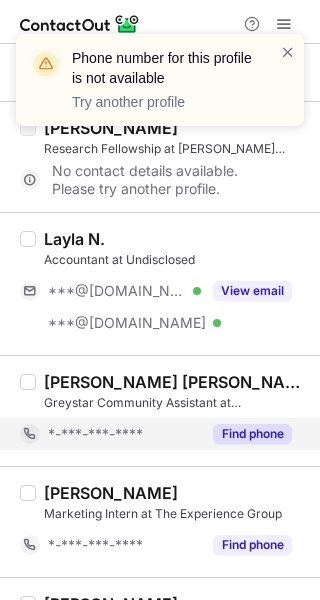click on "Find phone" at bounding box center [252, 434] 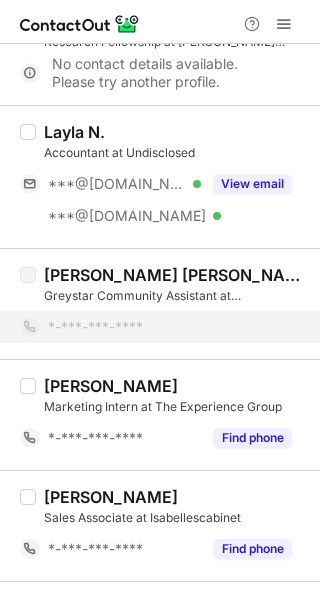 scroll, scrollTop: 1865, scrollLeft: 0, axis: vertical 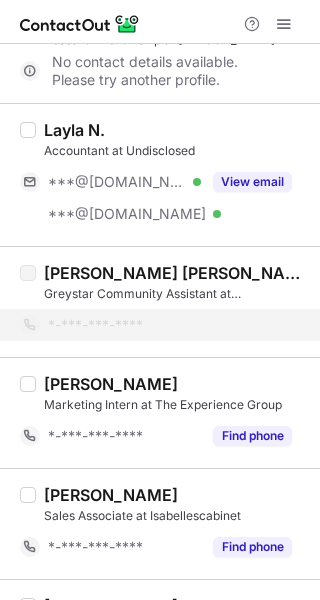 click on "Find phone" at bounding box center [252, 436] 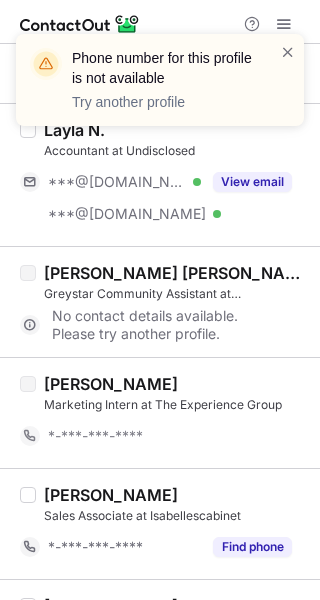 scroll, scrollTop: 2026, scrollLeft: 0, axis: vertical 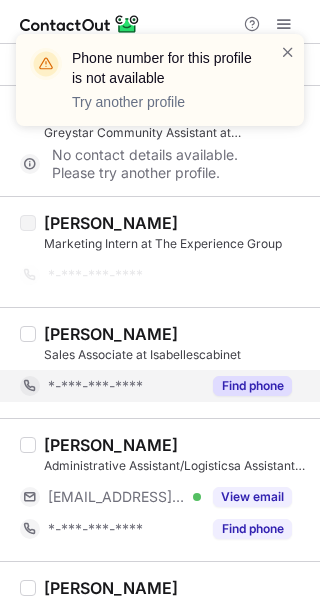 click on "Find phone" at bounding box center (252, 386) 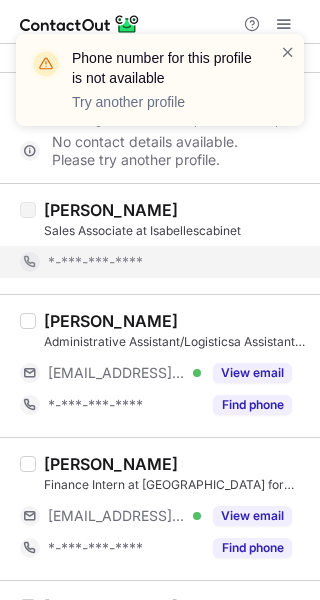 scroll, scrollTop: 2152, scrollLeft: 0, axis: vertical 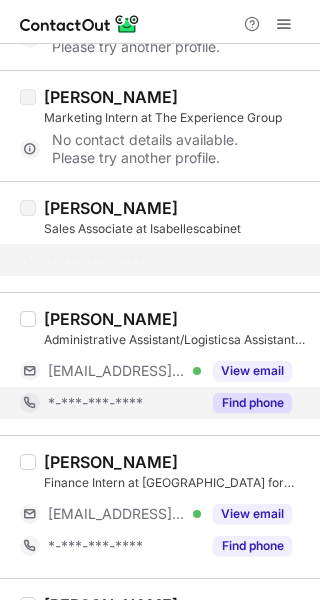 click on "Find phone" at bounding box center [252, 403] 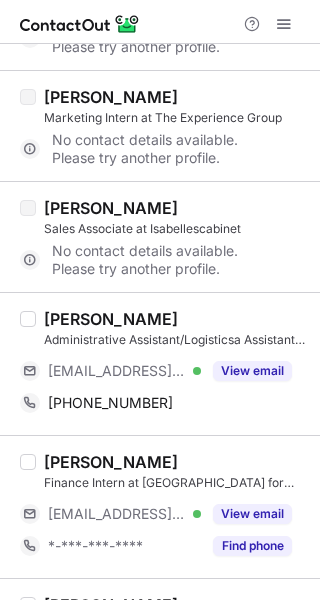 click on "stephanie alvarado" at bounding box center [111, 319] 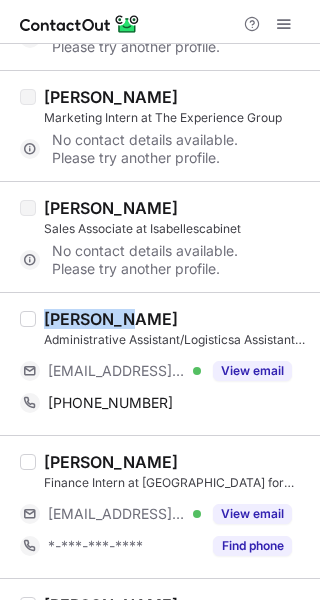 copy on "stephanie" 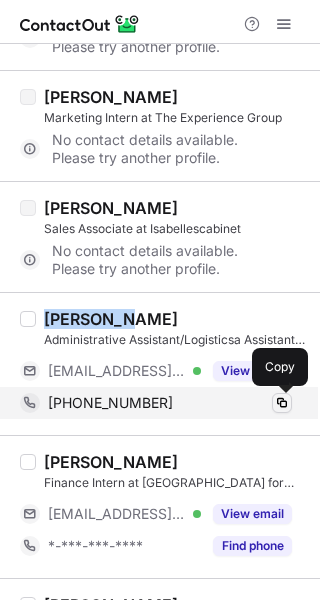 click at bounding box center (282, 403) 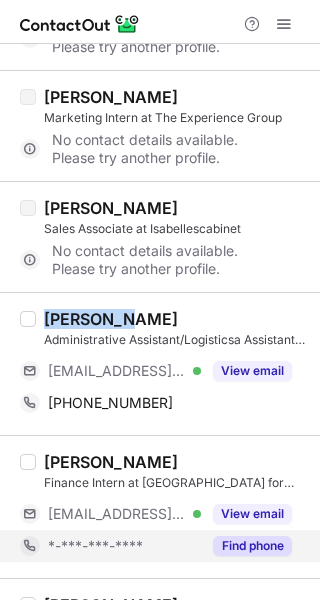 click on "Find phone" at bounding box center (252, 546) 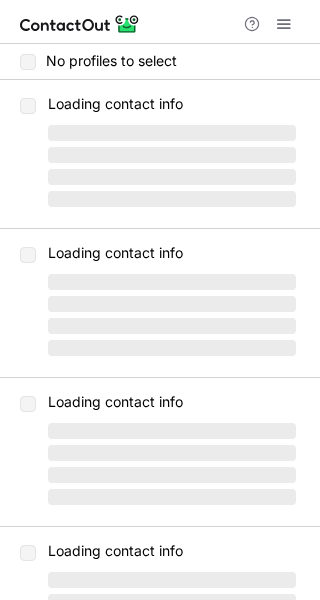 scroll, scrollTop: 0, scrollLeft: 0, axis: both 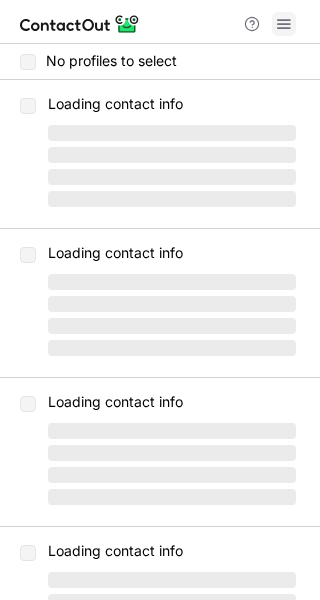 click at bounding box center [284, 24] 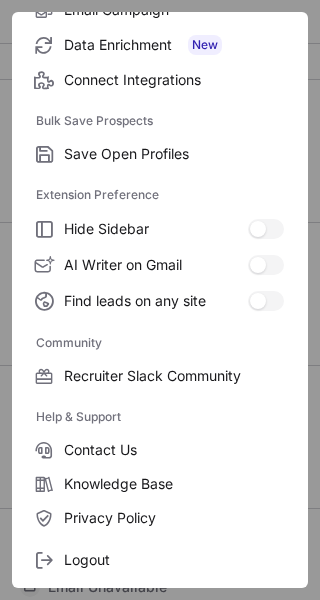 scroll, scrollTop: 307, scrollLeft: 0, axis: vertical 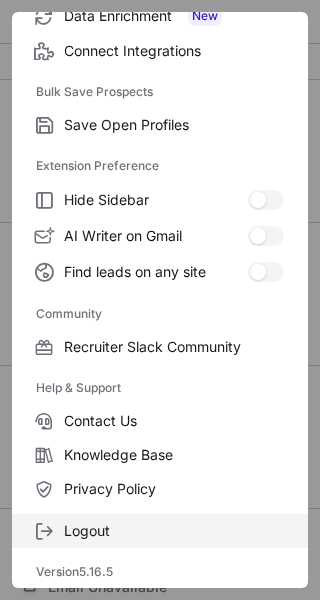 click on "Logout" at bounding box center (160, 531) 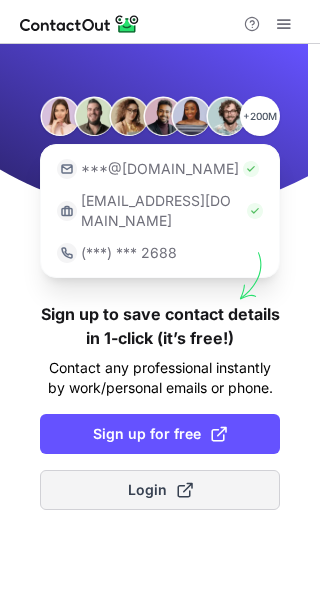 click on "Login" at bounding box center (160, 490) 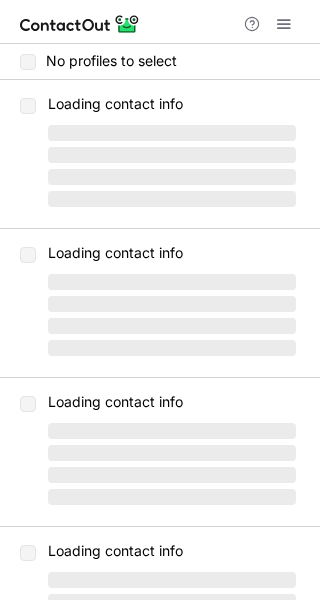 scroll, scrollTop: 0, scrollLeft: 0, axis: both 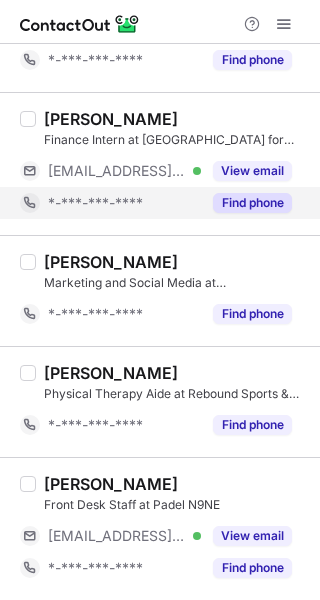 click on "[PERSON_NAME]" at bounding box center [111, 262] 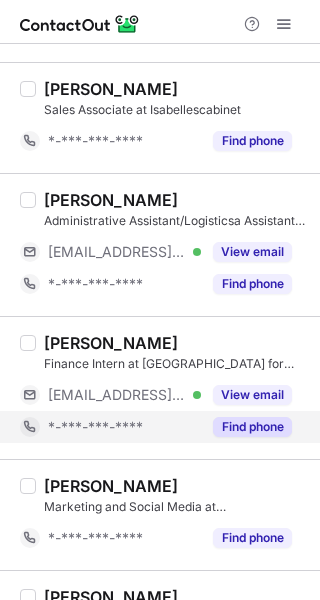 click on "Find phone" at bounding box center [246, 427] 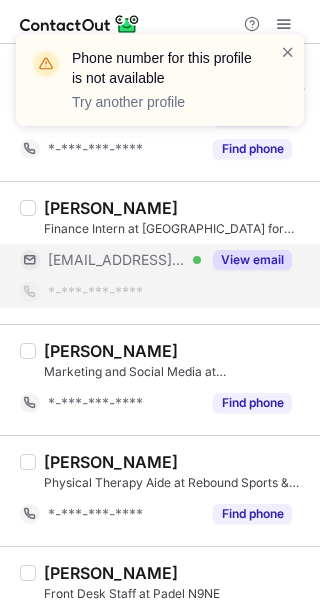 scroll, scrollTop: 2638, scrollLeft: 0, axis: vertical 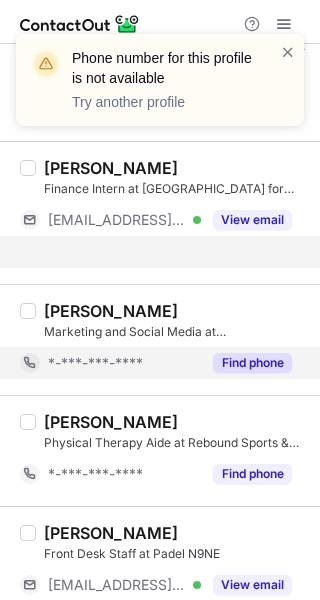 click on "Find phone" at bounding box center (252, 363) 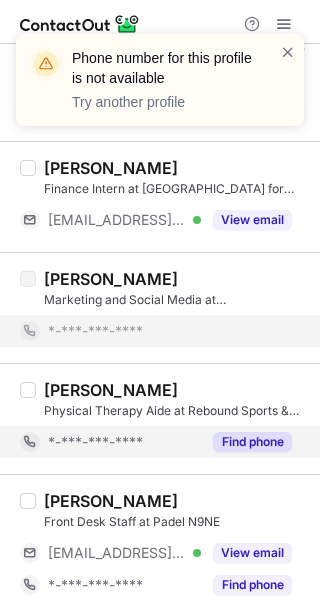 click on "Find phone" at bounding box center [252, 442] 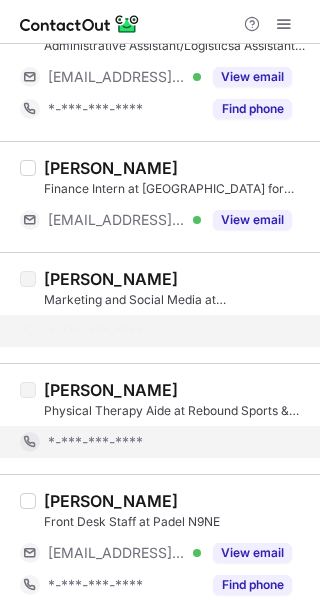 scroll, scrollTop: 2766, scrollLeft: 0, axis: vertical 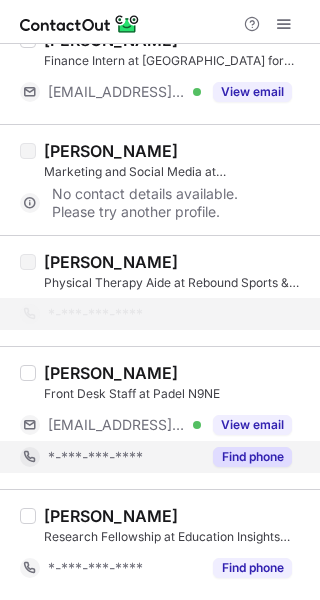 click on "Find phone" at bounding box center [252, 457] 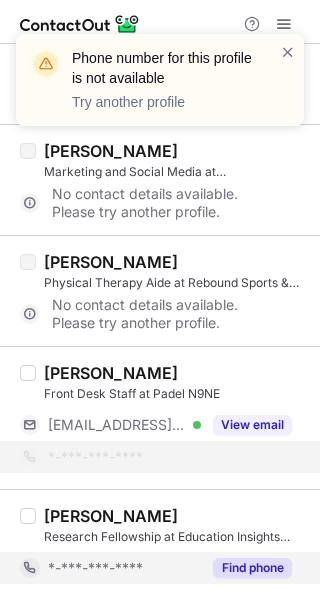 click on "Find phone" at bounding box center (252, 568) 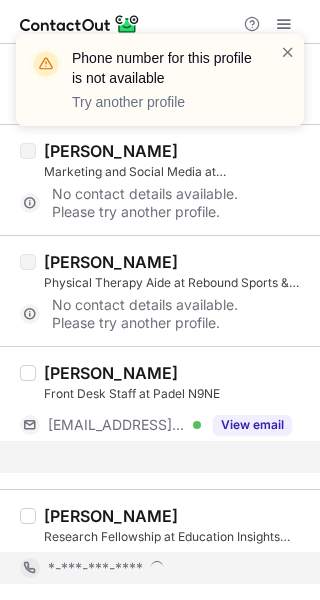 scroll, scrollTop: 2734, scrollLeft: 0, axis: vertical 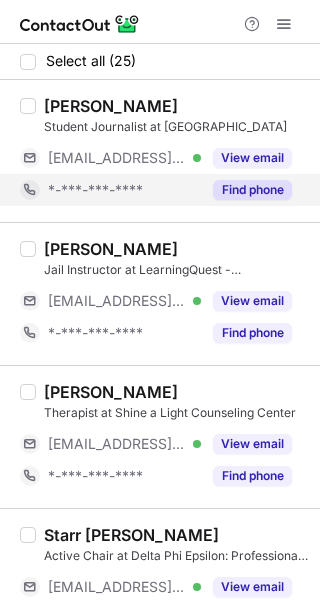 click on "Find phone" at bounding box center (246, 190) 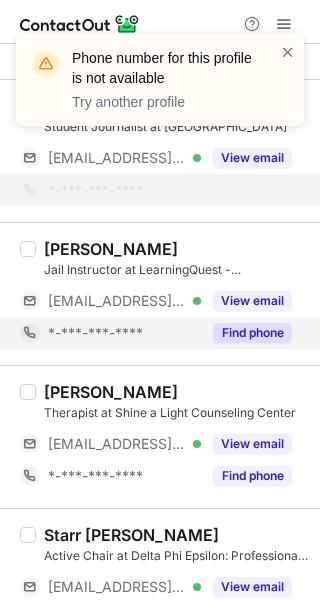 click on "Find phone" at bounding box center (252, 333) 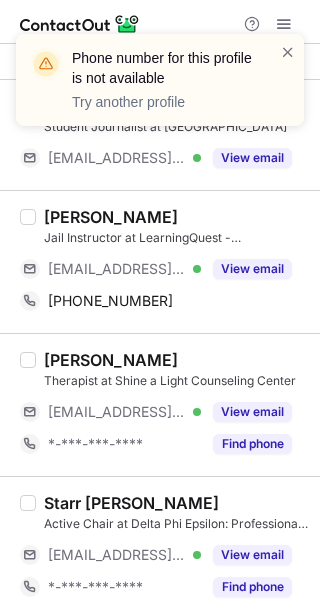 click on "[PERSON_NAME]" at bounding box center [111, 217] 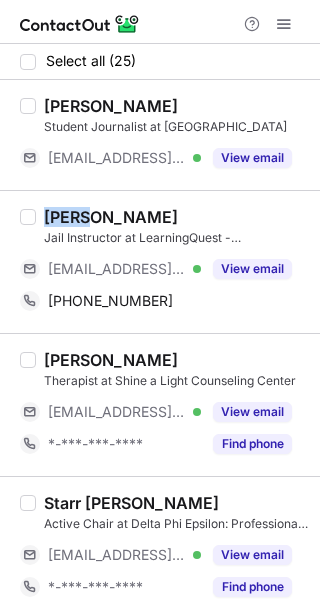 copy on "[PERSON_NAME]" 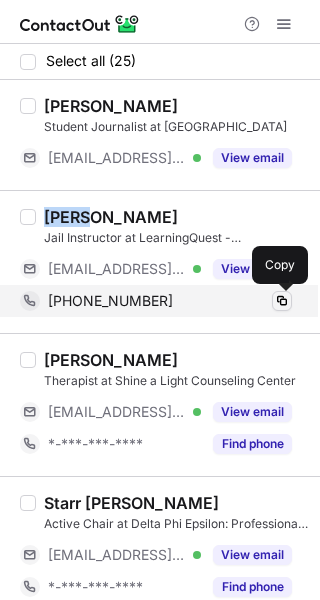 click at bounding box center (282, 301) 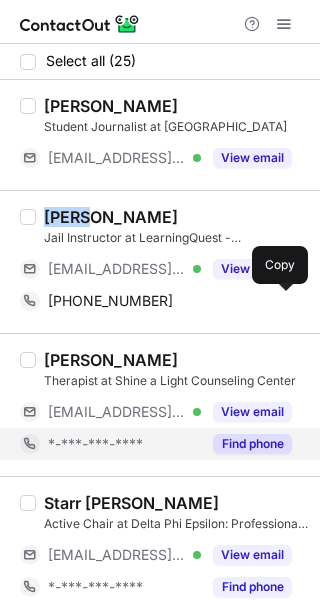 click on "Find phone" at bounding box center (252, 444) 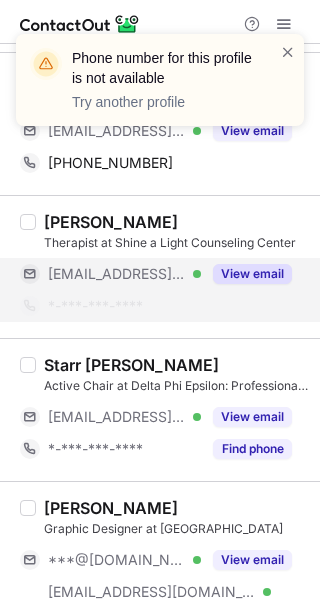 scroll, scrollTop: 149, scrollLeft: 0, axis: vertical 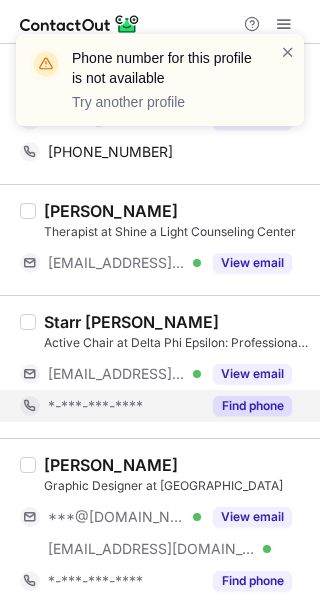 click on "Find phone" at bounding box center [252, 406] 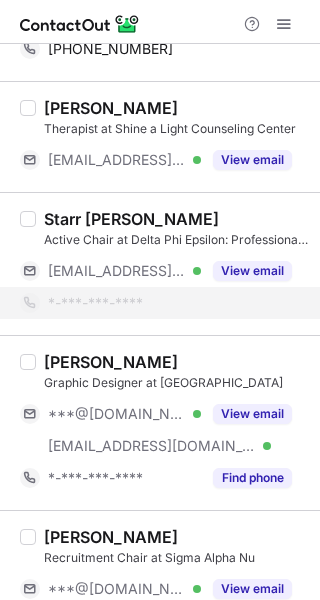scroll, scrollTop: 264, scrollLeft: 0, axis: vertical 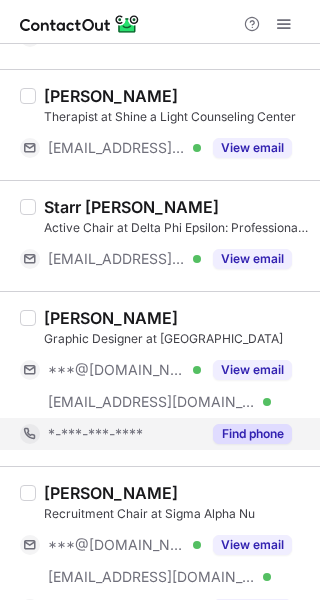 click on "Find phone" at bounding box center (252, 434) 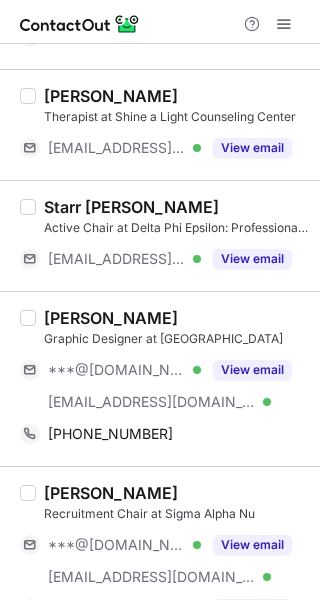click on "[PERSON_NAME]" at bounding box center (111, 318) 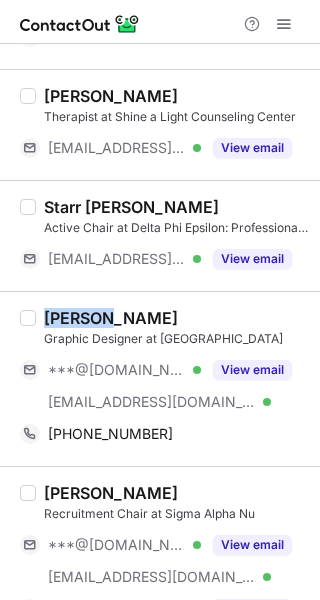 copy on "Natalie" 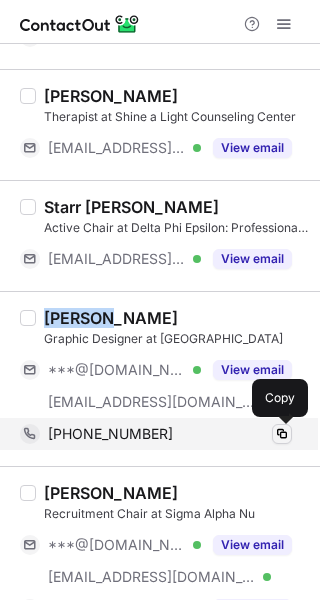 click at bounding box center (282, 434) 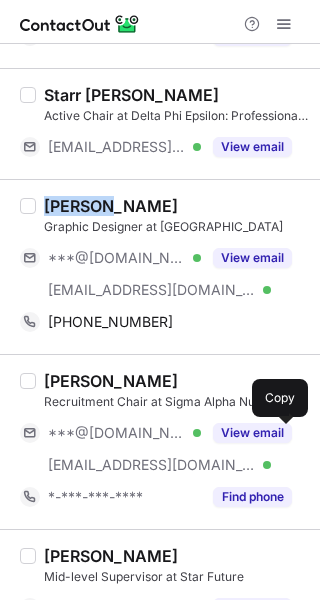 scroll, scrollTop: 380, scrollLeft: 0, axis: vertical 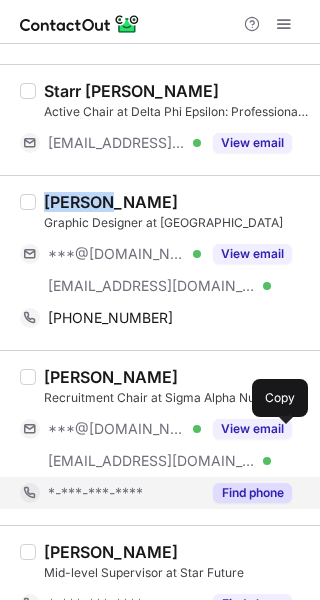 click on "Find phone" at bounding box center (252, 493) 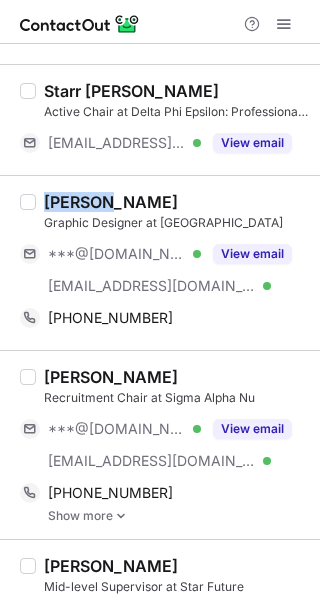 click on "Sarai Melendez Recruitment Chair at Sigma Alpha Nu" at bounding box center (176, 387) 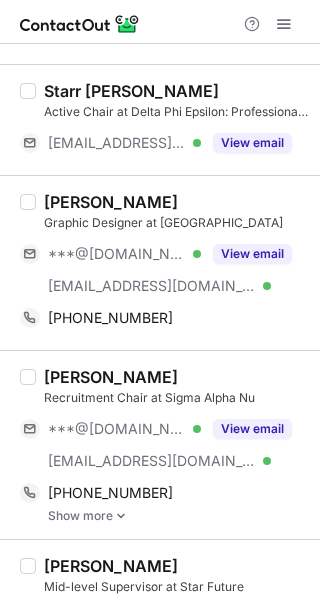 click on "Sarai Melendez Recruitment Chair at Sigma Alpha Nu" at bounding box center (176, 387) 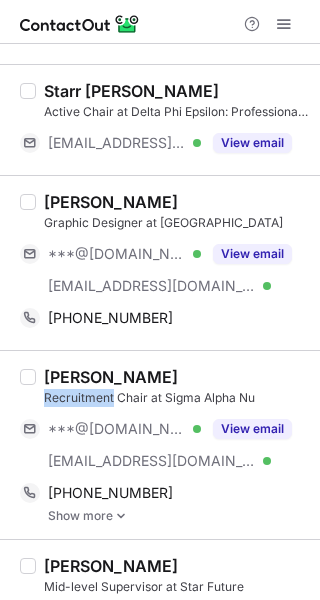 click on "[PERSON_NAME]" at bounding box center (111, 377) 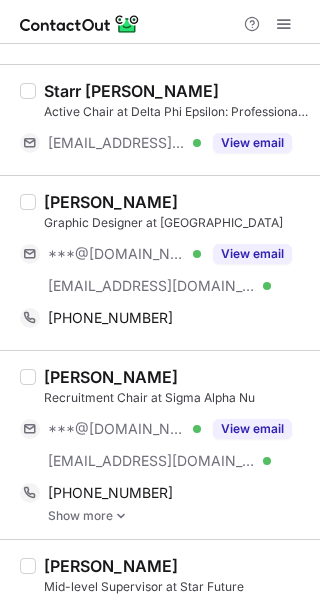 click on "[PERSON_NAME]" at bounding box center [111, 377] 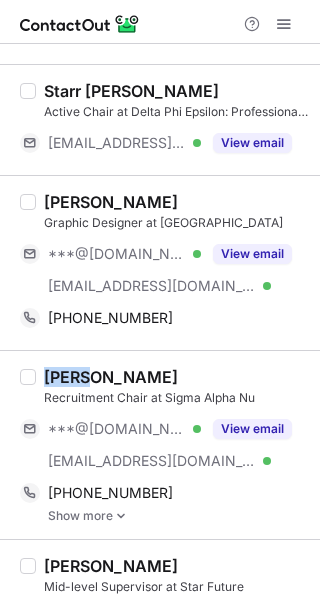 copy on "Sarai" 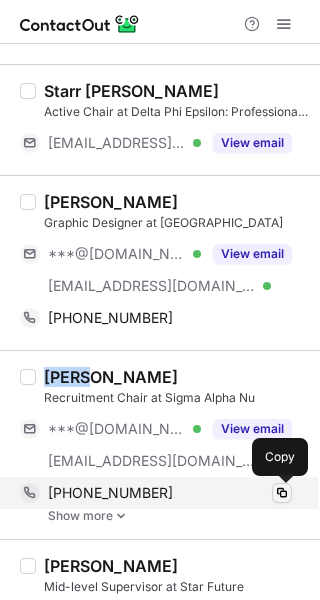 click at bounding box center (282, 493) 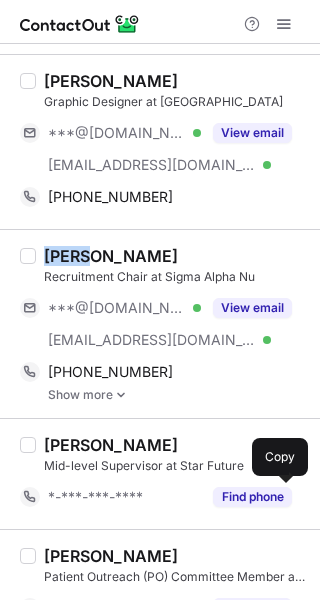 scroll, scrollTop: 534, scrollLeft: 0, axis: vertical 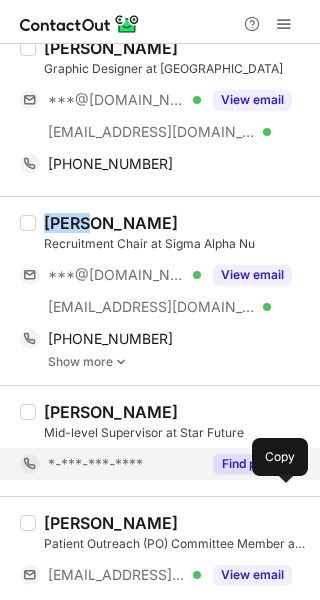 click on "Find phone" at bounding box center [252, 464] 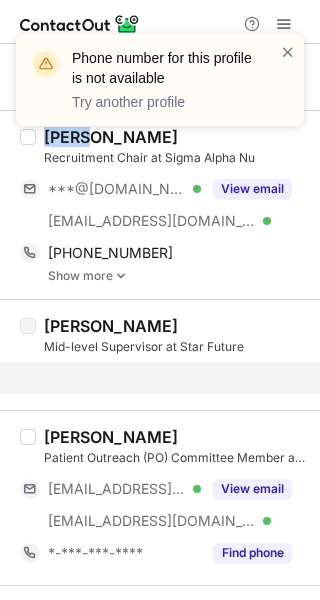 scroll, scrollTop: 630, scrollLeft: 0, axis: vertical 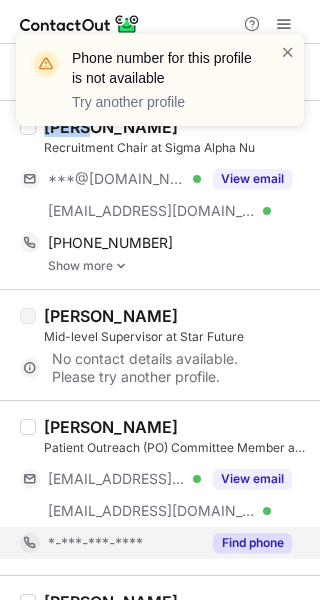 click on "Find phone" at bounding box center [252, 543] 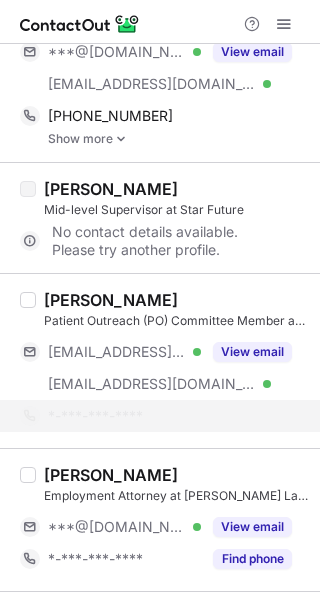 scroll, scrollTop: 787, scrollLeft: 0, axis: vertical 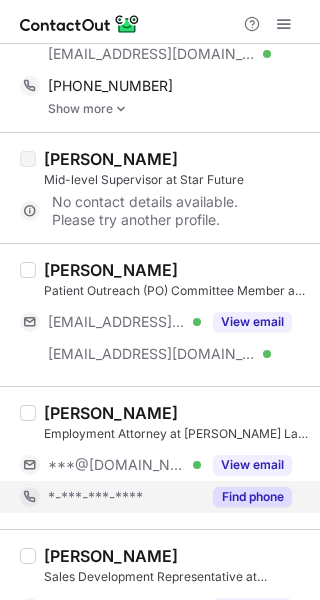 click on "Find phone" at bounding box center (252, 497) 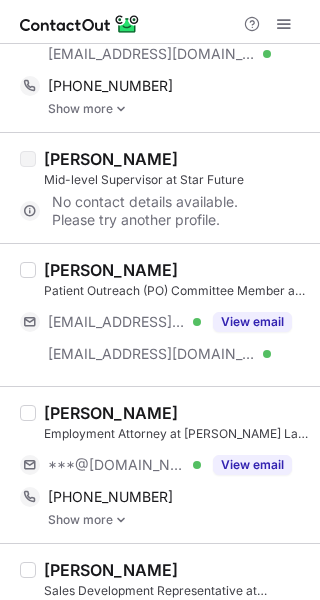 click on "[PERSON_NAME]" at bounding box center [111, 413] 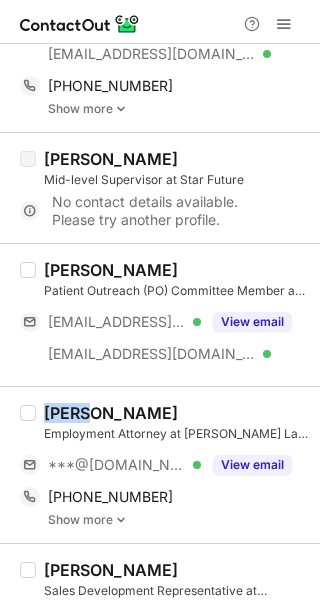 copy on "Anahi" 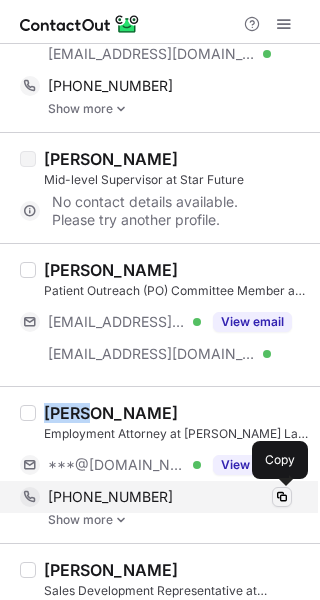 click at bounding box center (282, 497) 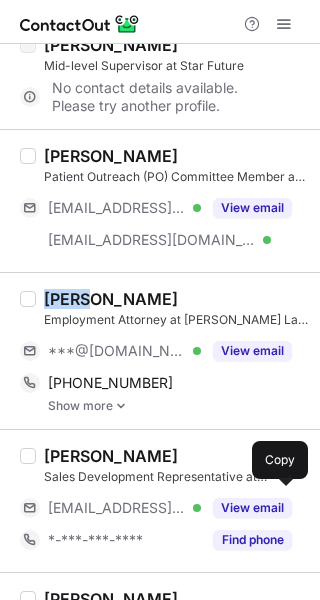 scroll, scrollTop: 942, scrollLeft: 0, axis: vertical 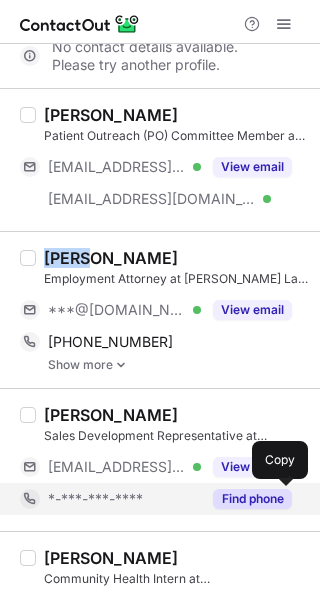 click on "Find phone" at bounding box center (252, 499) 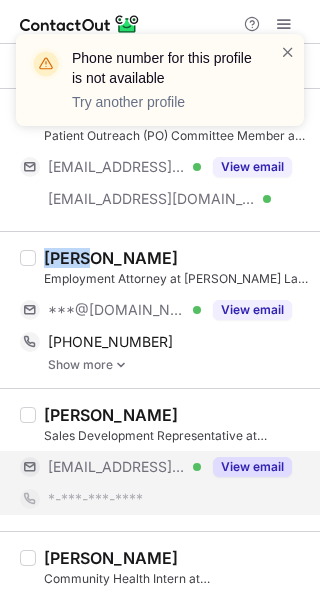 scroll, scrollTop: 1086, scrollLeft: 0, axis: vertical 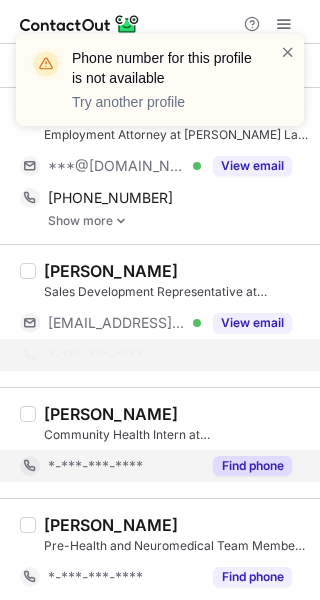 click on "Find phone" at bounding box center [252, 466] 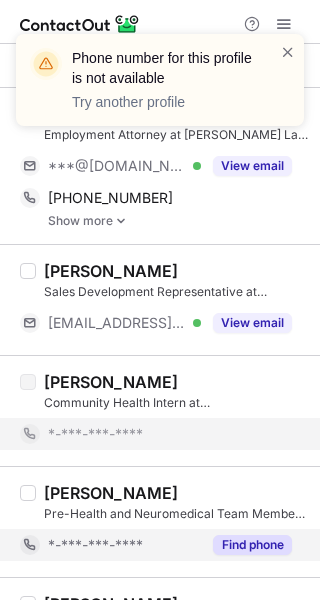 click on "Find phone" at bounding box center (252, 545) 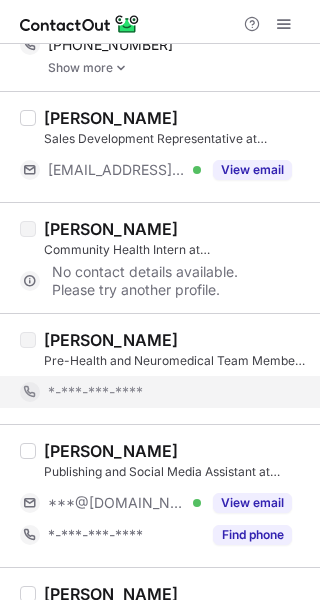 scroll, scrollTop: 1262, scrollLeft: 0, axis: vertical 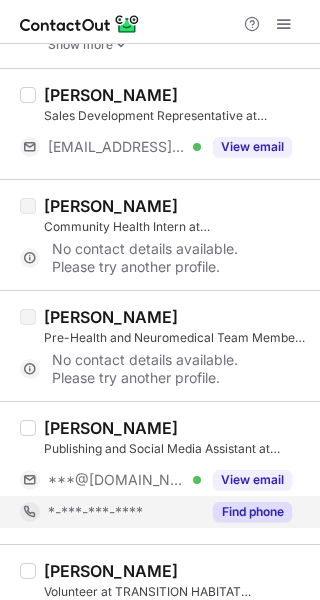 click on "Find phone" at bounding box center [252, 512] 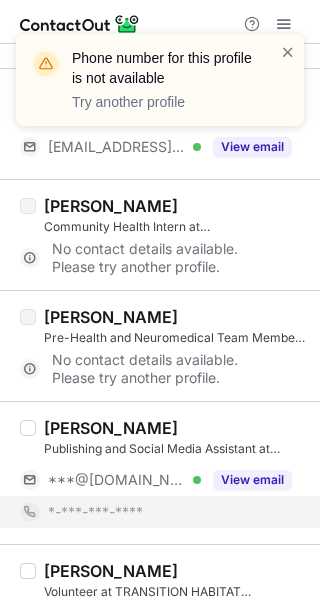 scroll, scrollTop: 1424, scrollLeft: 0, axis: vertical 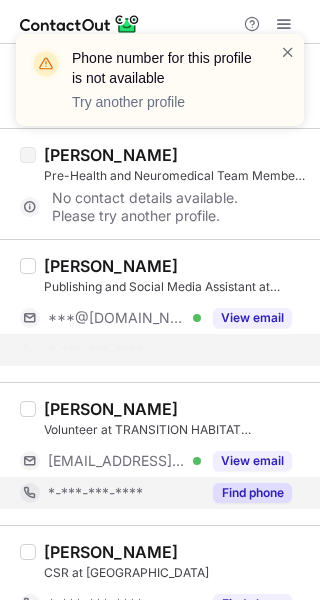 click on "Find phone" at bounding box center [246, 493] 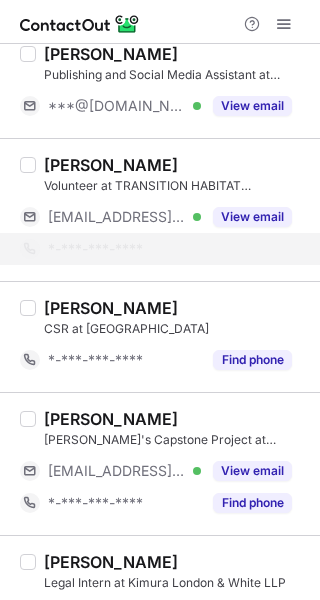 scroll, scrollTop: 1671, scrollLeft: 0, axis: vertical 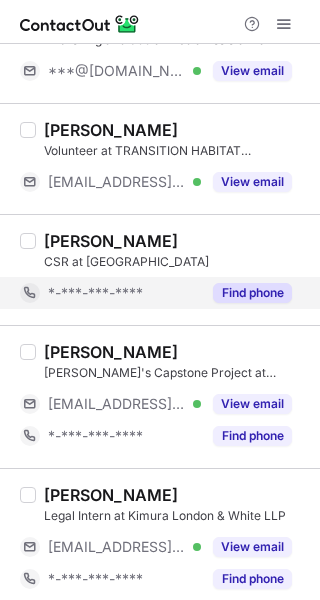 click on "Find phone" at bounding box center (246, 293) 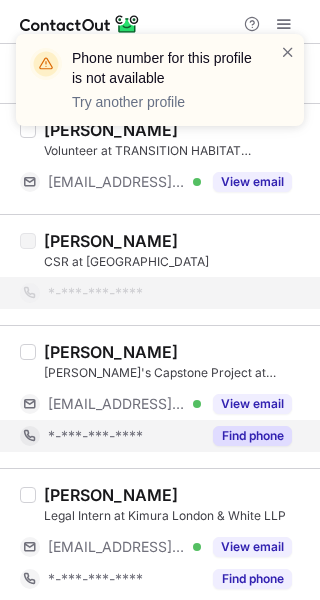 click on "Find phone" at bounding box center [252, 436] 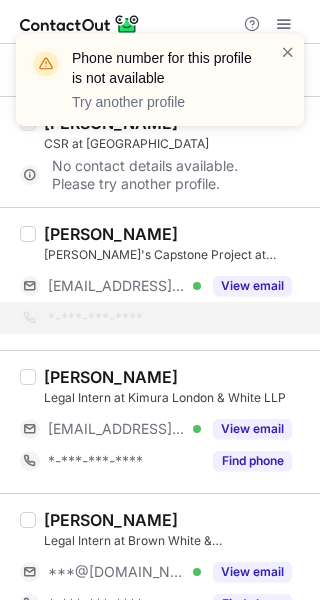 scroll, scrollTop: 1790, scrollLeft: 0, axis: vertical 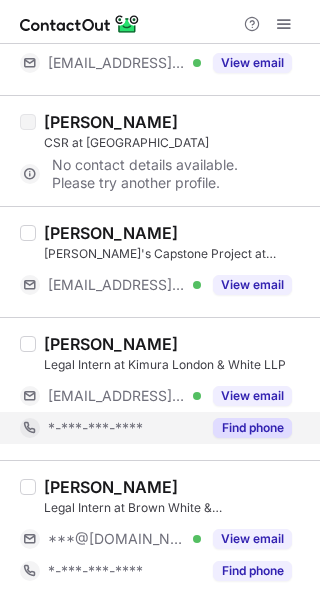 click on "Find phone" at bounding box center (252, 428) 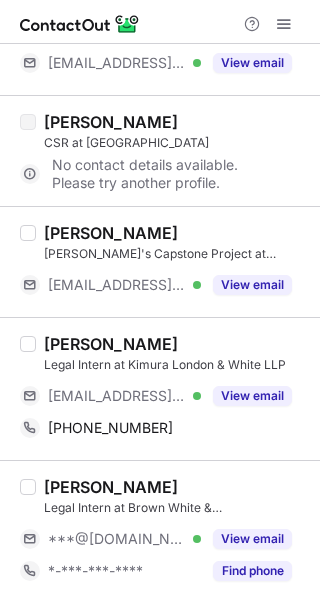 click on "[PERSON_NAME]" at bounding box center (111, 344) 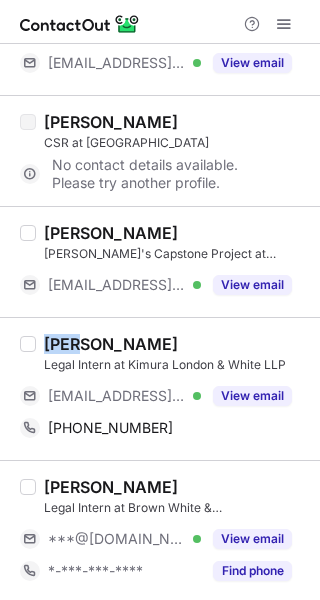 copy on "Luke" 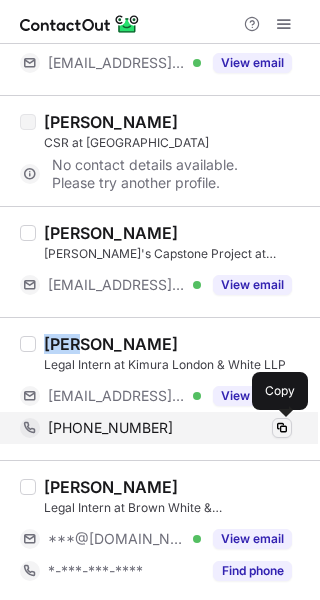 click at bounding box center [282, 428] 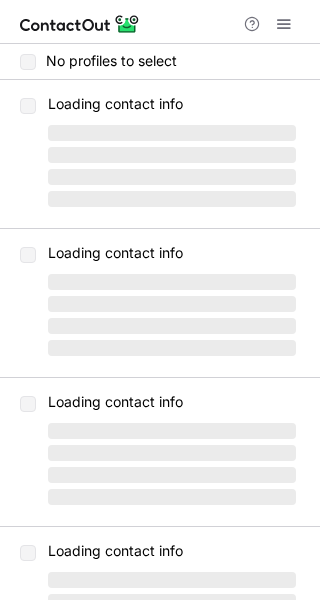 scroll, scrollTop: 0, scrollLeft: 0, axis: both 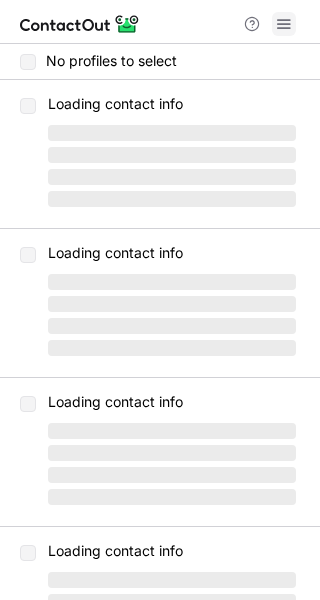 click at bounding box center (284, 24) 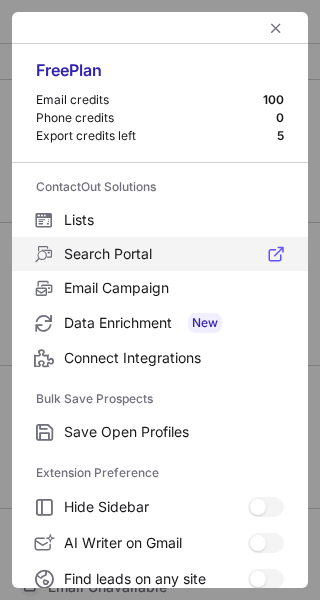 scroll, scrollTop: 307, scrollLeft: 0, axis: vertical 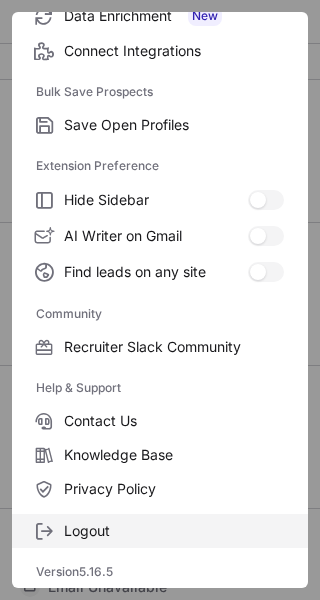 click on "Logout" at bounding box center [174, 531] 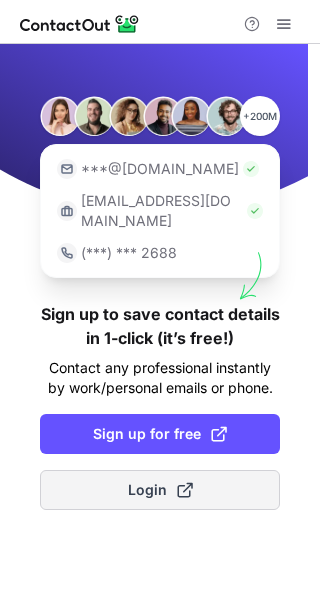click on "Login" at bounding box center [160, 490] 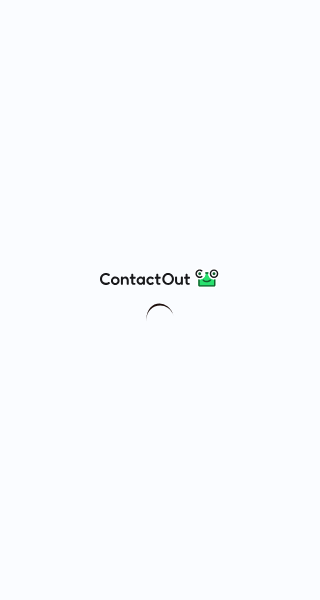 scroll, scrollTop: 0, scrollLeft: 0, axis: both 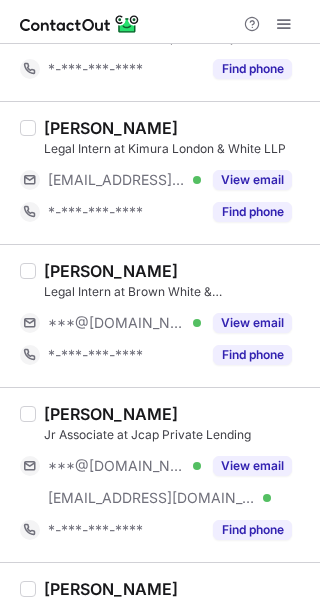 click on "[PERSON_NAME] Associate at Jcap Private Lending ***@[DOMAIN_NAME] Verified [EMAIL_ADDRESS][DOMAIN_NAME] Verified View email *-***-***-**** Find phone" at bounding box center (160, 474) 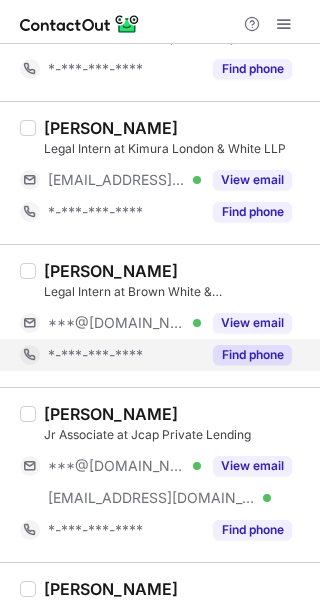 click on "Find phone" at bounding box center [252, 355] 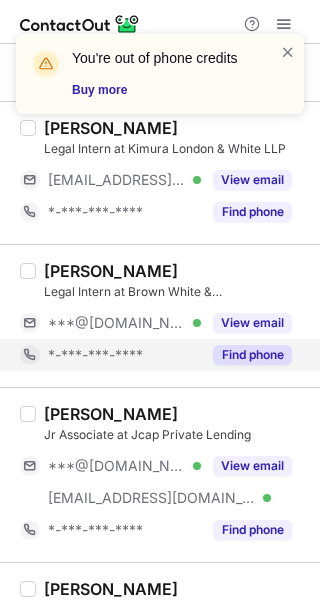 click on "Find phone" at bounding box center (252, 355) 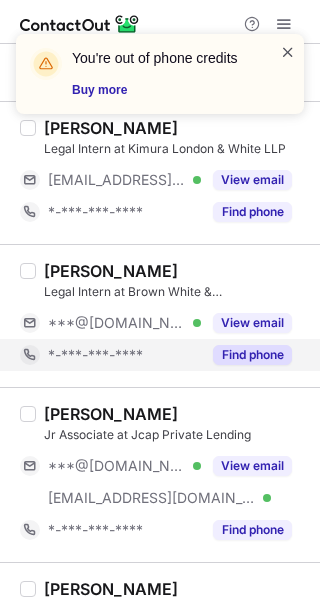 click at bounding box center (288, 52) 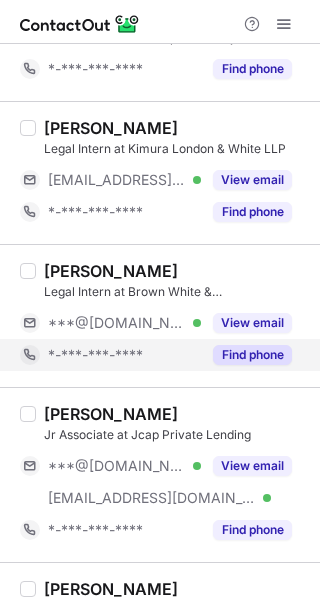 click on "You're out of phone credits Buy more" at bounding box center [160, 34] 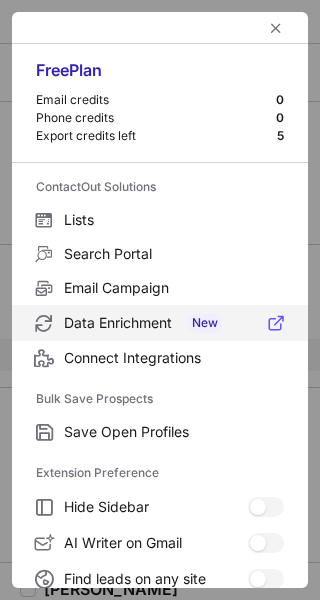 scroll, scrollTop: 307, scrollLeft: 0, axis: vertical 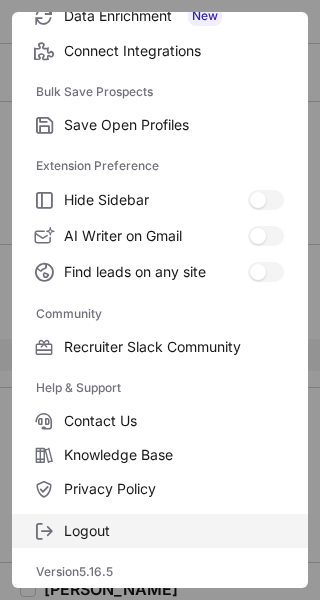 click on "Logout" at bounding box center (160, 531) 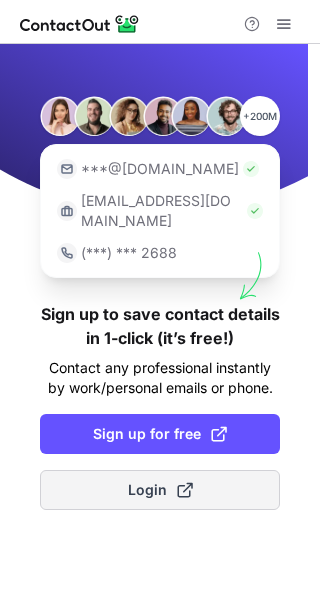 click on "Login" at bounding box center [160, 490] 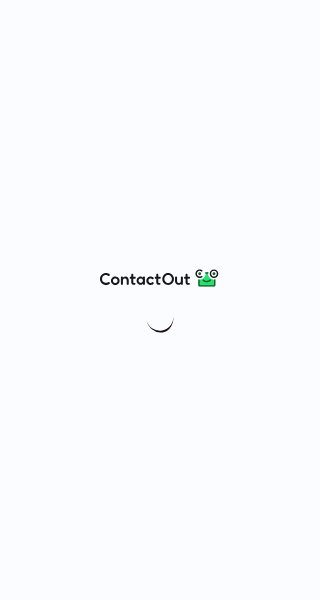 scroll, scrollTop: 0, scrollLeft: 0, axis: both 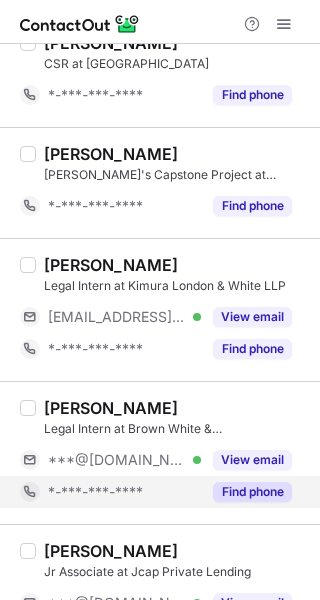 click on "Find phone" at bounding box center (252, 492) 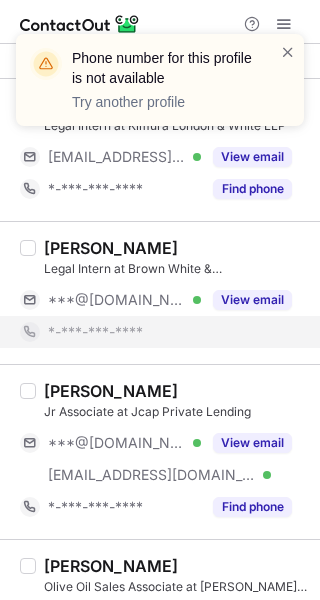 scroll, scrollTop: 2206, scrollLeft: 0, axis: vertical 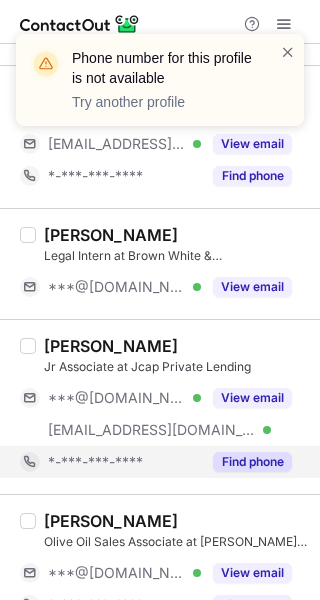 click on "Find phone" at bounding box center [252, 462] 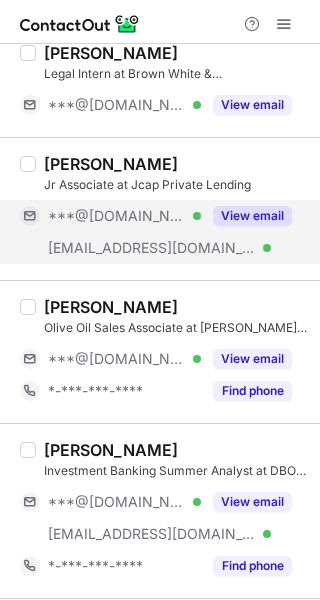 scroll, scrollTop: 2416, scrollLeft: 0, axis: vertical 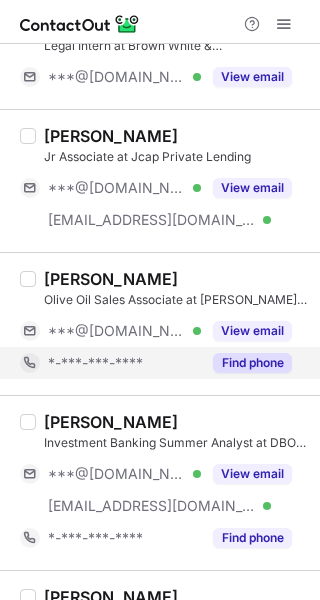 click on "Find phone" at bounding box center (252, 363) 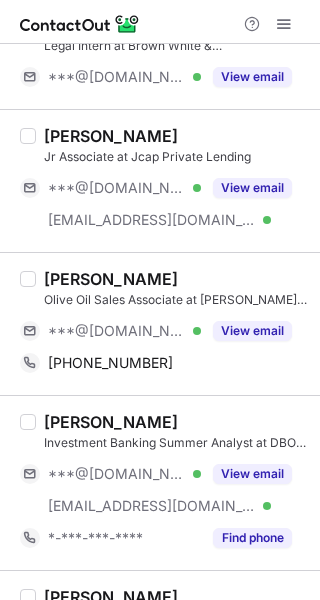 click on "Kiara Shuster" at bounding box center (111, 279) 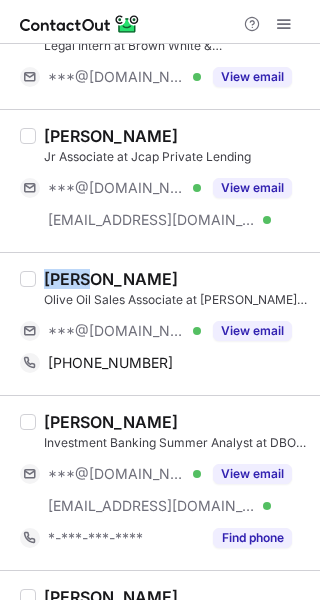 copy on "Kiara" 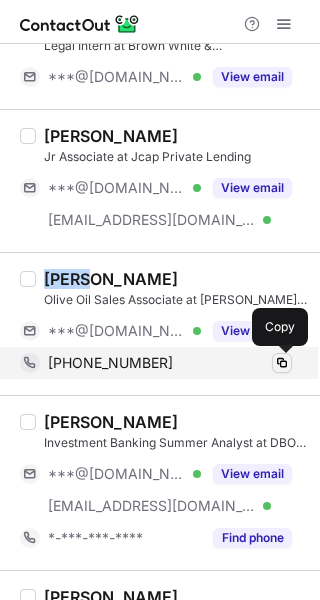 click at bounding box center (282, 363) 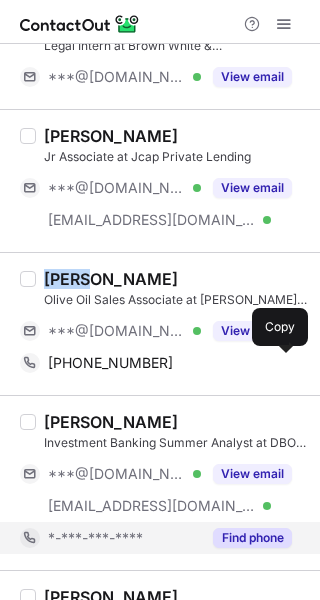 click on "Find phone" at bounding box center (252, 538) 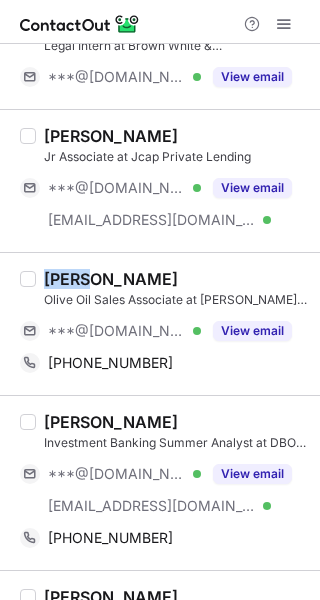 click on "Marcello Battista" at bounding box center [111, 422] 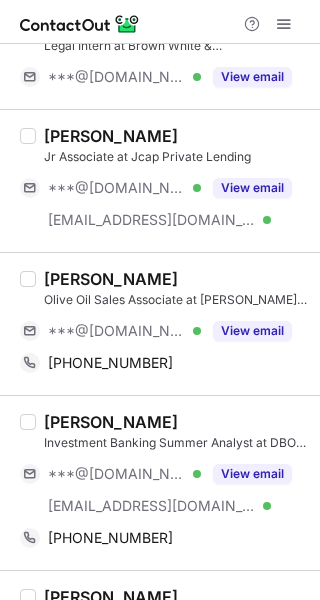 click on "Marcello Battista" at bounding box center [111, 422] 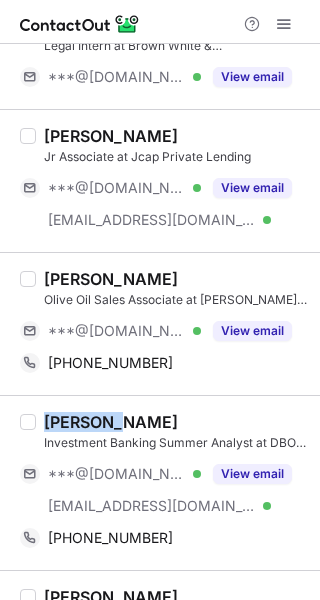 copy on "Marcello" 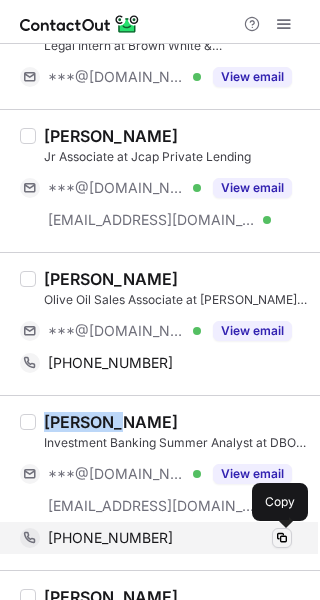 click at bounding box center (282, 538) 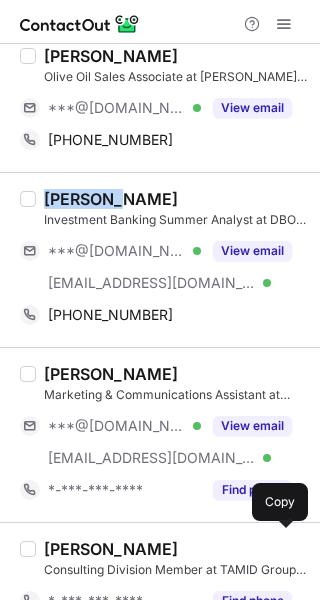 scroll, scrollTop: 2671, scrollLeft: 0, axis: vertical 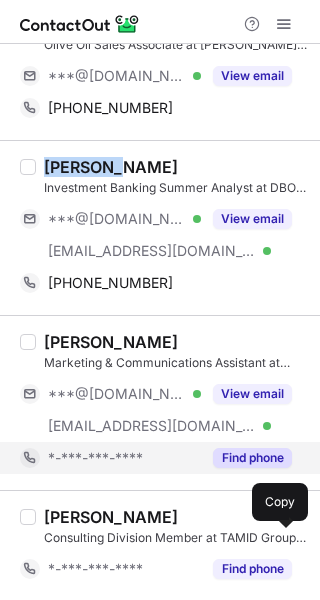 click on "Find phone" at bounding box center [252, 458] 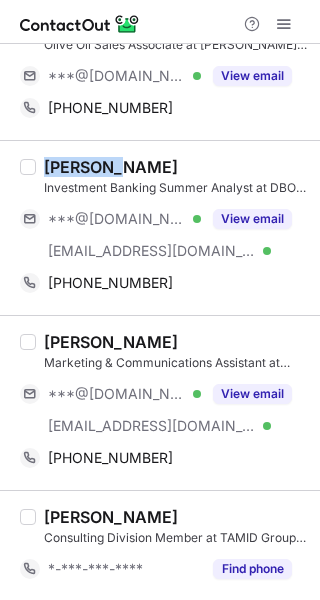 click on "Amelia Schooley" at bounding box center (111, 342) 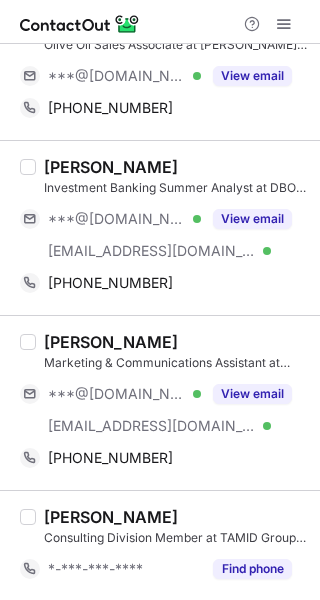 click on "Amelia Schooley" at bounding box center [111, 342] 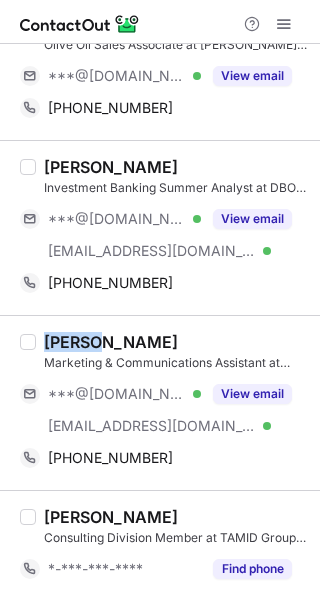 copy on "Amelia" 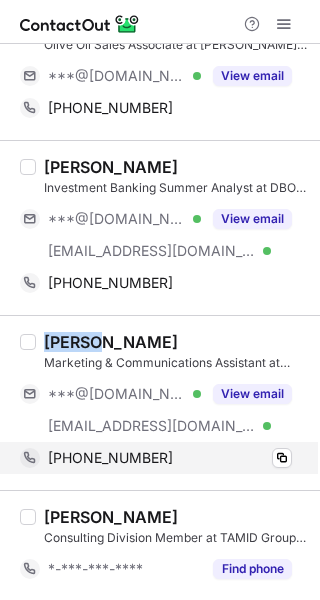 click on "+19258187517 Copy" at bounding box center [156, 458] 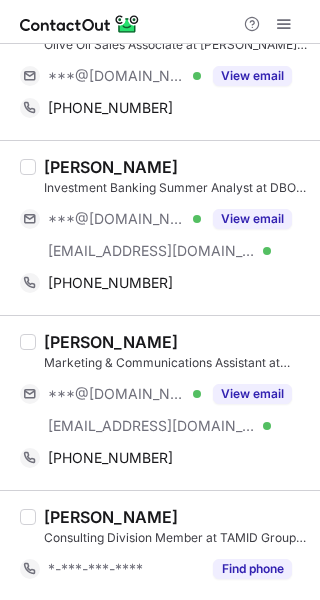 scroll, scrollTop: 2783, scrollLeft: 0, axis: vertical 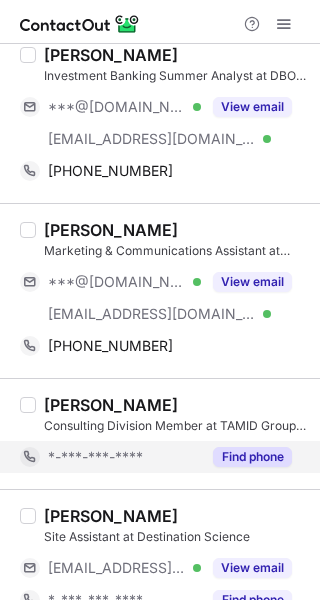 click on "Find phone" at bounding box center (252, 457) 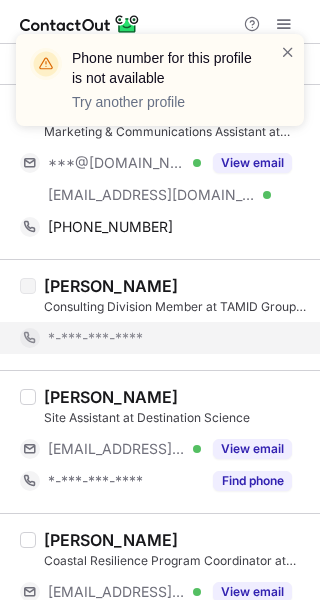 scroll, scrollTop: 2939, scrollLeft: 0, axis: vertical 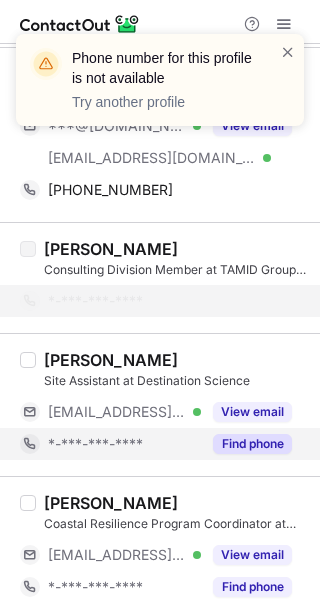 click on "Find phone" at bounding box center [252, 444] 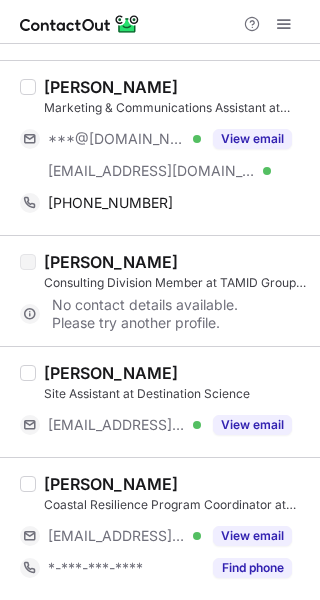 scroll, scrollTop: 2926, scrollLeft: 0, axis: vertical 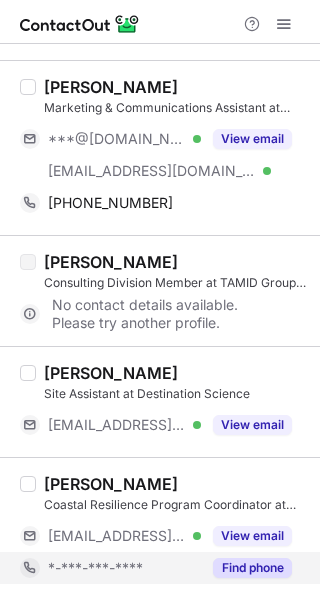 click on "Find phone" at bounding box center (252, 568) 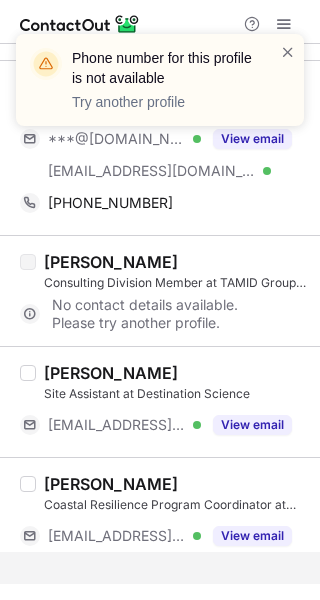 scroll, scrollTop: 2894, scrollLeft: 0, axis: vertical 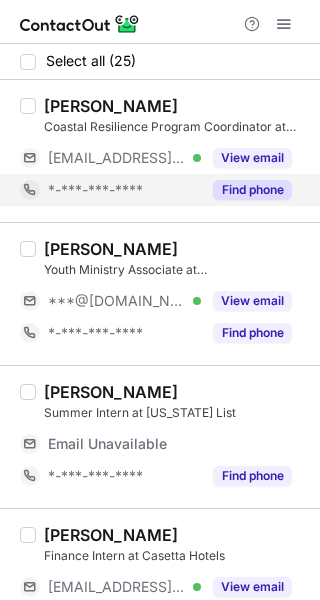 click on "Find phone" at bounding box center [252, 190] 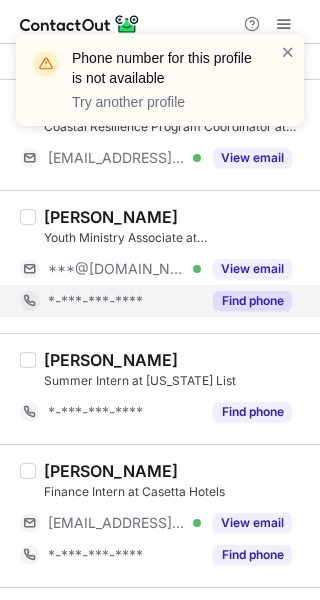 click on "Find phone" at bounding box center [252, 301] 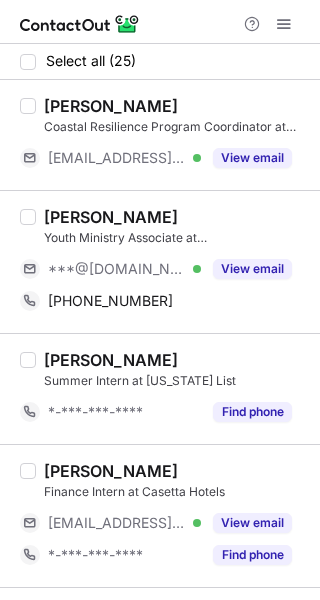 click on "[PERSON_NAME]" at bounding box center [111, 217] 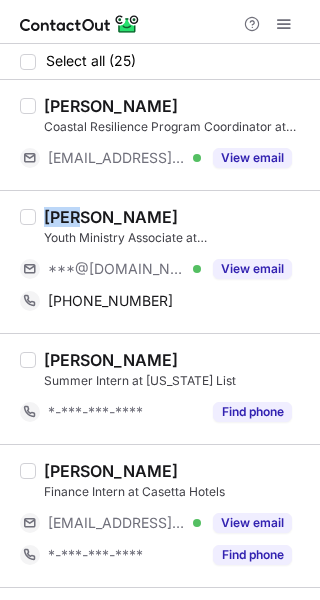 copy on "Kira" 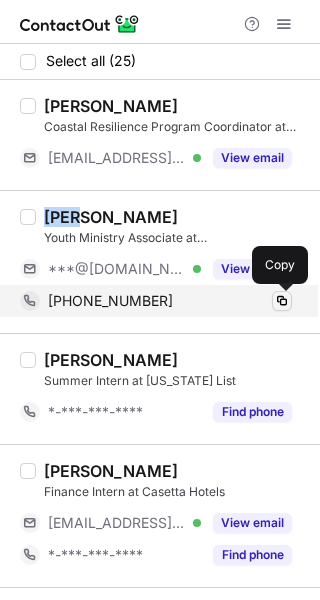 click at bounding box center (282, 301) 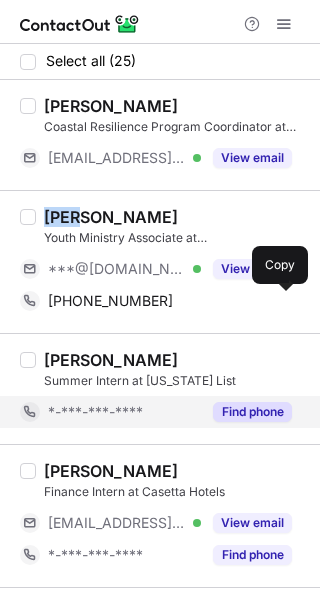 click on "Find phone" at bounding box center (252, 412) 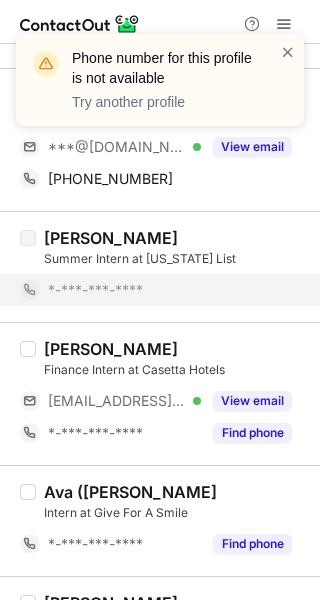 scroll, scrollTop: 124, scrollLeft: 0, axis: vertical 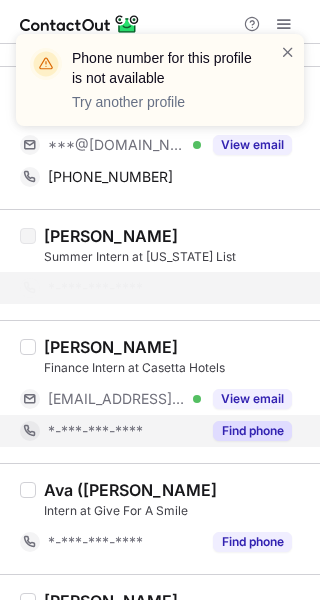 click on "Find phone" at bounding box center (252, 431) 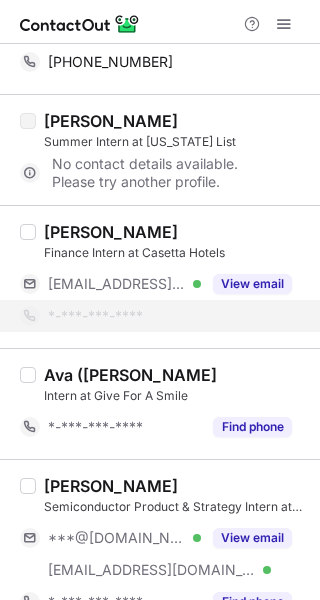 scroll, scrollTop: 253, scrollLeft: 0, axis: vertical 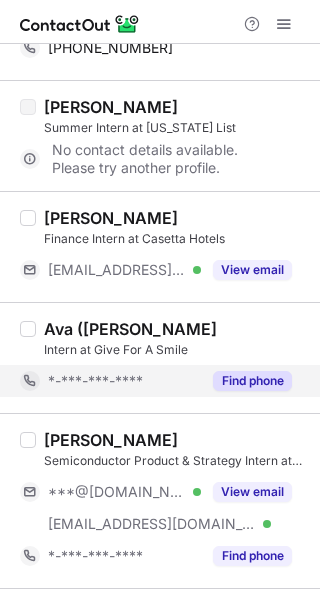 click on "Sanchay Gadia Semiconductor Product & Strategy Intern at FabuBlox ***@gmail.com Verified ***@fabublox.com Verified View email *-***-***-**** Find phone" at bounding box center [160, 500] 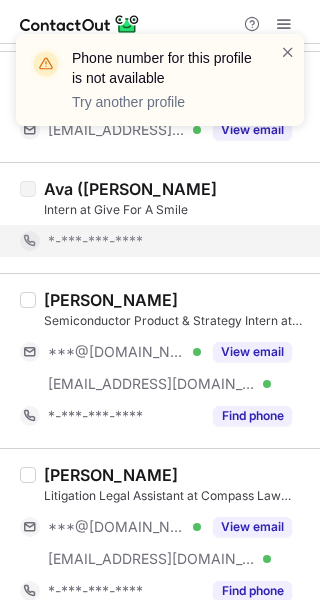 scroll, scrollTop: 397, scrollLeft: 0, axis: vertical 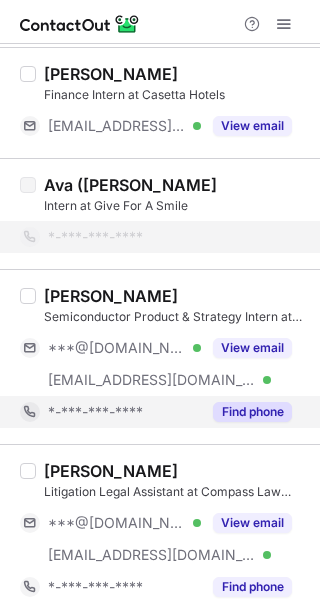 click on "Find phone" at bounding box center [252, 412] 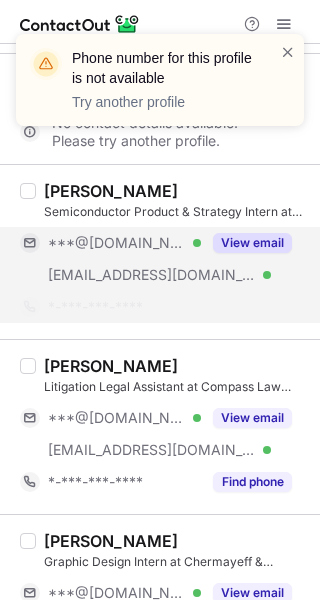 scroll, scrollTop: 512, scrollLeft: 0, axis: vertical 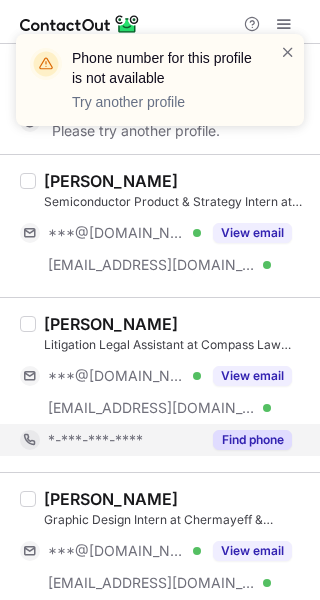 click on "Find phone" at bounding box center (252, 440) 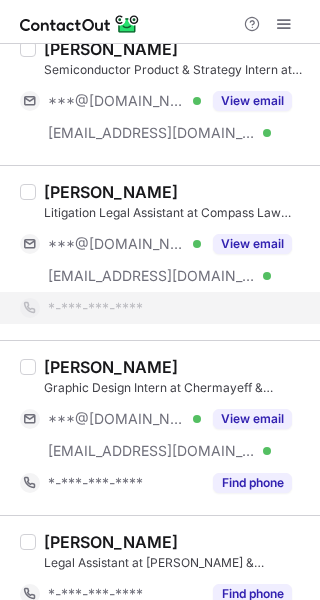 scroll, scrollTop: 658, scrollLeft: 0, axis: vertical 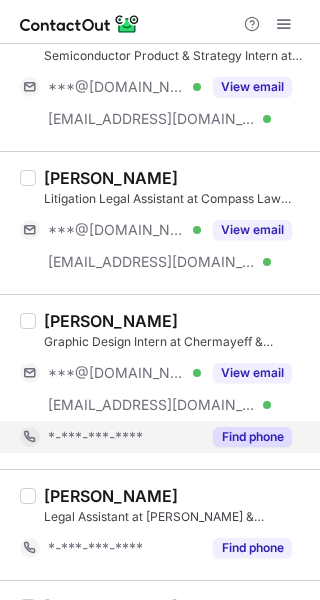click on "Find phone" at bounding box center [252, 437] 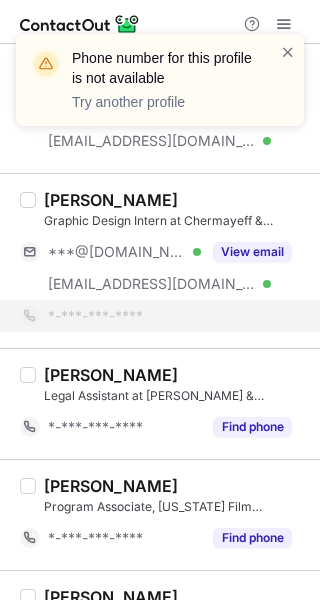 scroll, scrollTop: 789, scrollLeft: 0, axis: vertical 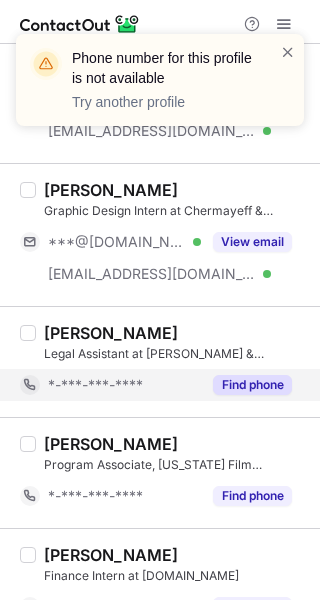 click on "Find phone" at bounding box center (252, 385) 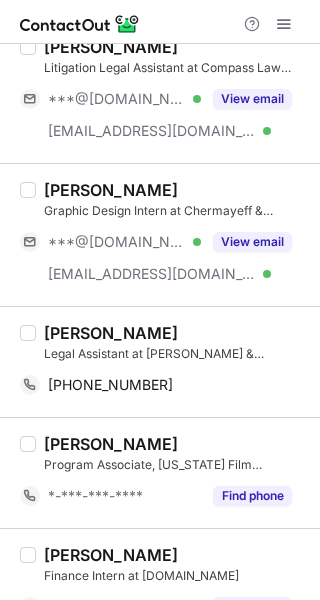 click on "[PERSON_NAME]" at bounding box center (111, 333) 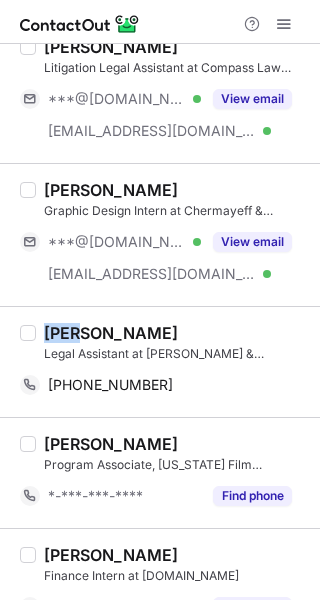 copy on "Kira" 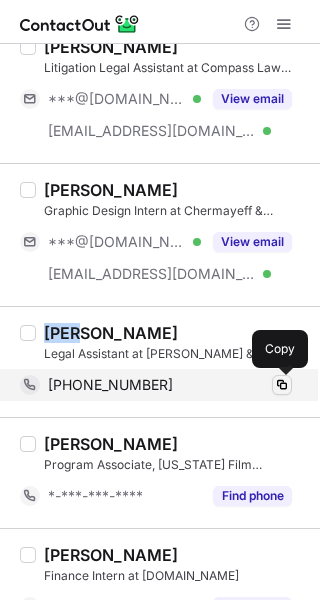 click at bounding box center (282, 385) 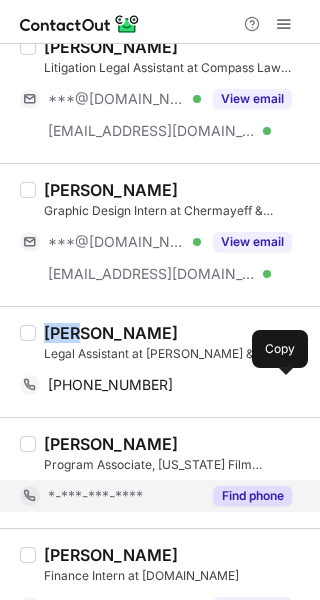 click on "Find phone" at bounding box center (252, 496) 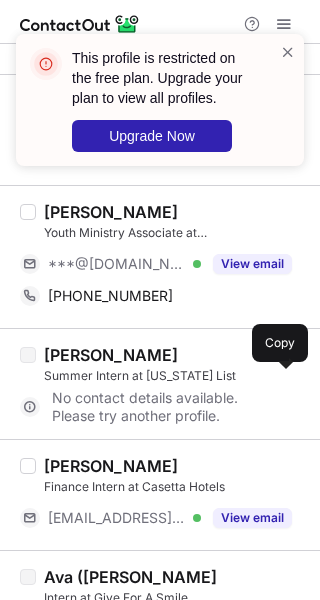 scroll, scrollTop: 0, scrollLeft: 0, axis: both 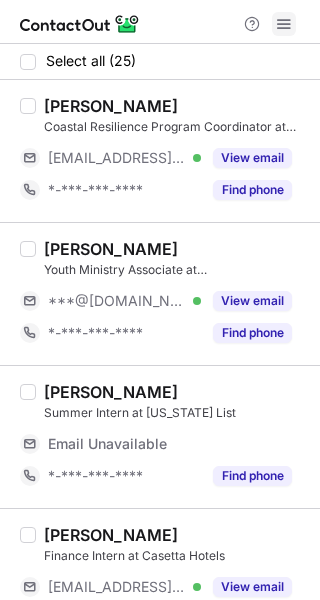 click at bounding box center (284, 24) 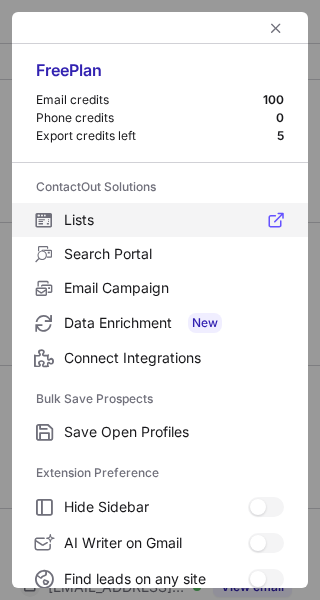 scroll, scrollTop: 307, scrollLeft: 0, axis: vertical 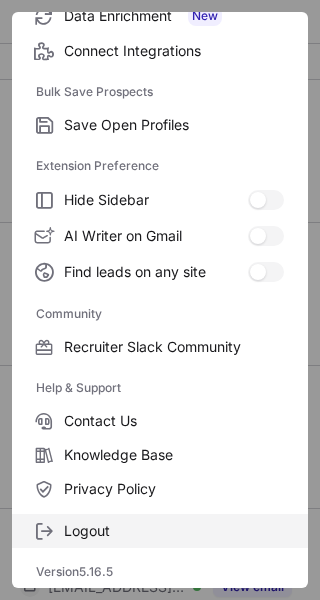 click on "Logout" at bounding box center (174, 531) 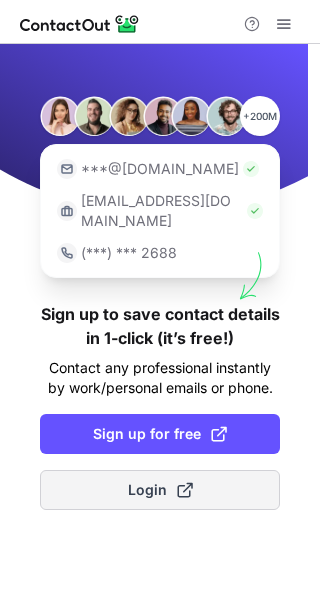 click on "Login" at bounding box center [160, 490] 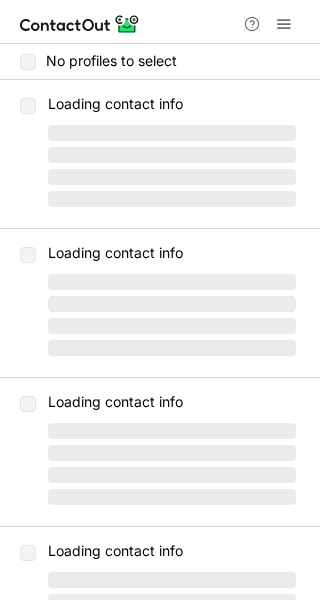 scroll, scrollTop: 0, scrollLeft: 0, axis: both 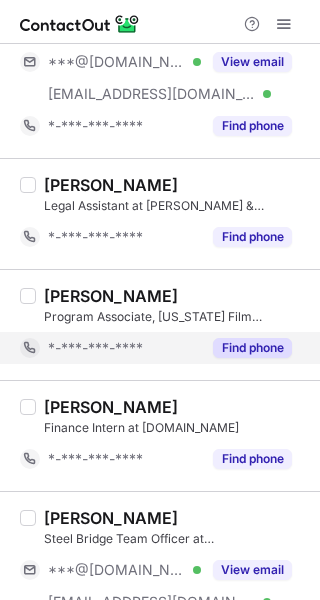 click on "Find phone" at bounding box center [252, 348] 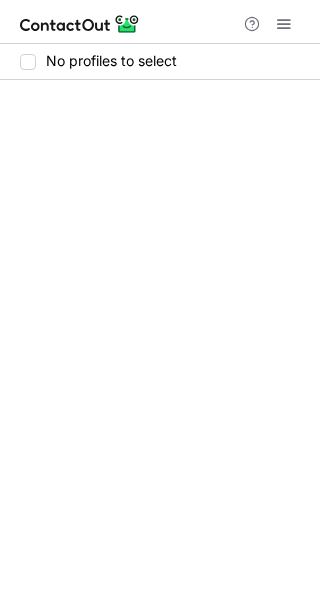 scroll, scrollTop: 0, scrollLeft: 0, axis: both 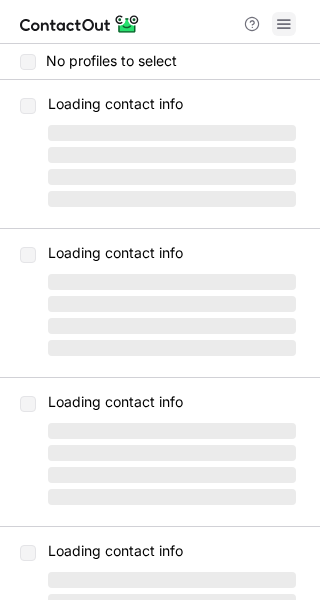 click at bounding box center [284, 24] 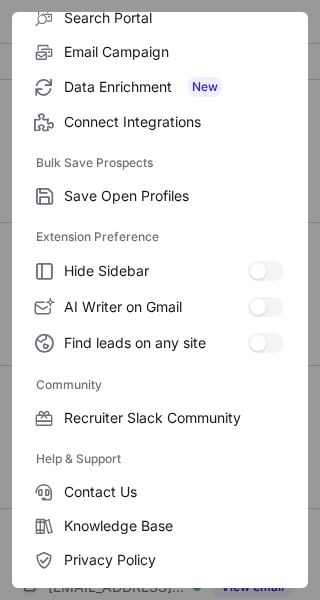 scroll, scrollTop: 307, scrollLeft: 0, axis: vertical 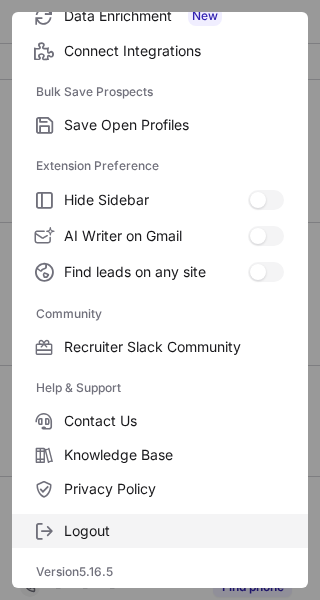 click on "Logout" at bounding box center [174, 531] 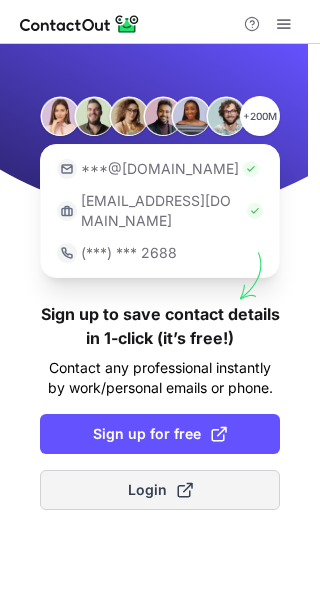 click on "Login" at bounding box center [160, 490] 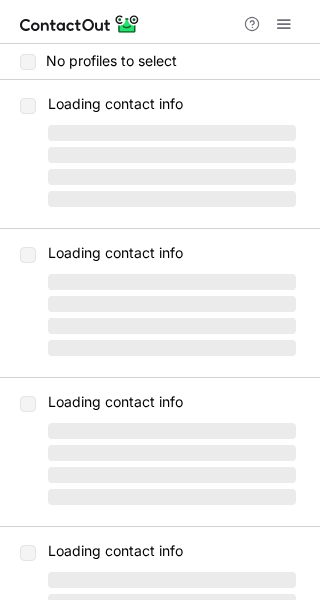 scroll, scrollTop: 0, scrollLeft: 0, axis: both 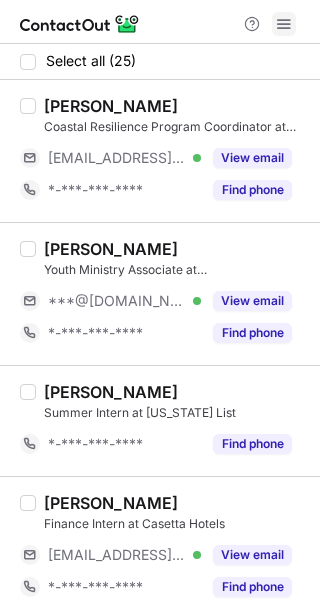 click at bounding box center (284, 24) 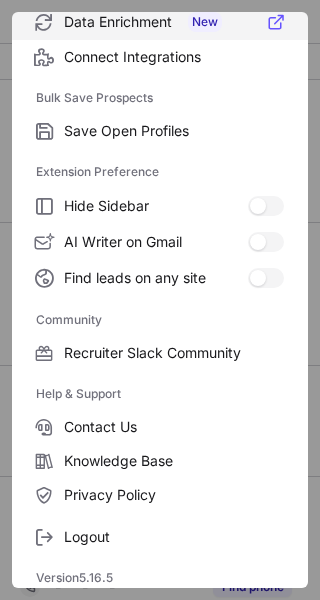 scroll, scrollTop: 307, scrollLeft: 0, axis: vertical 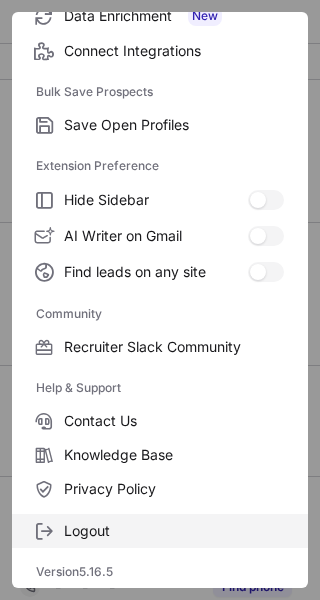 click on "Logout" at bounding box center (174, 531) 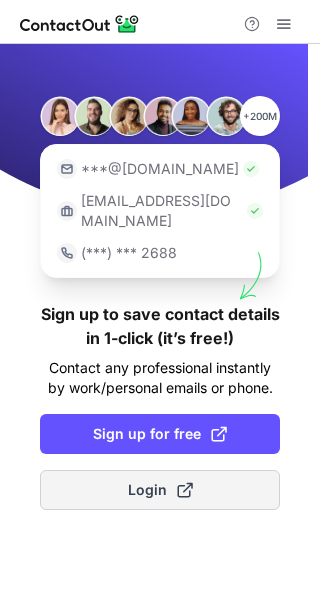 click on "Login" at bounding box center [160, 490] 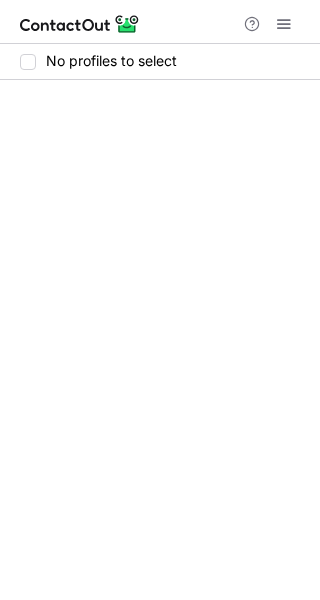 scroll, scrollTop: 0, scrollLeft: 0, axis: both 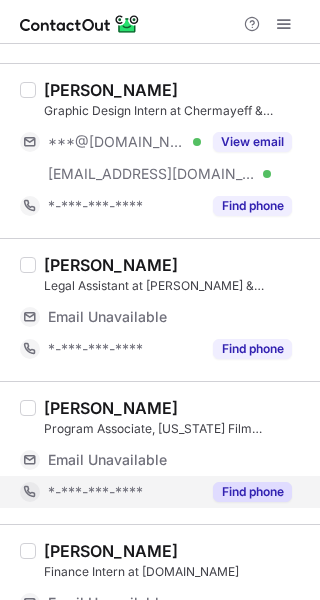 click on "Find phone" at bounding box center (252, 492) 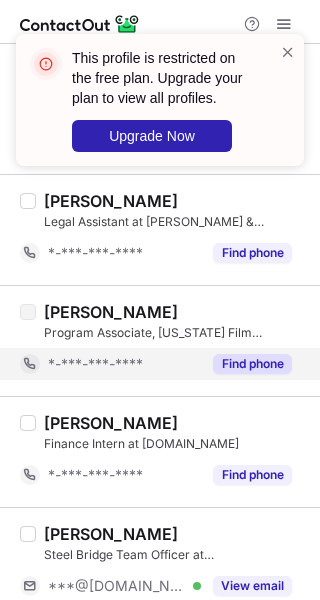 scroll, scrollTop: 1017, scrollLeft: 0, axis: vertical 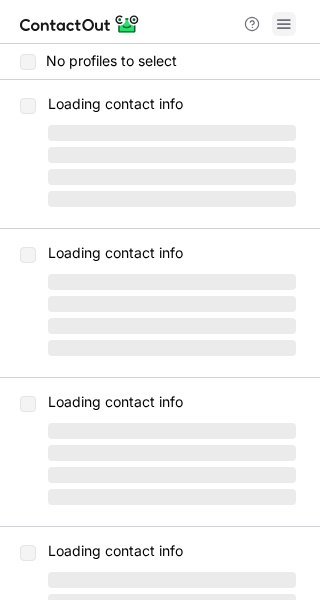 click at bounding box center [284, 24] 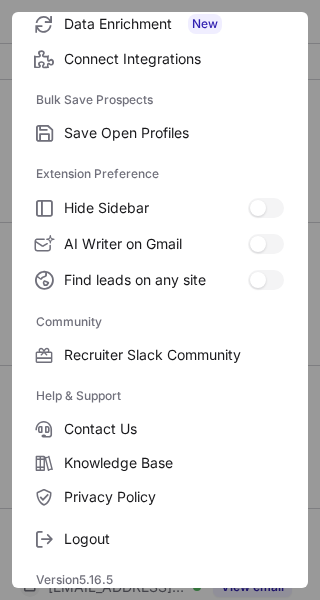 scroll, scrollTop: 307, scrollLeft: 0, axis: vertical 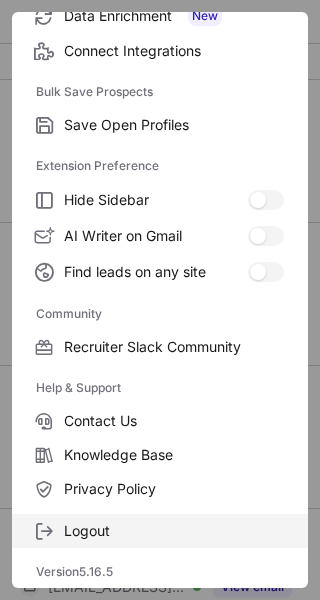 click on "Logout" at bounding box center (174, 531) 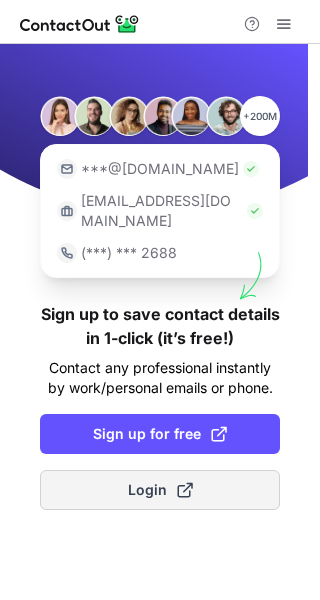 click on "Login" at bounding box center (160, 490) 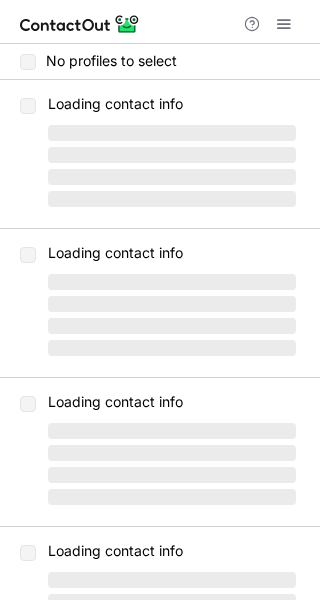scroll, scrollTop: 0, scrollLeft: 0, axis: both 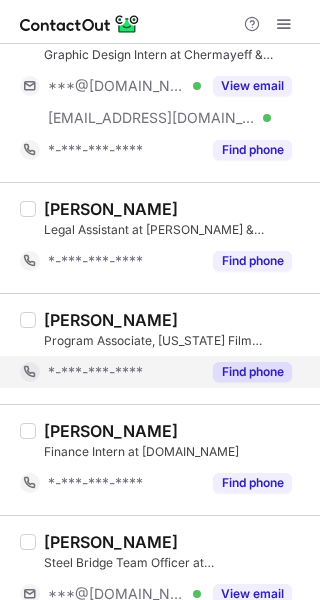 click on "Find phone" at bounding box center (252, 372) 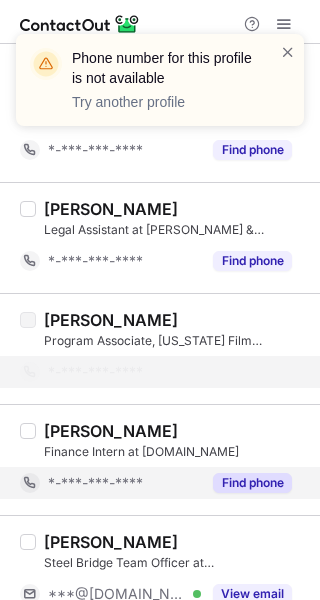 click on "Find phone" at bounding box center [252, 483] 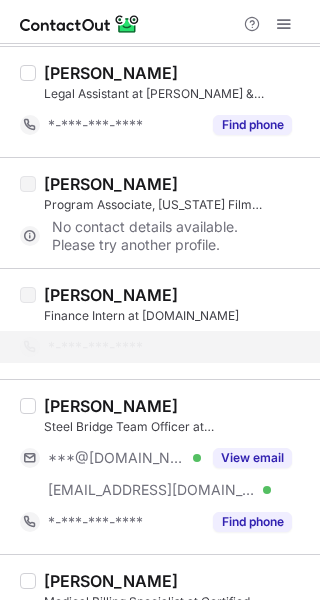 scroll, scrollTop: 1216, scrollLeft: 0, axis: vertical 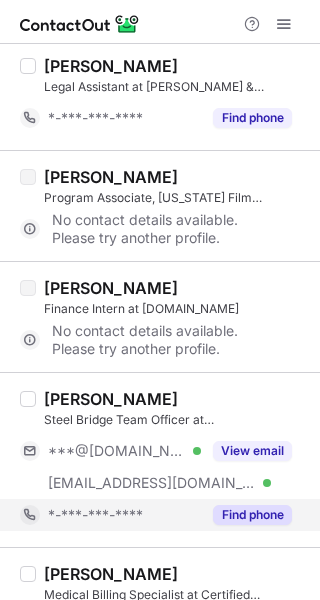 click on "Find phone" at bounding box center [252, 515] 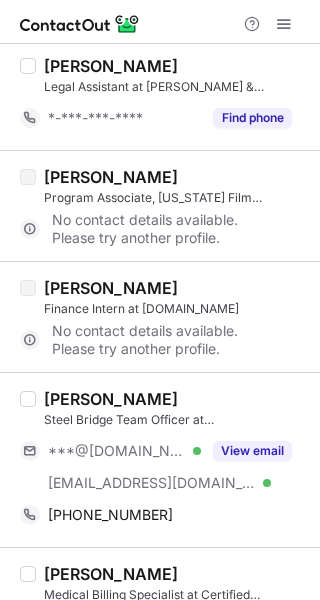 click on "[PERSON_NAME]" at bounding box center (111, 399) 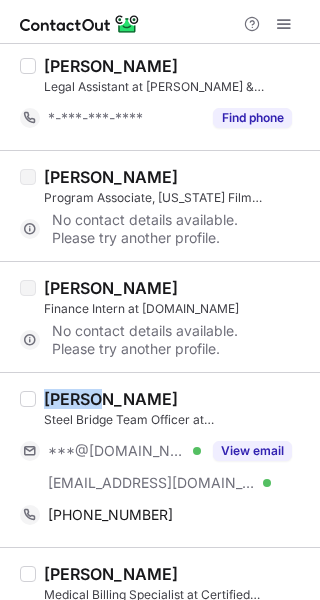 copy on "Nathan" 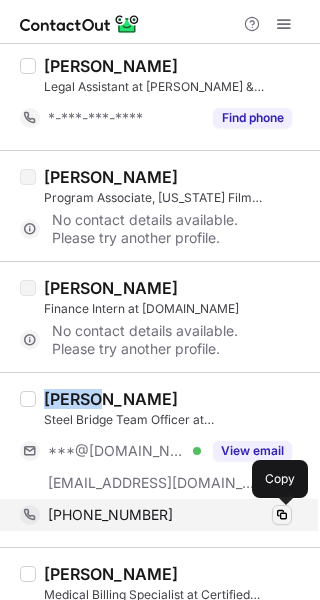 click at bounding box center (282, 515) 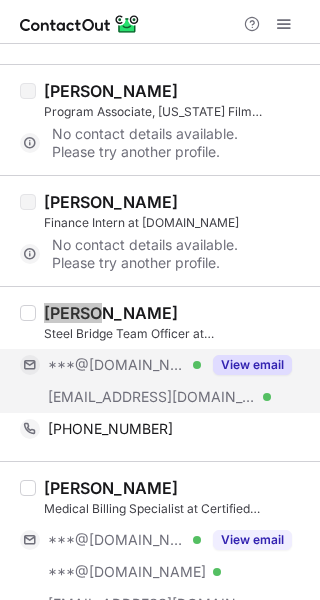 scroll, scrollTop: 1337, scrollLeft: 0, axis: vertical 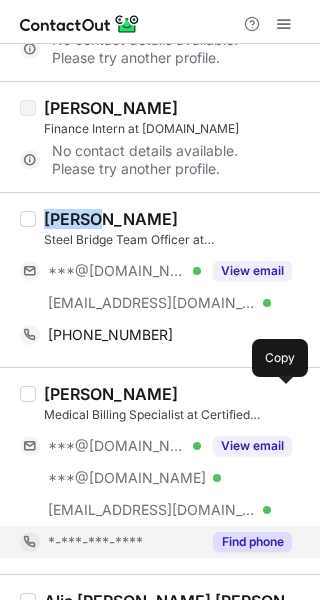 click on "Find phone" at bounding box center [252, 542] 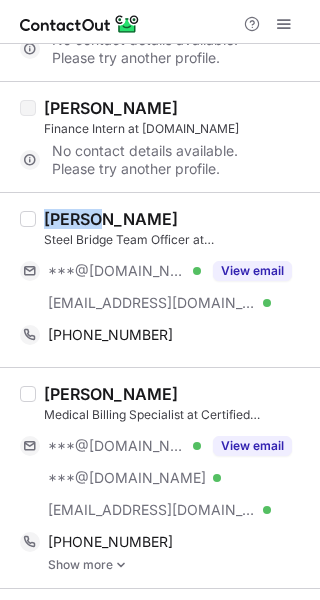 click on "Haile Noto-Raybuck" at bounding box center [111, 394] 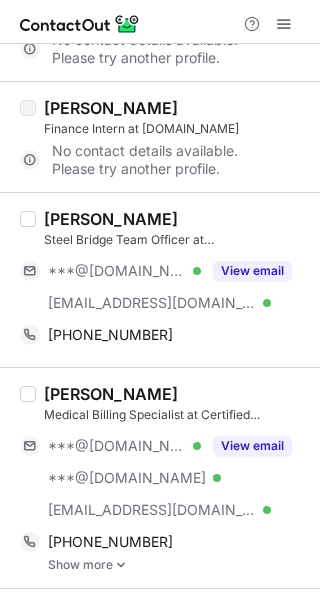 click on "Haile Noto-Raybuck" at bounding box center (111, 394) 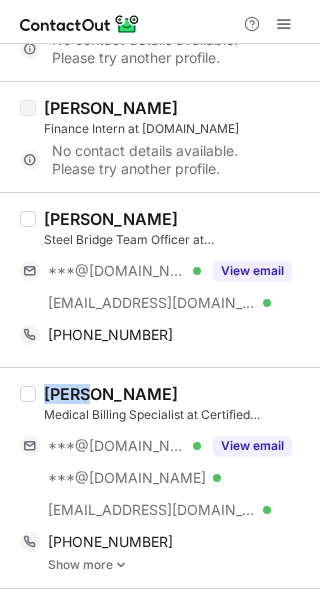 copy on "Haile" 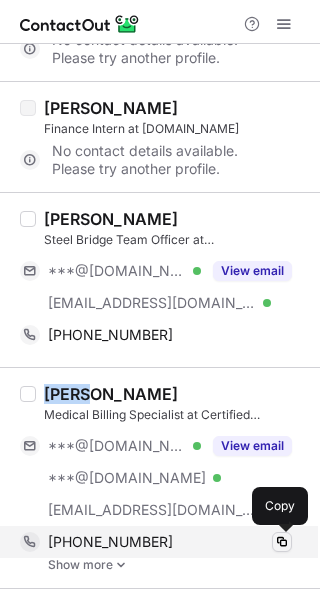 click at bounding box center (282, 542) 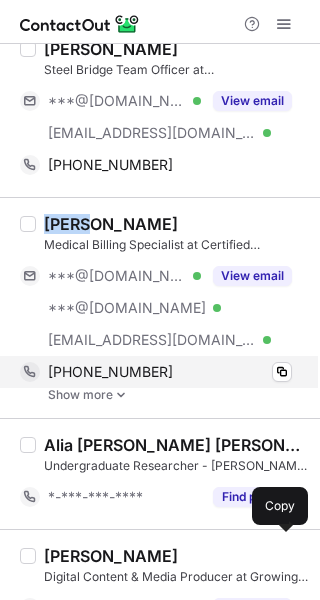 scroll, scrollTop: 1612, scrollLeft: 0, axis: vertical 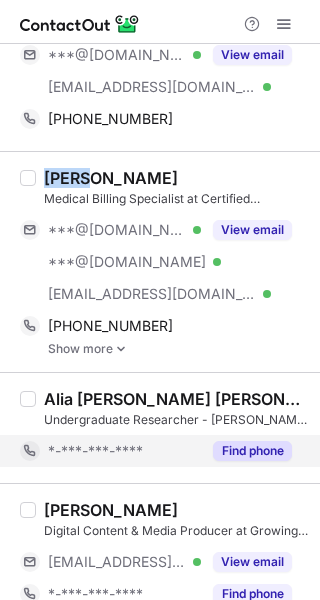 click on "Find phone" at bounding box center [252, 451] 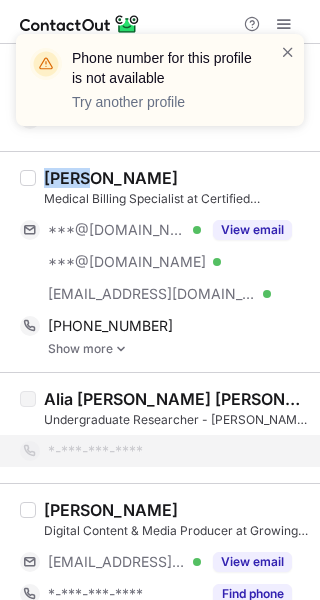 scroll, scrollTop: 1668, scrollLeft: 0, axis: vertical 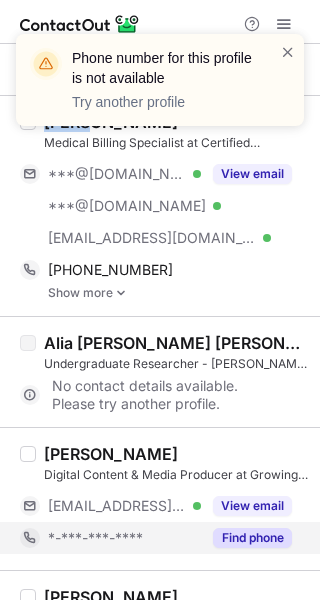 click on "Find phone" at bounding box center (252, 538) 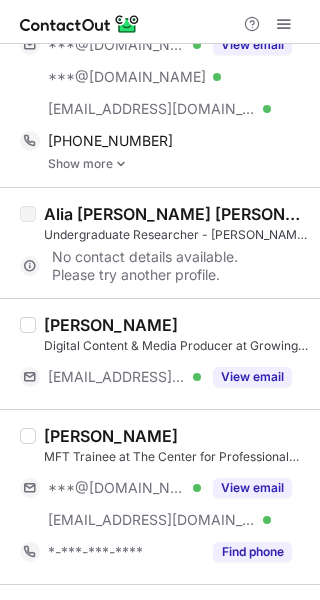 scroll, scrollTop: 1813, scrollLeft: 0, axis: vertical 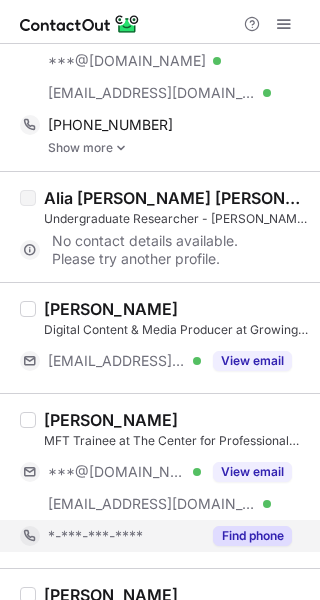click on "Find phone" at bounding box center (252, 536) 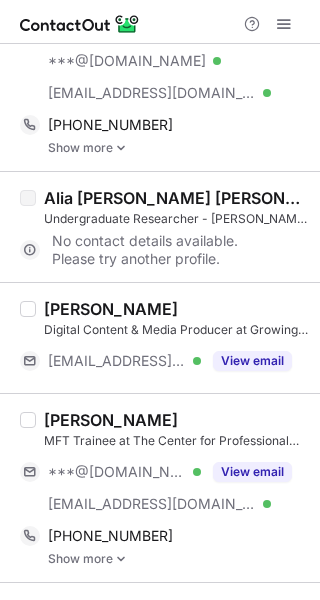click on "Oliver Oertel" at bounding box center (111, 420) 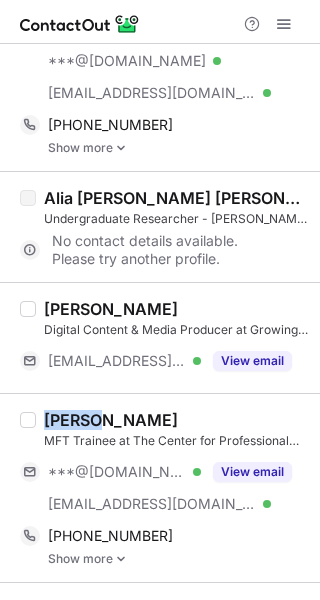 copy on "Oliver" 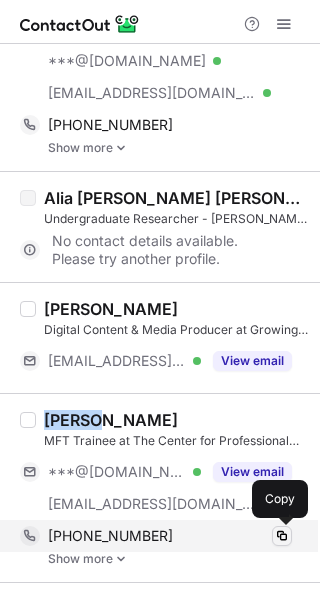 click at bounding box center (282, 536) 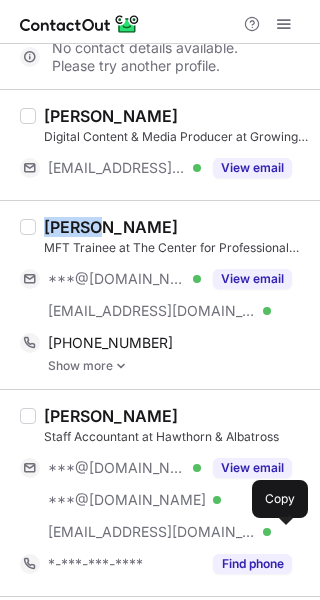scroll, scrollTop: 2011, scrollLeft: 0, axis: vertical 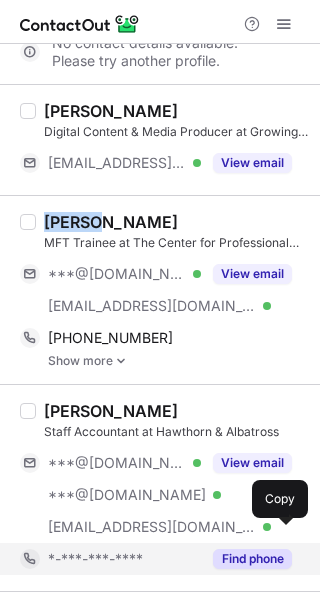click on "Find phone" at bounding box center [252, 559] 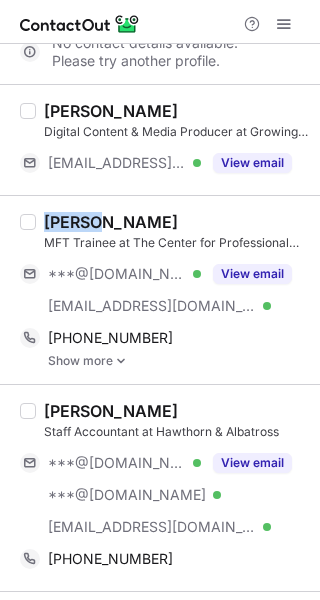 click on "Angelica Zamaro" at bounding box center [111, 411] 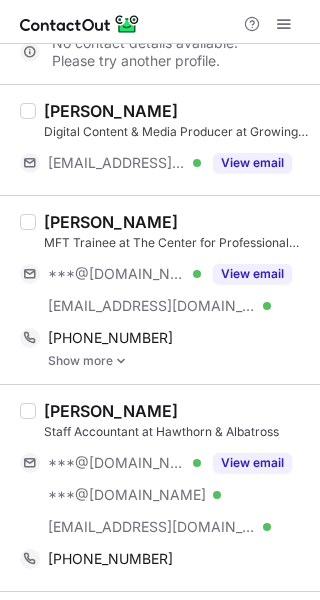 click on "Angelica Zamaro" at bounding box center [111, 411] 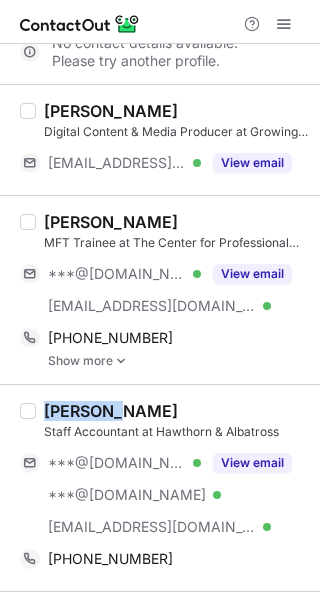 copy on "Angelica" 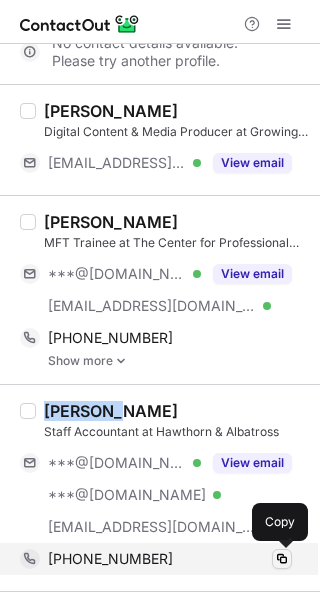 click at bounding box center (282, 559) 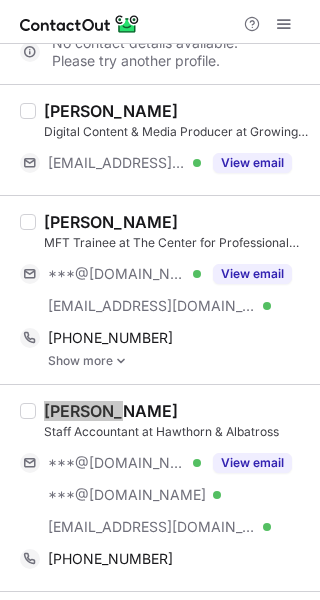 scroll, scrollTop: 2185, scrollLeft: 0, axis: vertical 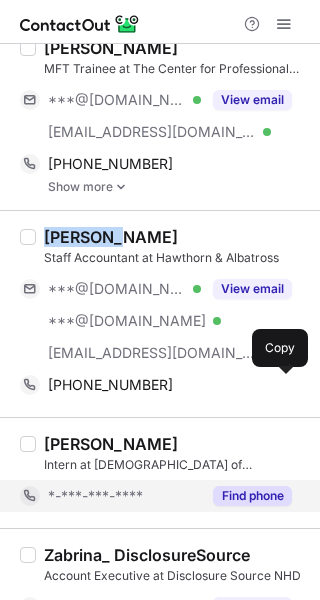 click on "Find phone" at bounding box center [252, 496] 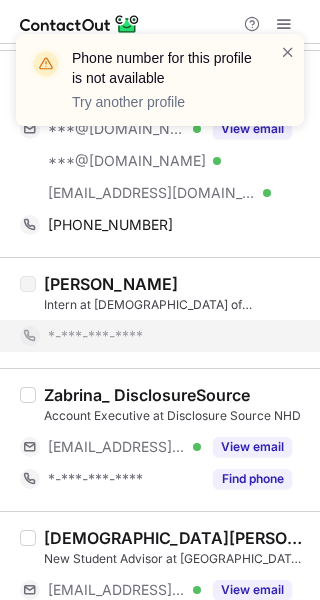 scroll, scrollTop: 2349, scrollLeft: 0, axis: vertical 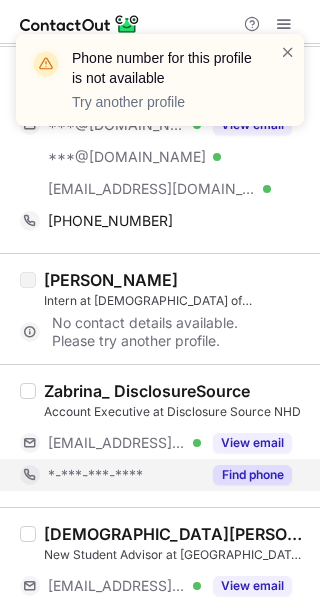 click on "Find phone" at bounding box center [252, 475] 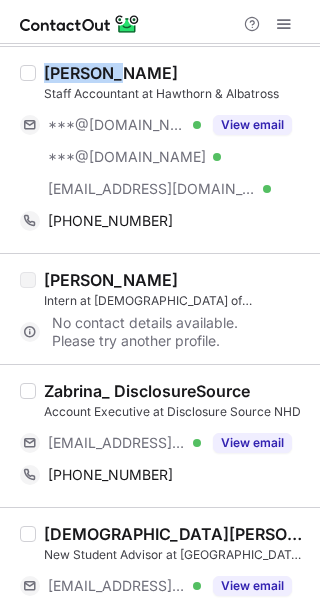 click on "Zabrina_ DisclosureSource" at bounding box center (147, 391) 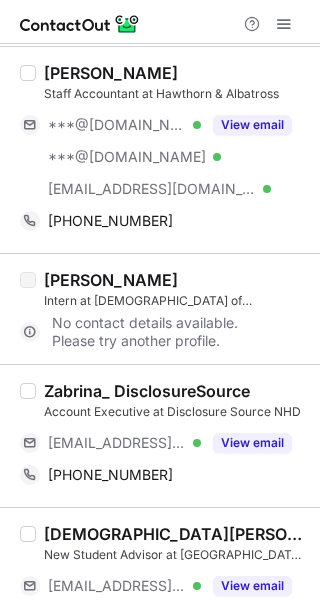 click on "Zabrina_ DisclosureSource" at bounding box center (147, 391) 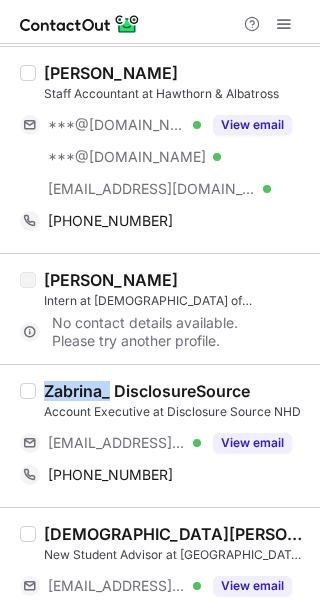 copy on "Zabrina_" 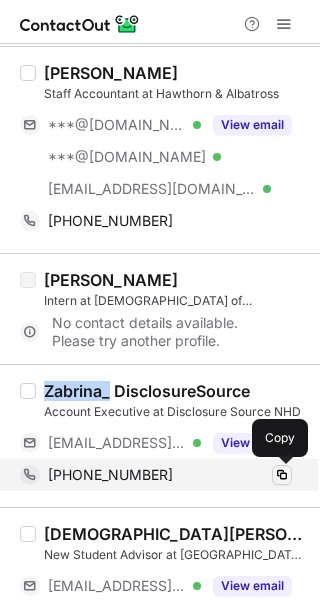 click at bounding box center [282, 475] 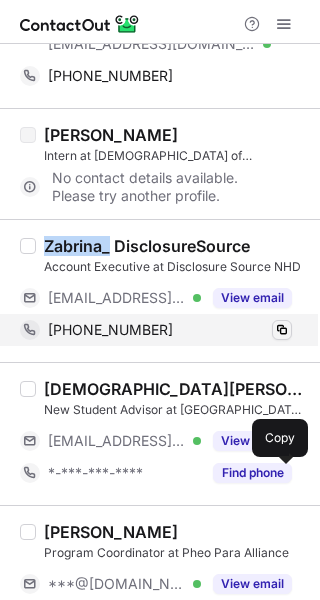 scroll, scrollTop: 2497, scrollLeft: 0, axis: vertical 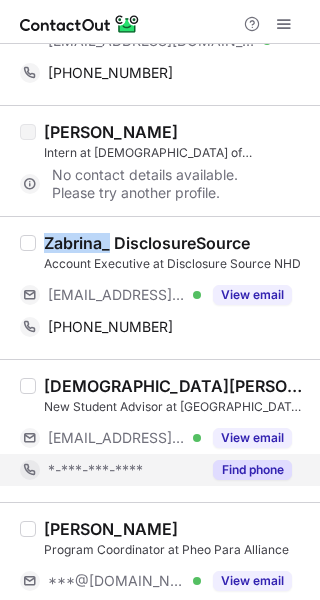 click on "Find phone" at bounding box center (252, 470) 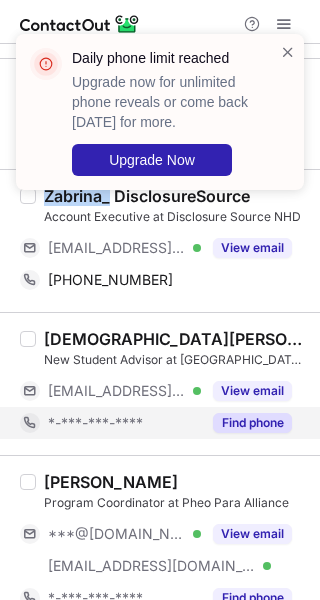 scroll, scrollTop: 2517, scrollLeft: 0, axis: vertical 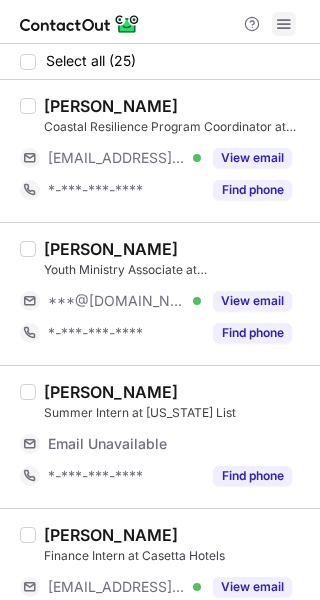 click at bounding box center (284, 24) 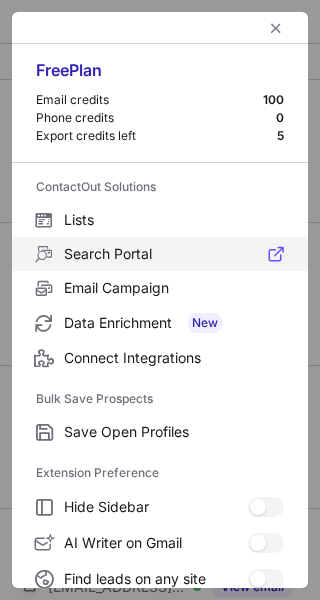 scroll, scrollTop: 307, scrollLeft: 0, axis: vertical 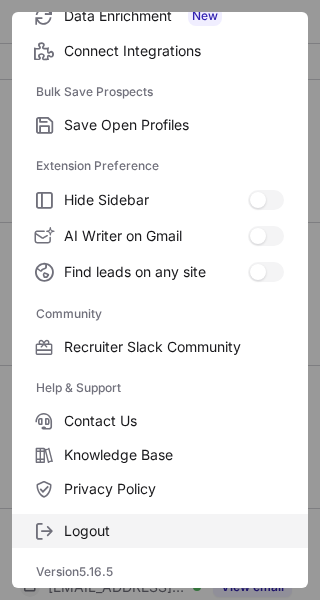 click on "Logout" at bounding box center [174, 531] 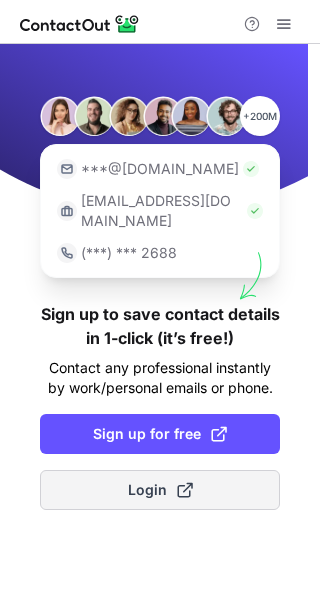 click on "Login" at bounding box center (160, 490) 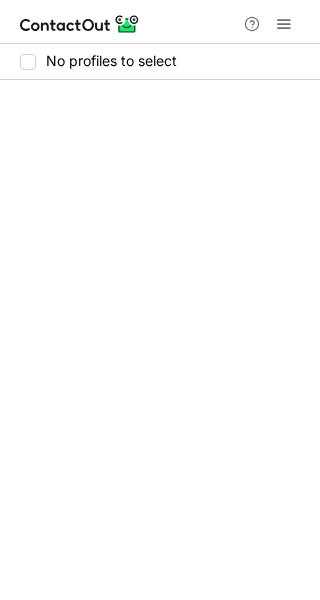 scroll, scrollTop: 0, scrollLeft: 0, axis: both 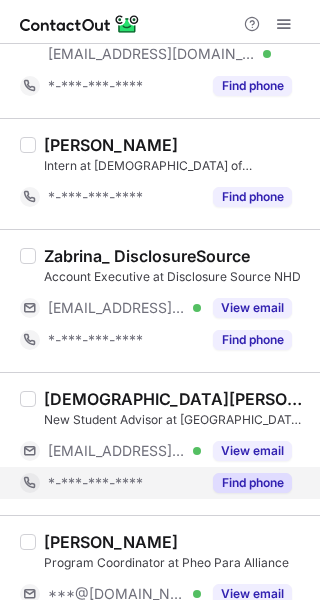 click on "Find phone" at bounding box center [252, 483] 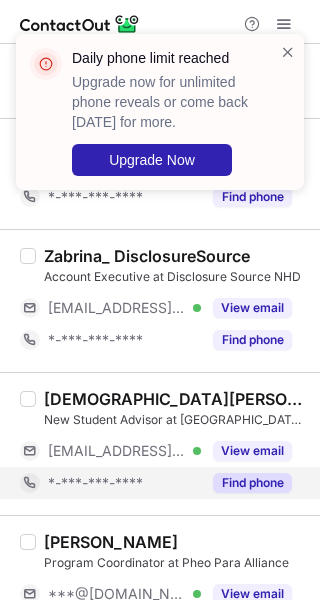 click on "Find phone" at bounding box center [252, 483] 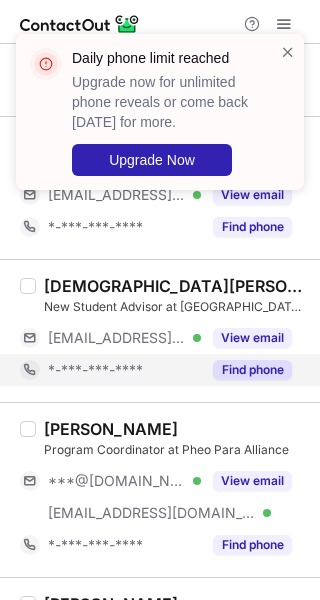 scroll, scrollTop: 2604, scrollLeft: 0, axis: vertical 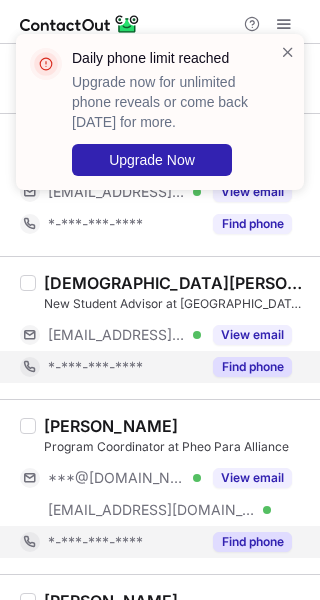 click on "Find phone" at bounding box center [252, 542] 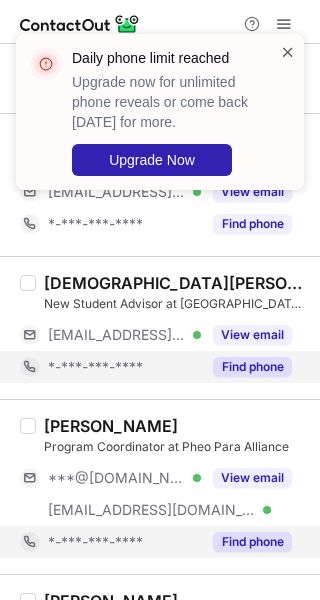 click at bounding box center (288, 52) 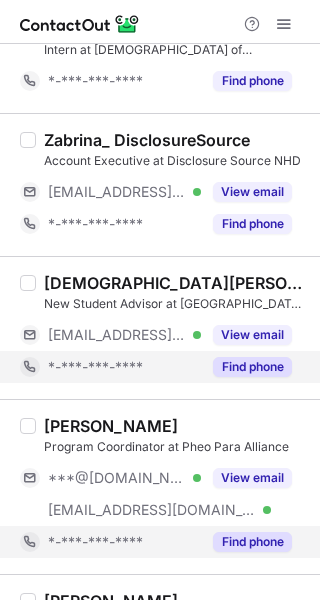 click on "Daily phone limit reached Upgrade now for unlimited phone reveals or come back tomorrow for more. Upgrade Now" at bounding box center (160, 120) 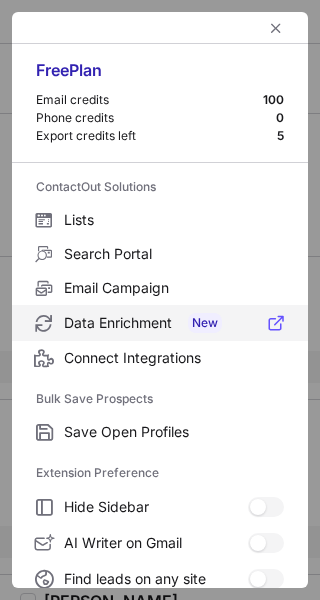 scroll, scrollTop: 307, scrollLeft: 0, axis: vertical 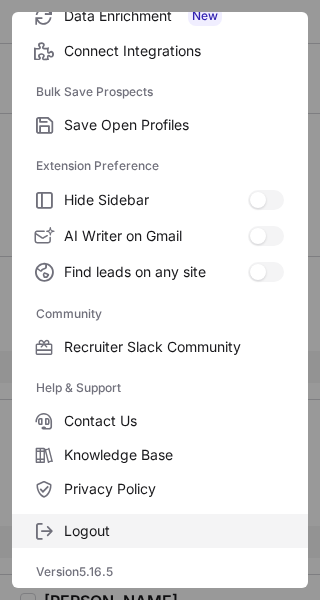 click on "Logout" at bounding box center (174, 531) 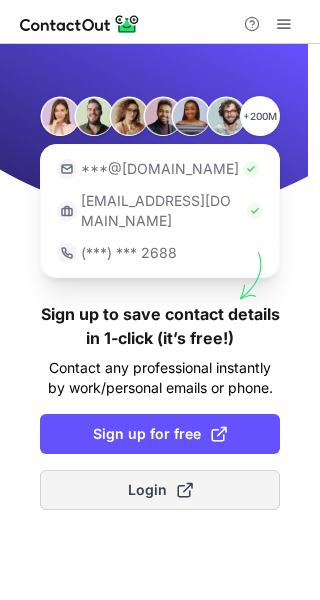 click on "Login" at bounding box center (160, 490) 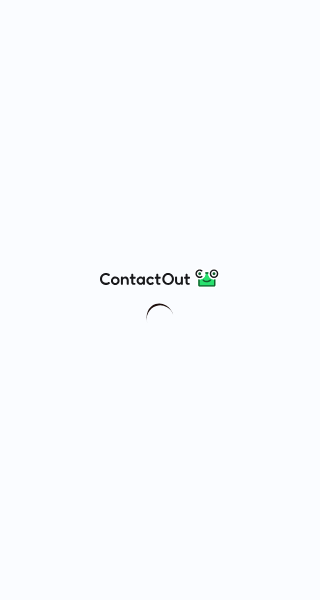 scroll, scrollTop: 0, scrollLeft: 0, axis: both 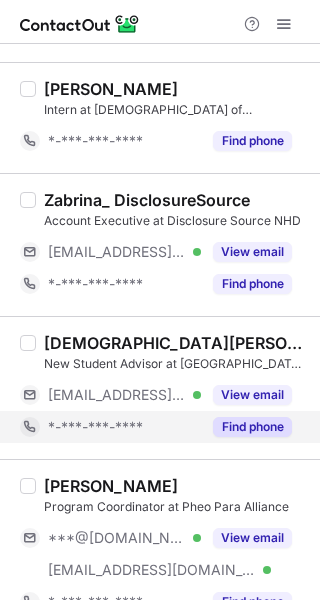 click on "Find phone" at bounding box center [252, 427] 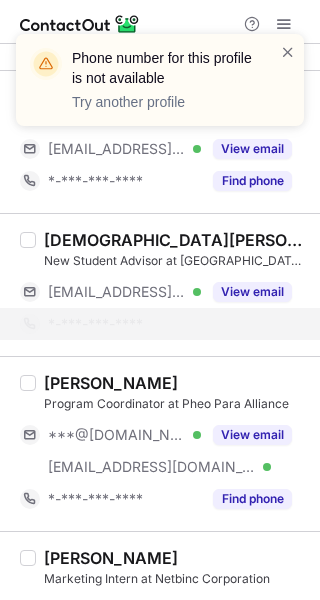 scroll, scrollTop: 2669, scrollLeft: 0, axis: vertical 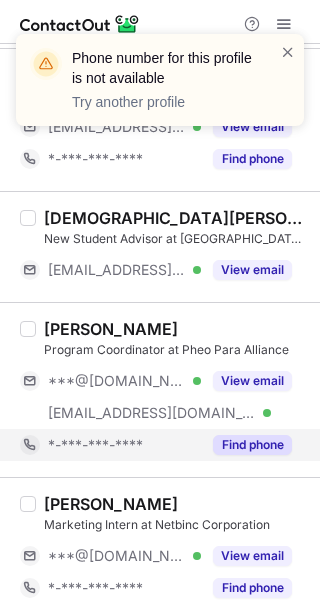 click on "Find phone" at bounding box center [252, 445] 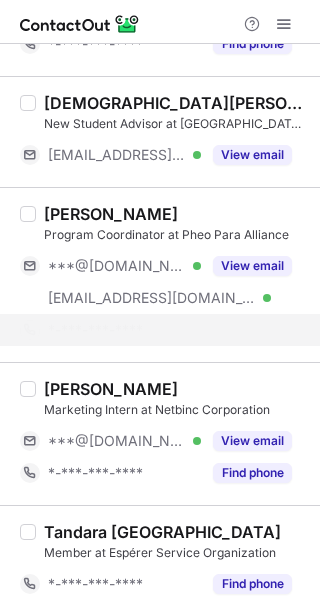 scroll, scrollTop: 2809, scrollLeft: 0, axis: vertical 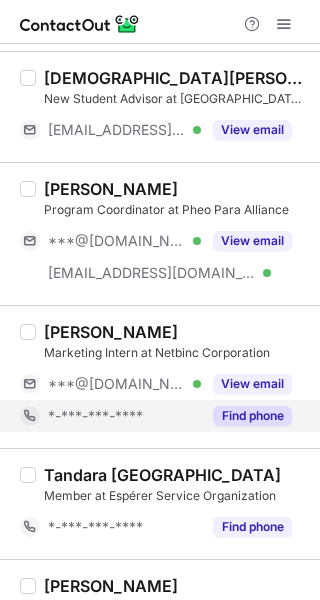 click on "Find phone" at bounding box center (252, 416) 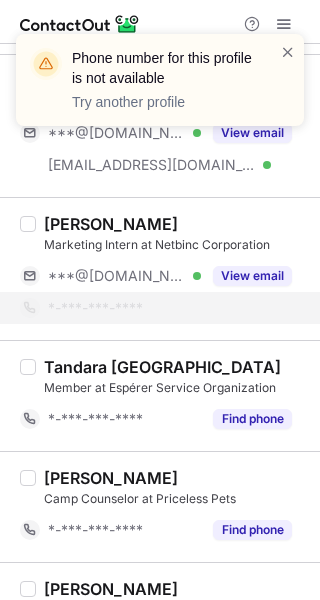 scroll, scrollTop: 2935, scrollLeft: 0, axis: vertical 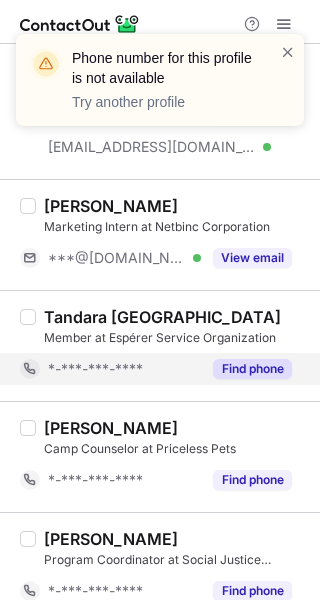 click on "Find phone" at bounding box center [252, 369] 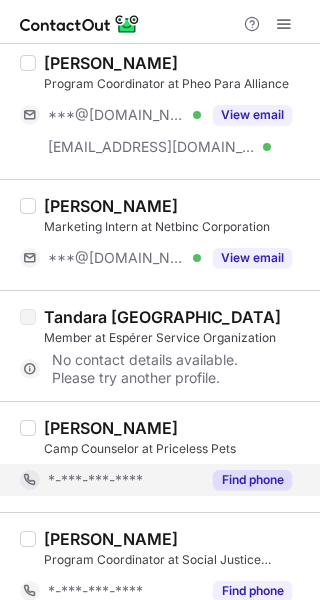 click on "Find phone" at bounding box center (252, 480) 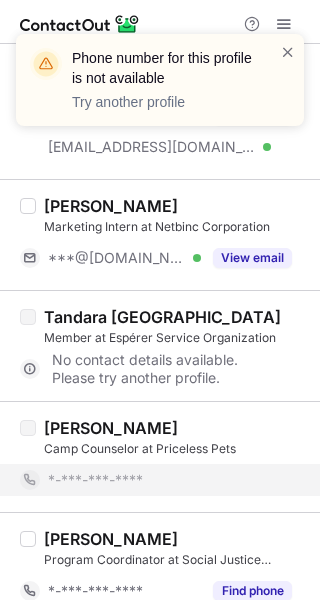 scroll, scrollTop: 2958, scrollLeft: 0, axis: vertical 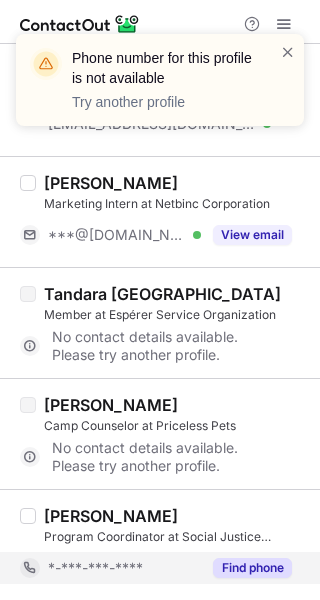 click on "Find phone" at bounding box center (252, 568) 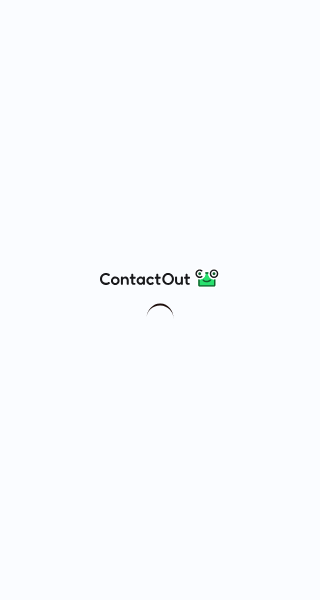 scroll, scrollTop: 0, scrollLeft: 0, axis: both 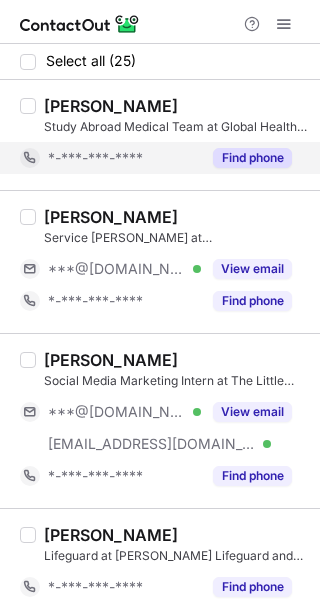 click on "Find phone" at bounding box center (252, 158) 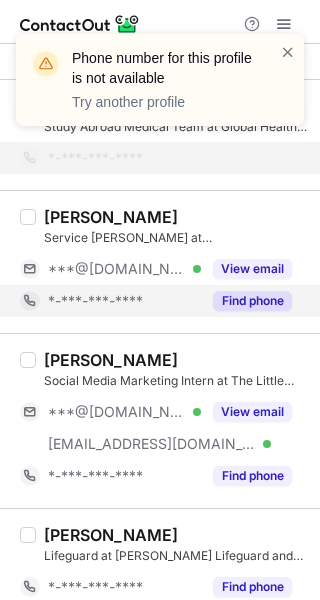 click on "Find phone" at bounding box center (252, 301) 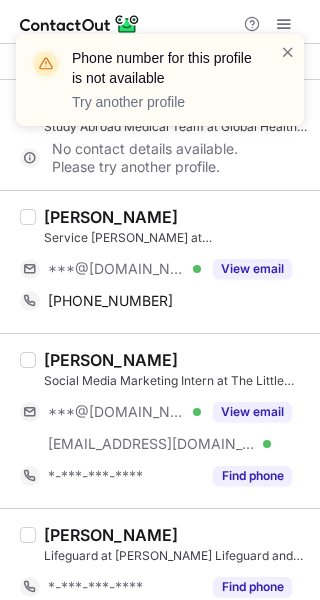 click on "[PERSON_NAME]" at bounding box center [111, 217] 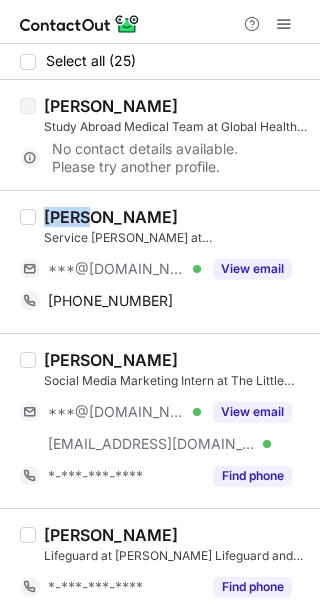 copy on "[PERSON_NAME]" 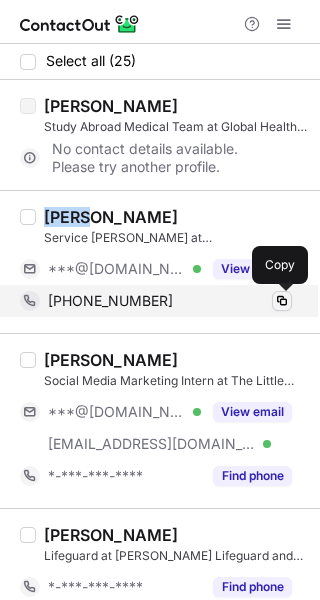 click at bounding box center [282, 301] 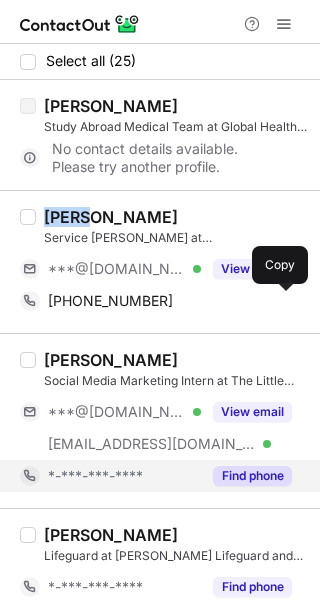 click on "Find phone" at bounding box center (252, 476) 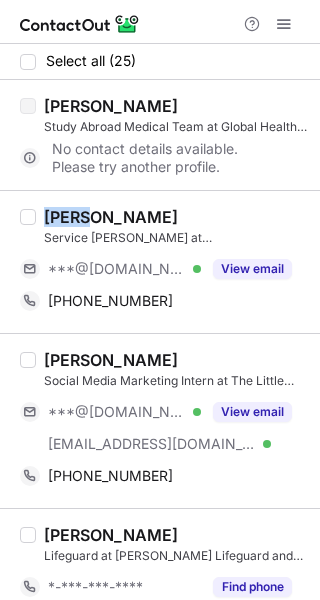 click on "[PERSON_NAME]" at bounding box center [111, 360] 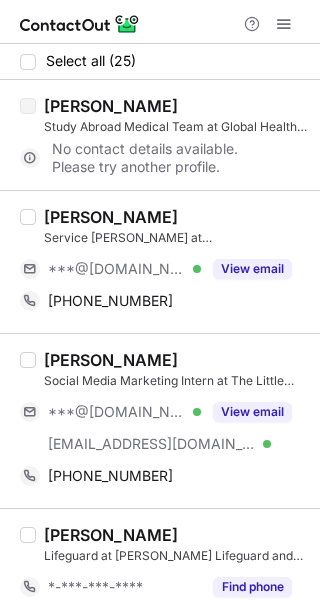 click on "[PERSON_NAME]" at bounding box center (111, 360) 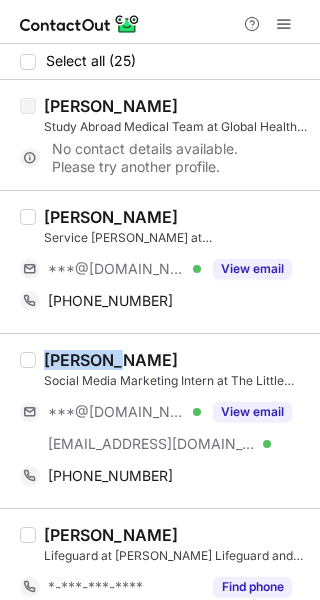 copy on "Samantha" 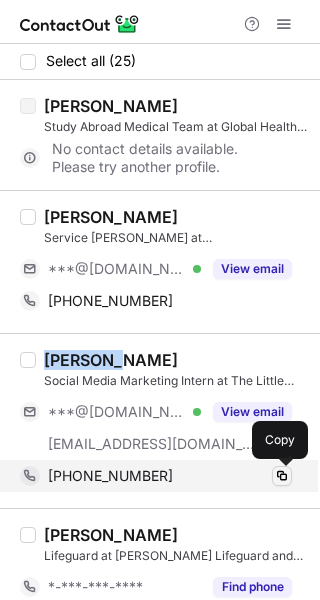 click at bounding box center [282, 476] 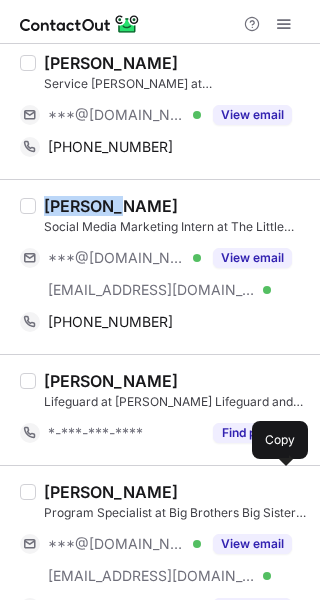scroll, scrollTop: 162, scrollLeft: 0, axis: vertical 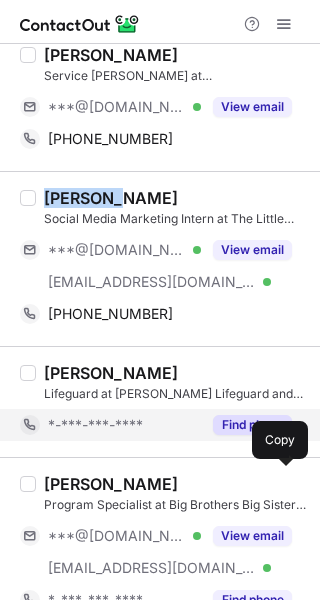 click on "Find phone" at bounding box center (252, 425) 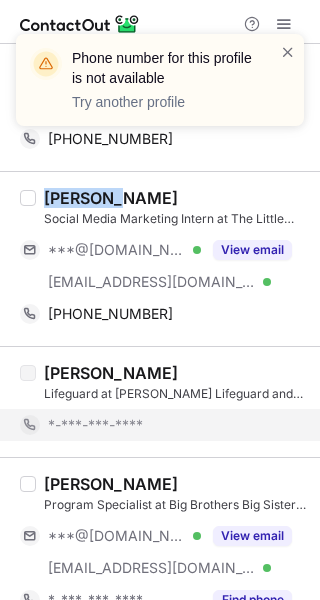 scroll, scrollTop: 294, scrollLeft: 0, axis: vertical 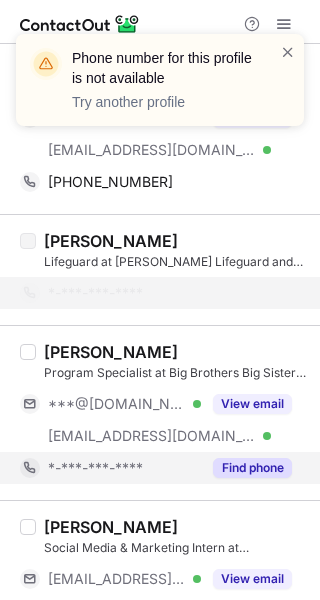 click on "Find phone" at bounding box center [252, 468] 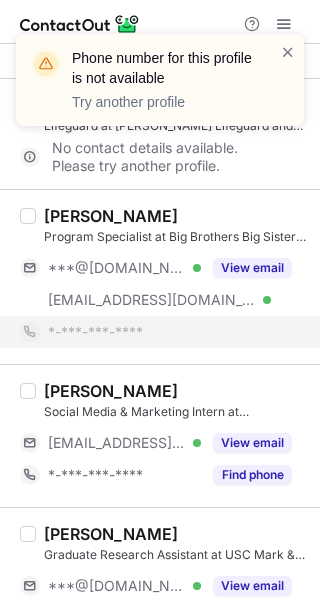scroll, scrollTop: 432, scrollLeft: 0, axis: vertical 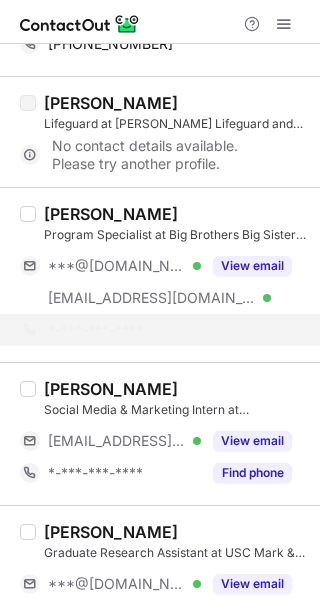 click on "Find phone" at bounding box center (252, 473) 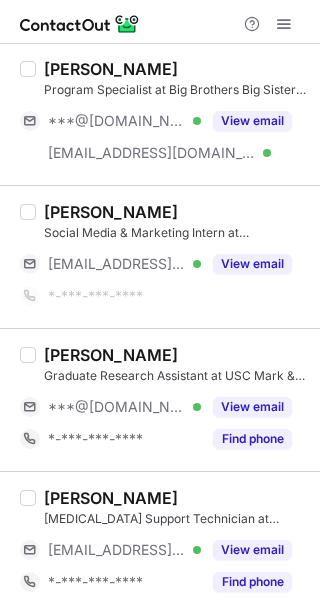 scroll, scrollTop: 578, scrollLeft: 0, axis: vertical 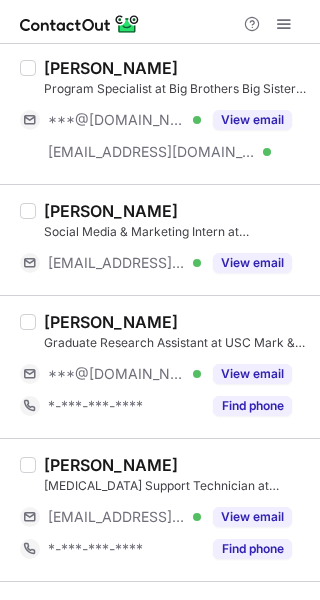 click on "Johny Long Dialysis Support Technician at Centro De Cuidado Renal ***@lacounty.gov Verified View email *-***-***-**** Find phone" at bounding box center (160, 509) 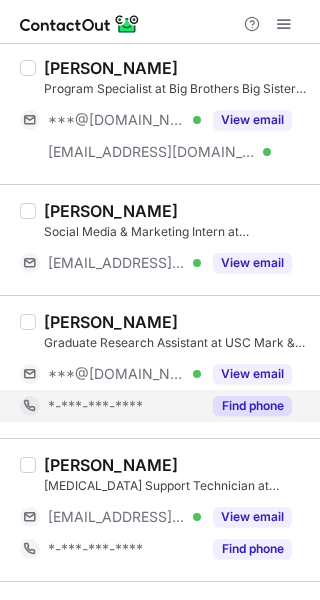 click on "Find phone" at bounding box center (252, 406) 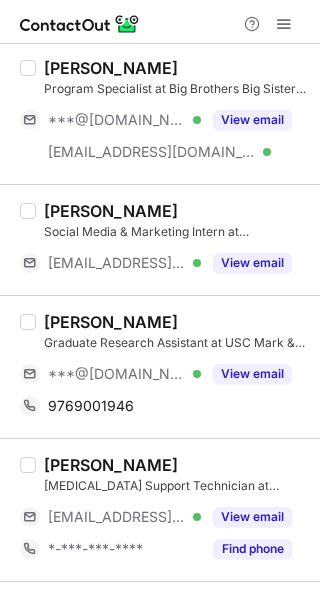 click on "[PERSON_NAME]" at bounding box center (111, 322) 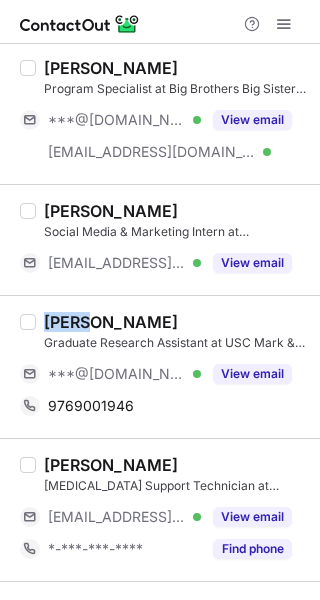 copy on "Dhruv" 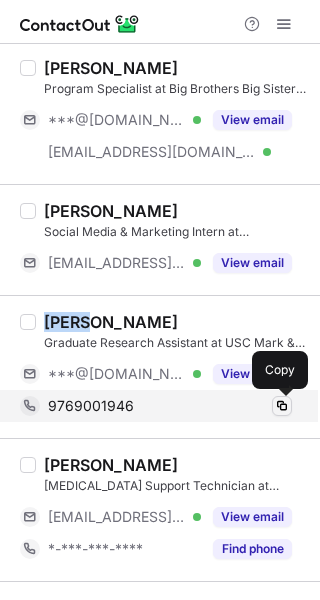 click at bounding box center (282, 406) 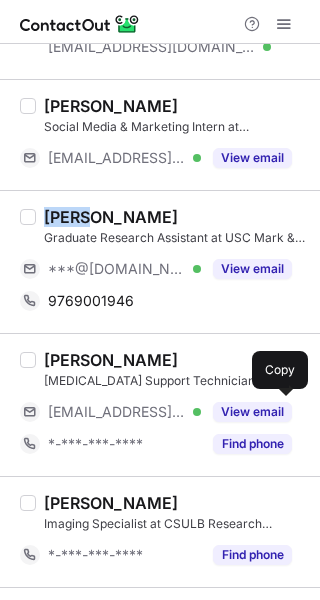 scroll, scrollTop: 708, scrollLeft: 0, axis: vertical 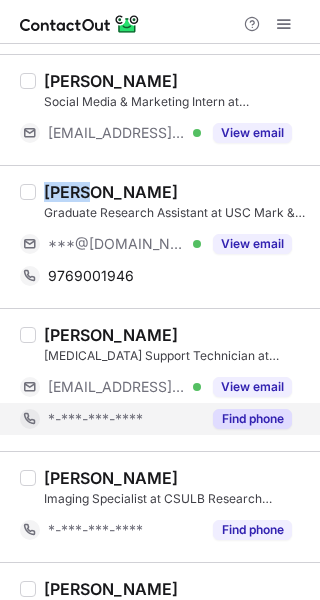 click on "Find phone" at bounding box center [252, 419] 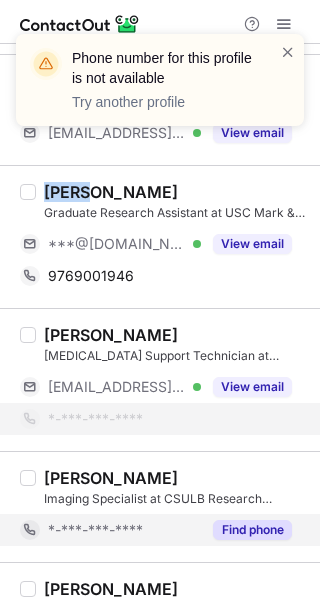 click on "Find phone" at bounding box center (252, 530) 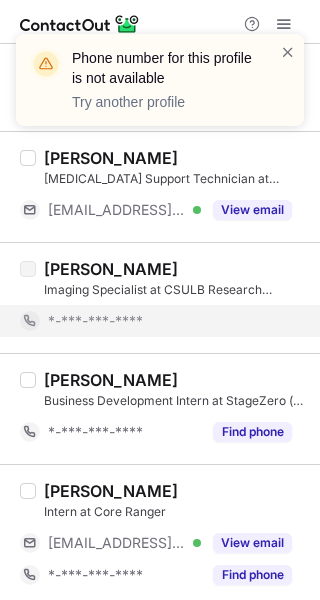 scroll, scrollTop: 903, scrollLeft: 0, axis: vertical 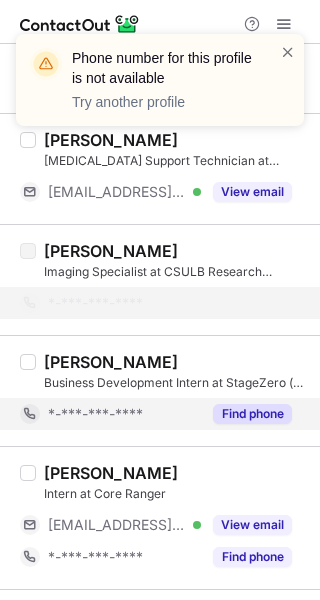 click on "Find phone" at bounding box center [252, 414] 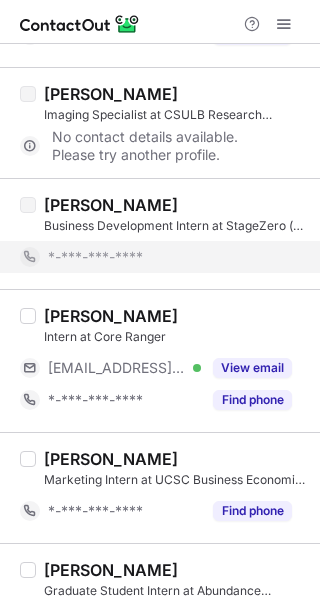 scroll, scrollTop: 1077, scrollLeft: 0, axis: vertical 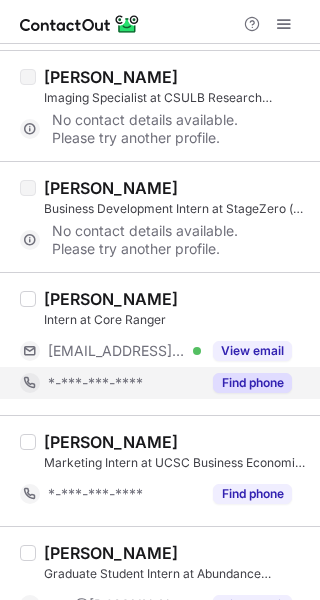 click on "Find phone" at bounding box center [252, 383] 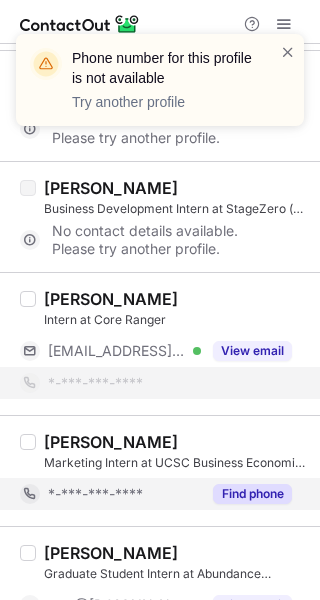click on "Find phone" at bounding box center [252, 494] 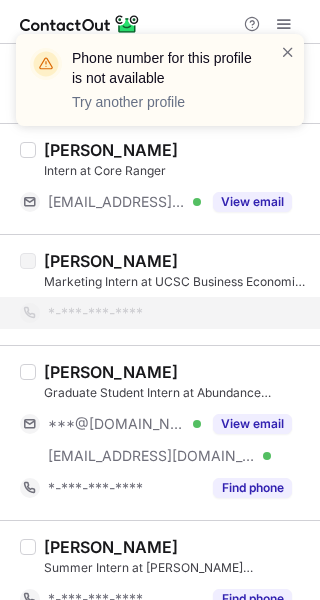 scroll, scrollTop: 1227, scrollLeft: 0, axis: vertical 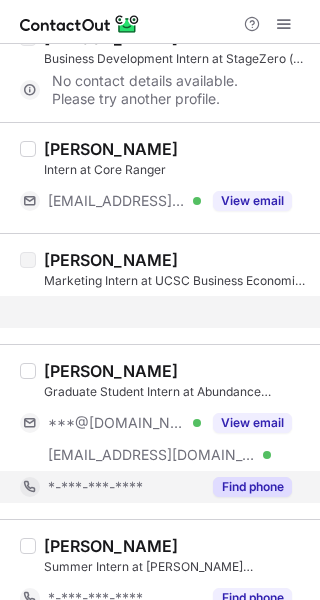click on "Find phone" at bounding box center [252, 487] 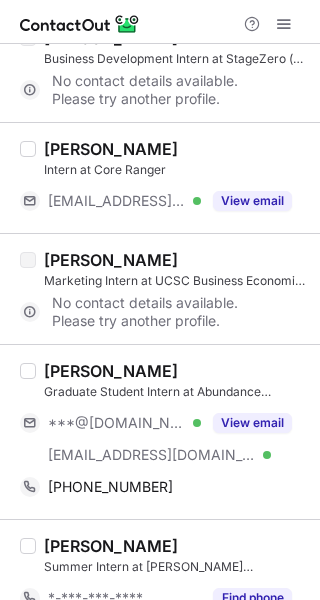 click on "Meghan Hart" at bounding box center [111, 371] 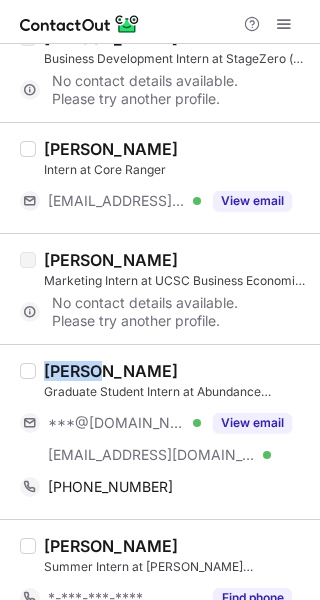 copy on "Meghan" 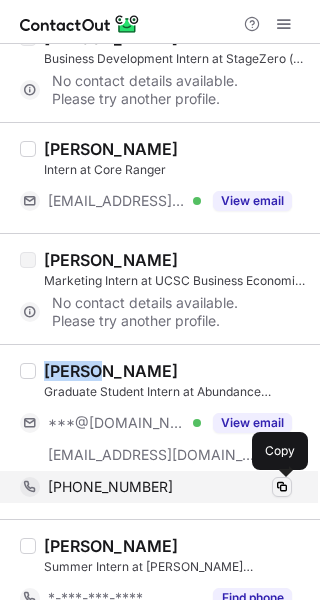 click at bounding box center [282, 487] 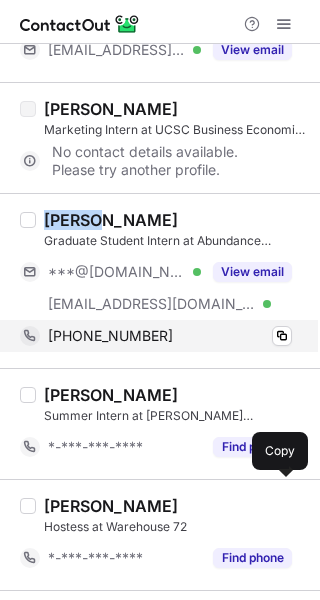 scroll, scrollTop: 1388, scrollLeft: 0, axis: vertical 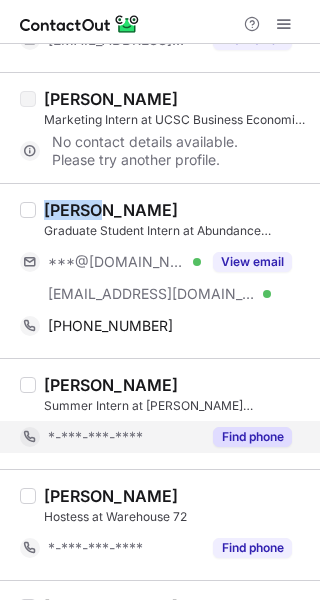 click on "Find phone" at bounding box center [252, 437] 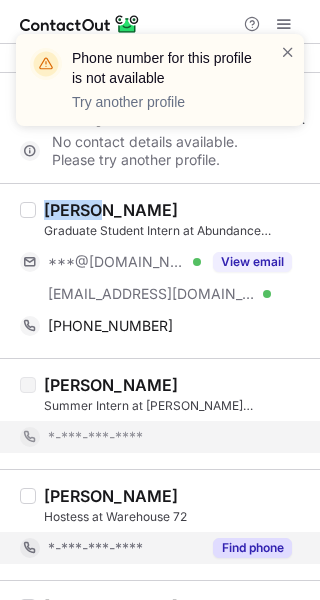 click on "Find phone" at bounding box center [252, 548] 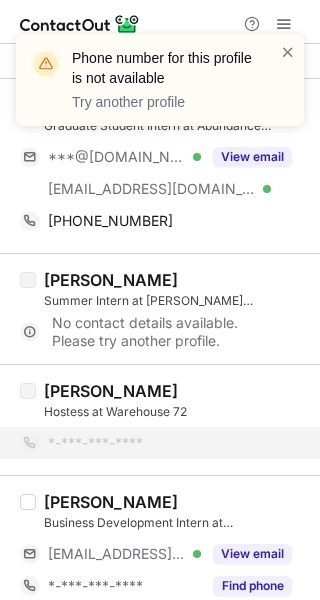 scroll, scrollTop: 1514, scrollLeft: 0, axis: vertical 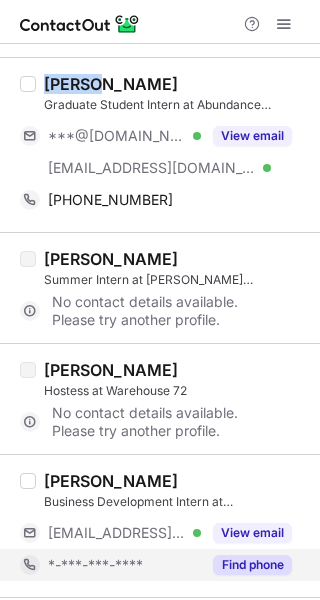 click on "Find phone" at bounding box center [252, 565] 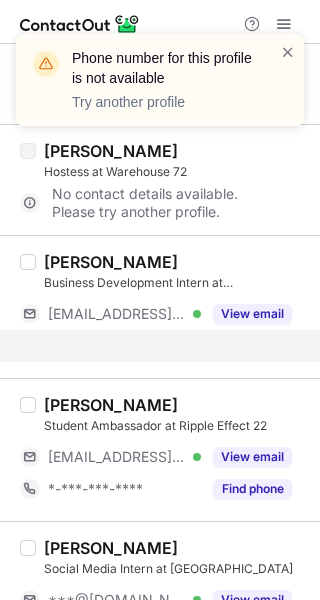 scroll, scrollTop: 1781, scrollLeft: 0, axis: vertical 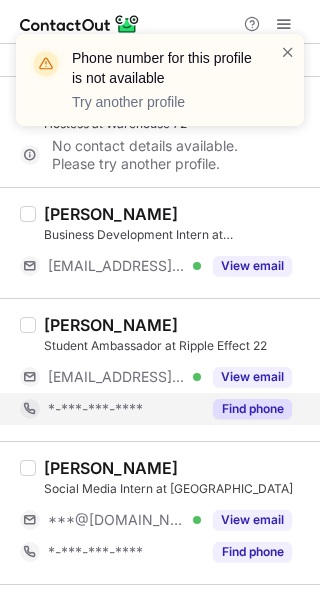 click on "Find phone" at bounding box center (252, 409) 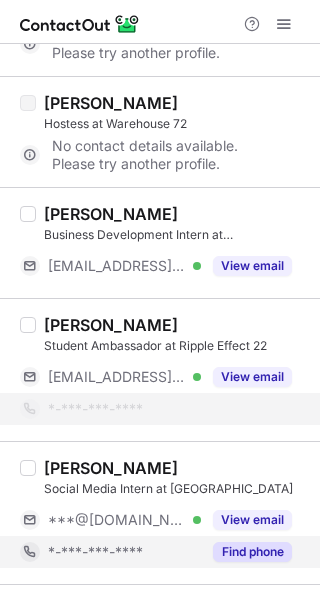 click on "Find phone" at bounding box center (252, 552) 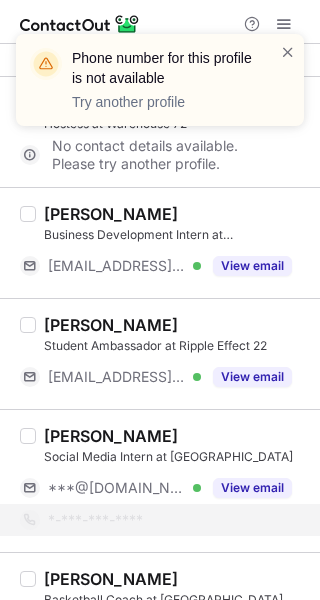 scroll, scrollTop: 1930, scrollLeft: 0, axis: vertical 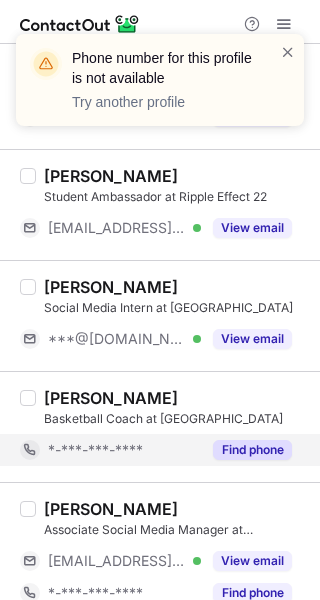 click on "Find phone" at bounding box center [252, 450] 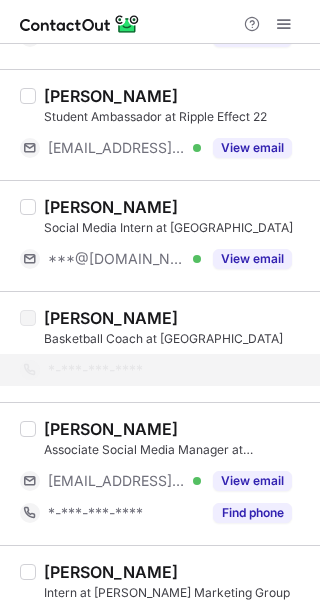 scroll, scrollTop: 2038, scrollLeft: 0, axis: vertical 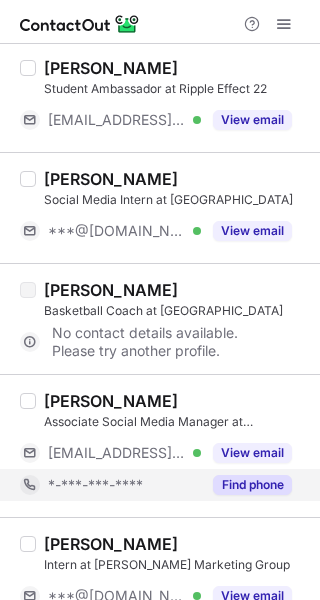click on "Find phone" at bounding box center [252, 485] 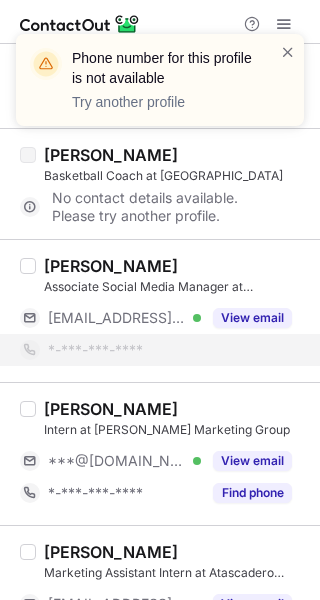 scroll, scrollTop: 2177, scrollLeft: 0, axis: vertical 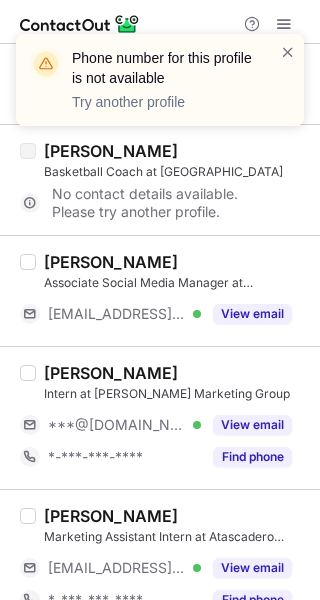 click on "Jack Brockmeier Intern at Goldman Marketing Group ***@gmail.com Verified View email *-***-***-**** Find phone" at bounding box center [160, 417] 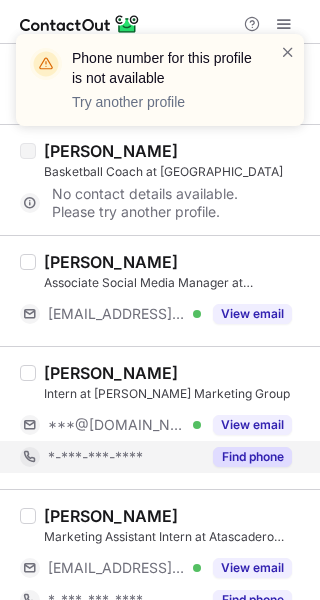 click on "Find phone" at bounding box center (252, 457) 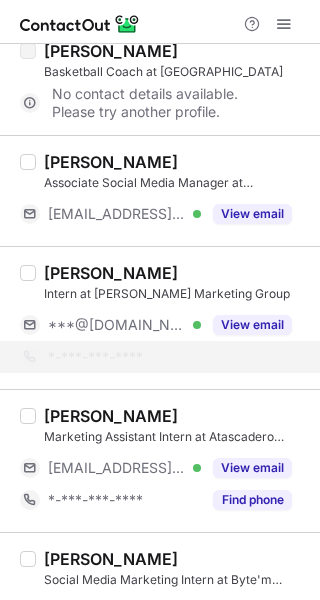 scroll, scrollTop: 2279, scrollLeft: 0, axis: vertical 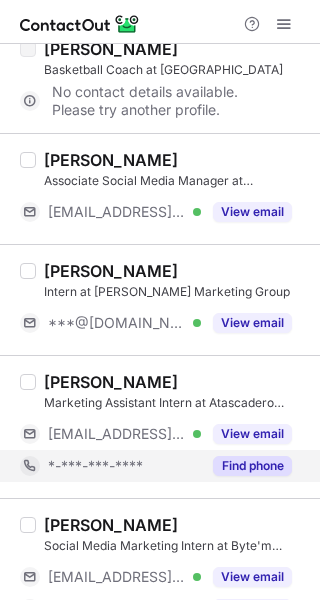 click on "Find phone" at bounding box center [252, 466] 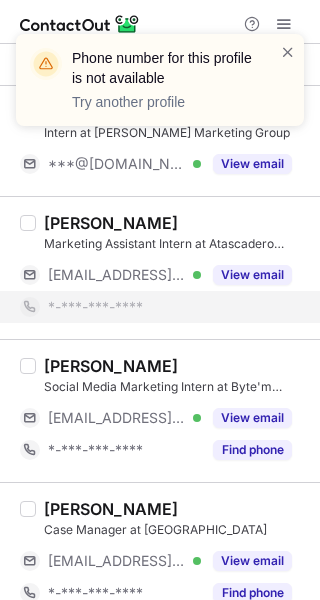 scroll, scrollTop: 2440, scrollLeft: 0, axis: vertical 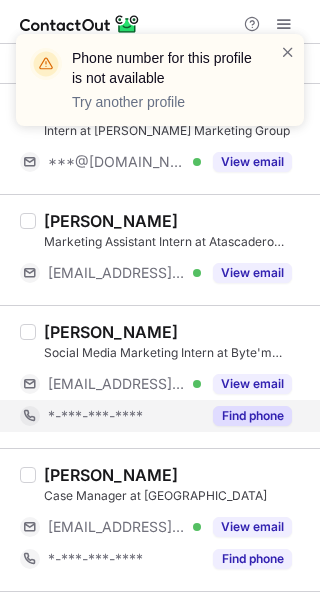 click on "Find phone" at bounding box center (246, 416) 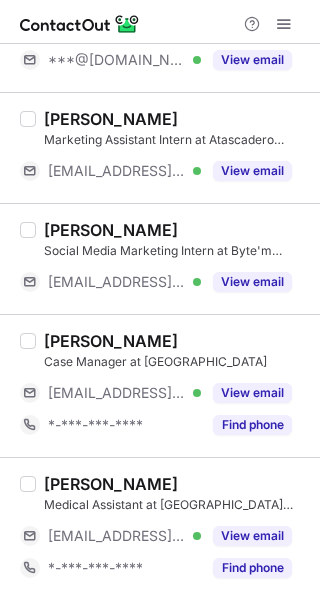 scroll, scrollTop: 2542, scrollLeft: 0, axis: vertical 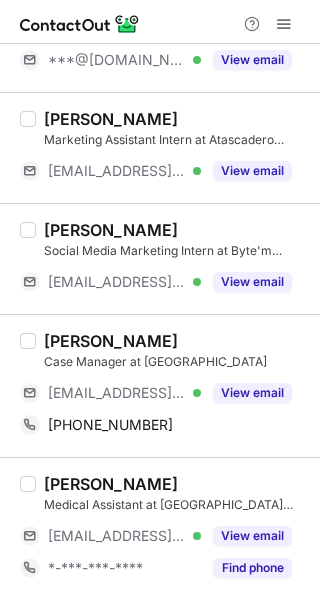 click on "Laurel Zarbaugh" at bounding box center [111, 341] 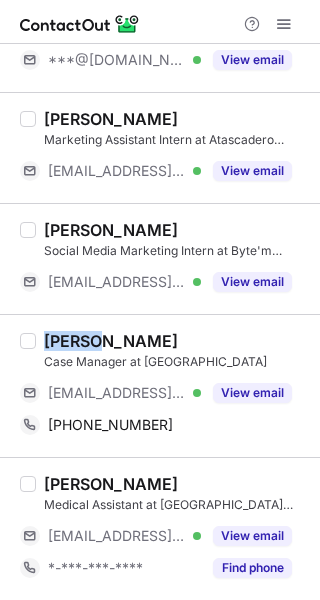 copy on "Laurel" 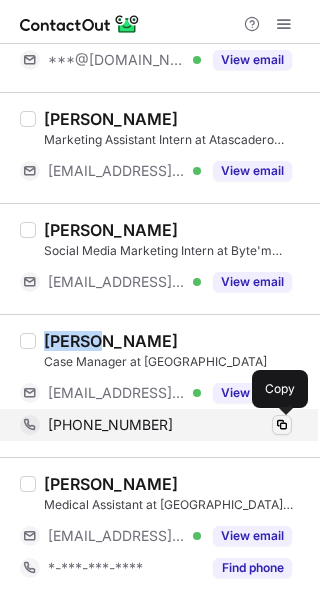 click at bounding box center (282, 425) 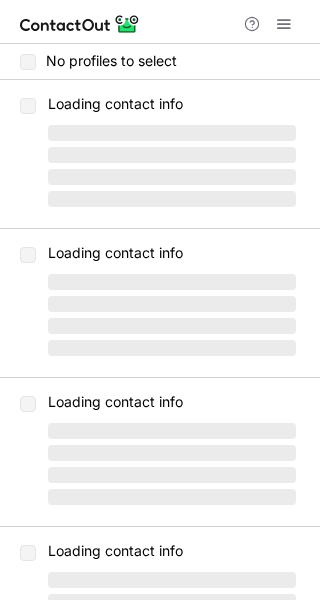 scroll, scrollTop: 0, scrollLeft: 0, axis: both 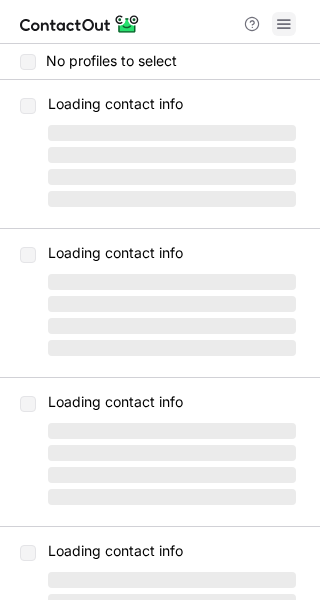 click at bounding box center (284, 24) 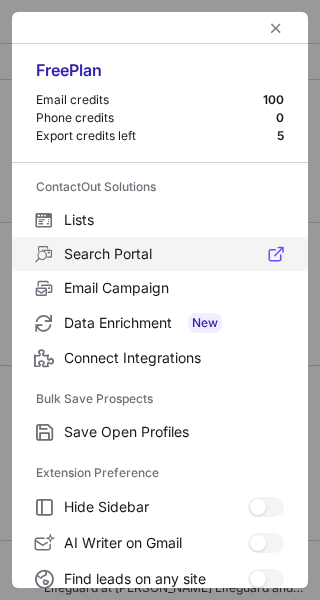 scroll, scrollTop: 307, scrollLeft: 0, axis: vertical 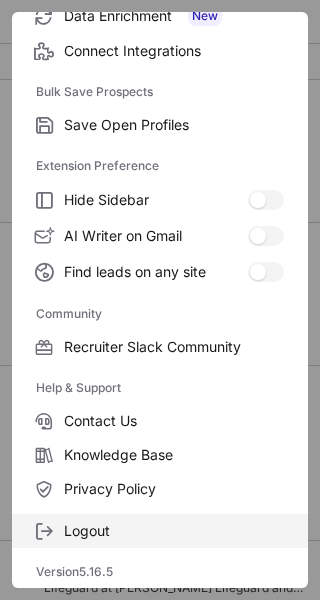 click on "Logout" at bounding box center [160, 531] 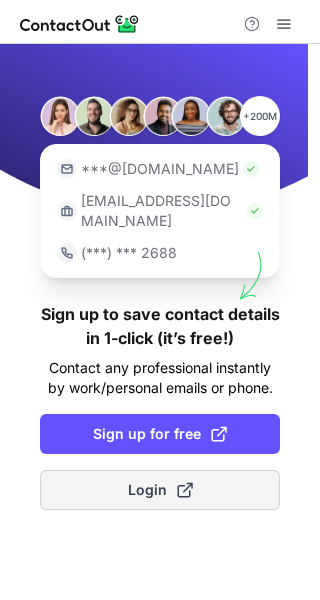 click on "Login" at bounding box center [160, 490] 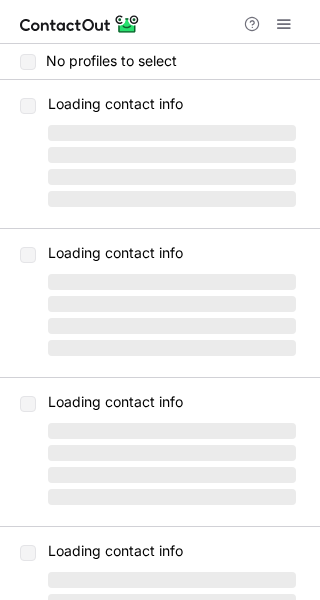 scroll, scrollTop: 0, scrollLeft: 0, axis: both 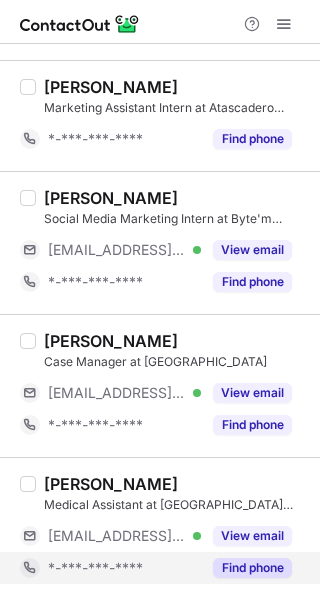 click on "Find phone" at bounding box center [252, 568] 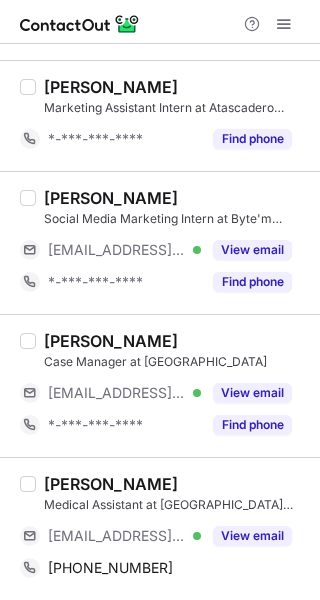 click on "[PERSON_NAME]" at bounding box center (111, 484) 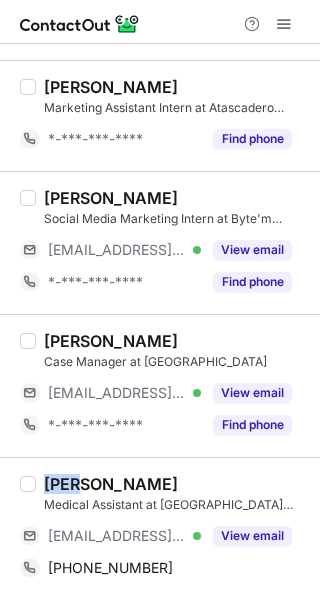 copy on "[PERSON_NAME]" 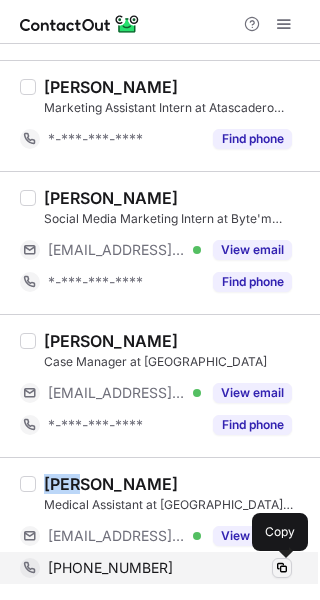 click at bounding box center (282, 568) 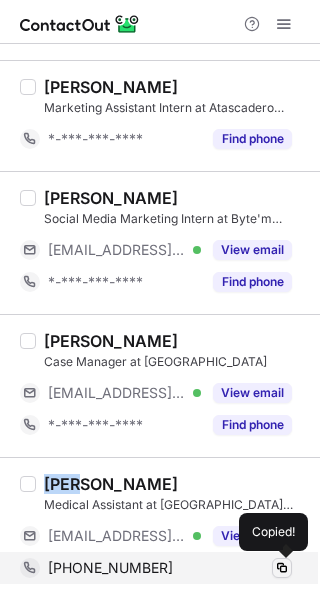 click at bounding box center (282, 568) 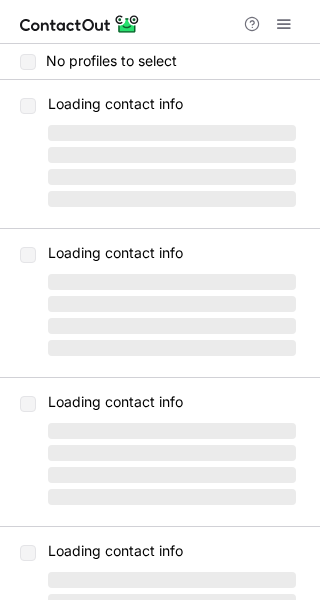 scroll, scrollTop: 0, scrollLeft: 0, axis: both 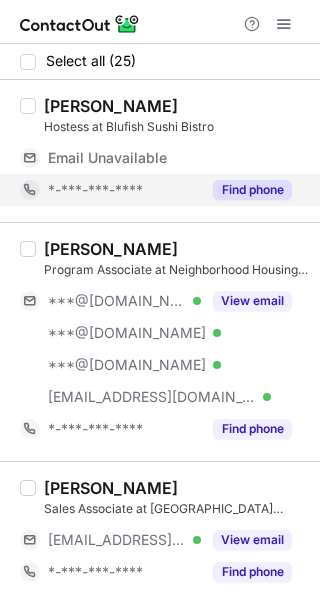 click on "Find phone" at bounding box center (252, 190) 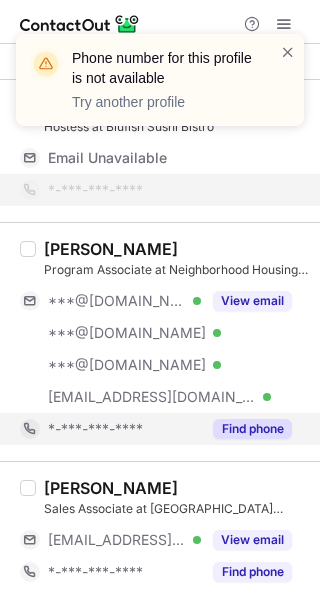 click on "Find phone" at bounding box center [252, 429] 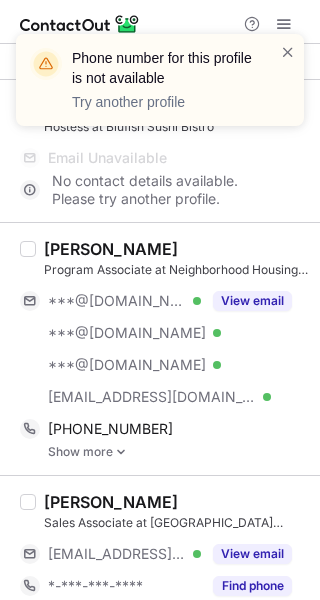 click on "[PERSON_NAME]" at bounding box center [111, 249] 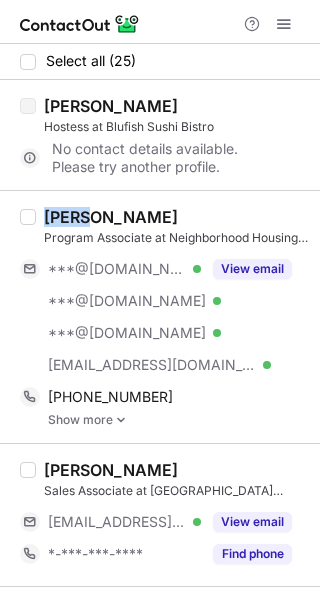 copy on "Jayne" 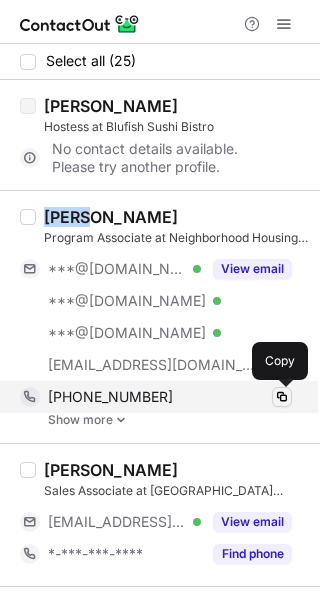 click at bounding box center [282, 397] 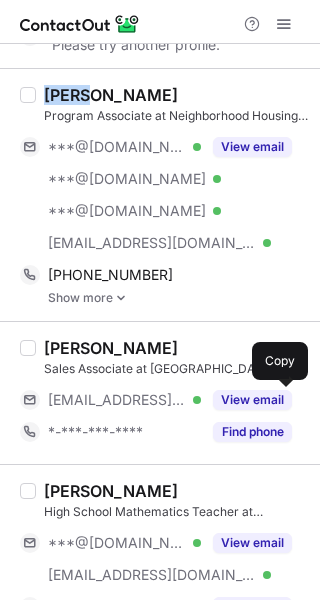 scroll, scrollTop: 175, scrollLeft: 0, axis: vertical 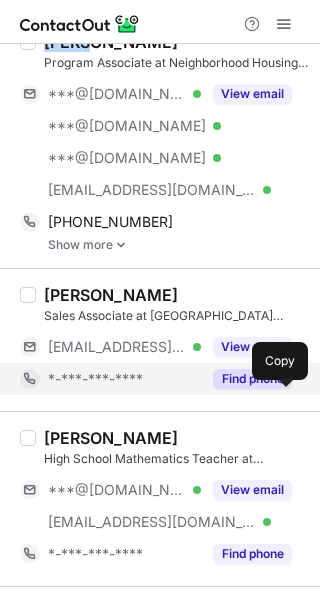 click on "Find phone" at bounding box center [252, 379] 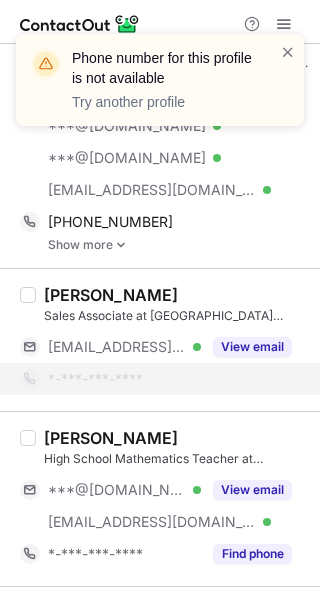 click on "Jonathan Choe High School Mathematics Teacher at Mater Dei Catholic High School ***@gmail.com Verified ***@materdeicatholic.org Verified View email *-***-***-**** Find phone" at bounding box center [160, 498] 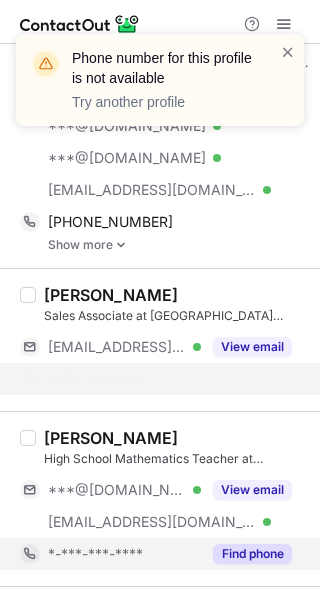 click on "Find phone" at bounding box center (252, 554) 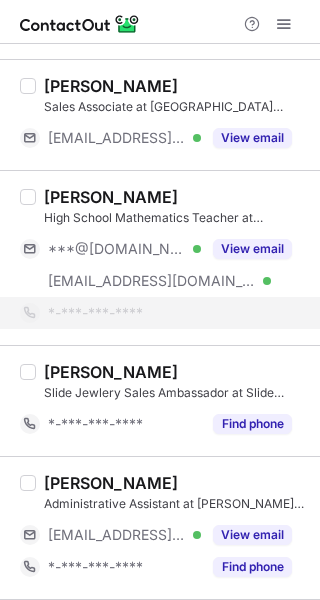 scroll, scrollTop: 395, scrollLeft: 0, axis: vertical 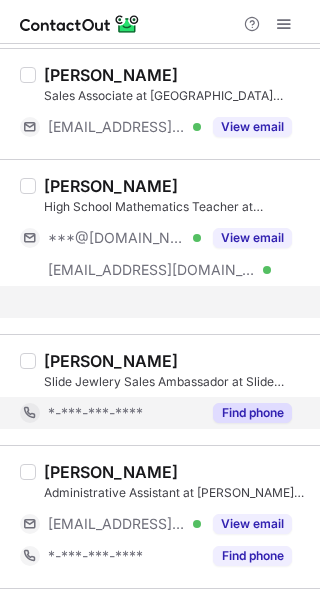 click on "Trinity Erickson Administrative Assistant at Temple Beth El ***@tbemadison.org Verified View email *-***-***-**** Find phone" at bounding box center (160, 516) 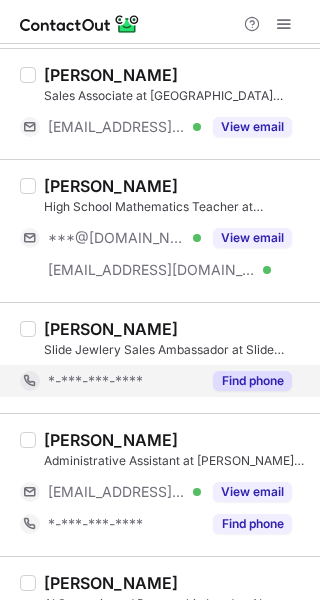click on "Find phone" at bounding box center [252, 381] 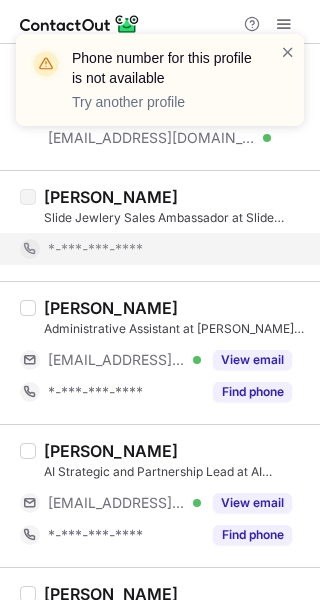 scroll, scrollTop: 531, scrollLeft: 0, axis: vertical 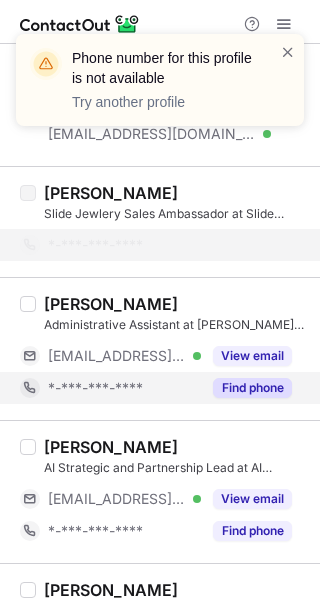 click on "Find phone" at bounding box center [252, 388] 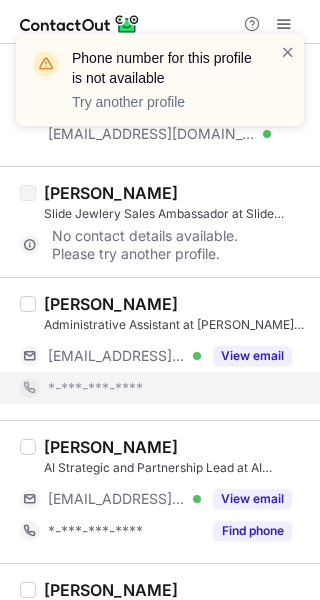 scroll, scrollTop: 634, scrollLeft: 0, axis: vertical 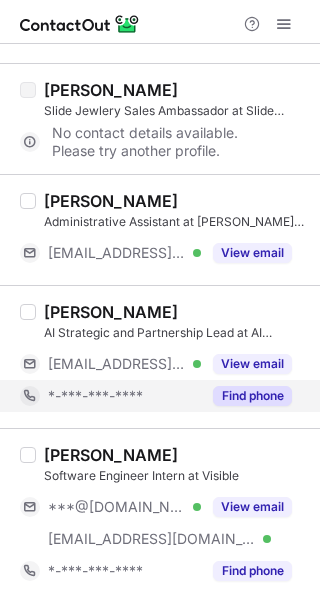 click on "Jeeva Ramasamy Software Engineer Intern at Visible ***@gmail.com Verified ***@rutgers.edu Verified View email *-***-***-**** Find phone" at bounding box center [160, 515] 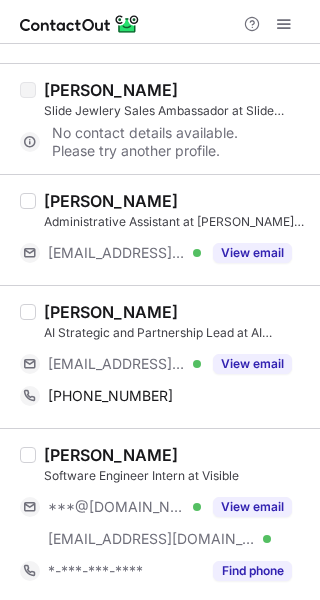 click on "Braydon Rutherford" at bounding box center (111, 312) 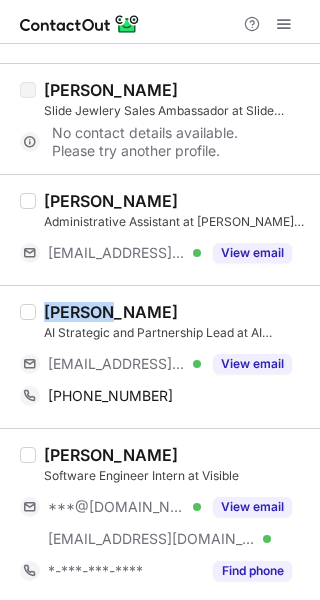 copy on "Braydon" 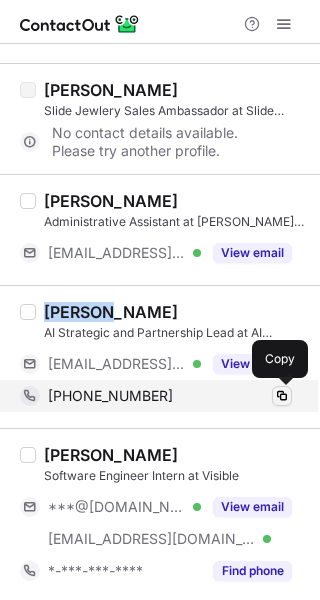 click at bounding box center (282, 396) 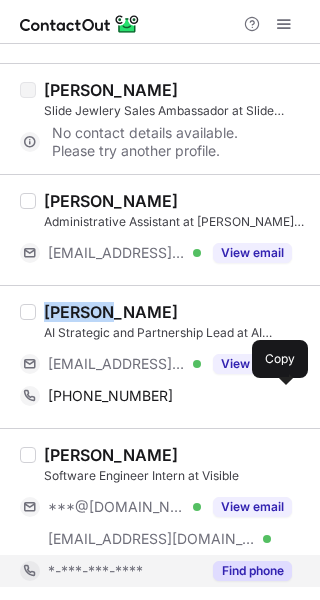 click on "Find phone" at bounding box center (246, 571) 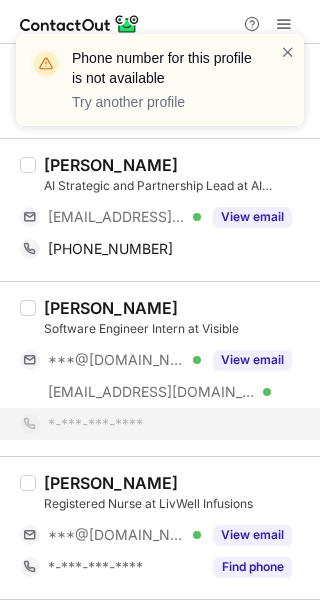 scroll, scrollTop: 791, scrollLeft: 0, axis: vertical 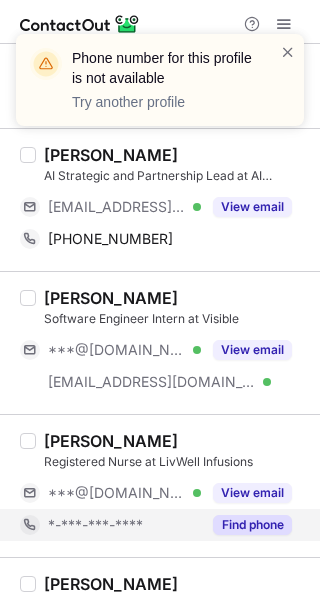 click on "Sylvia Ostrom Registered Nurse at LivWell Infusions ***@gmail.com Verified View email *-***-***-**** Find phone" at bounding box center (160, 485) 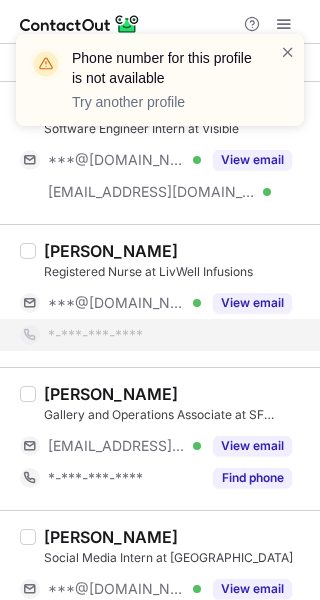 scroll, scrollTop: 1002, scrollLeft: 0, axis: vertical 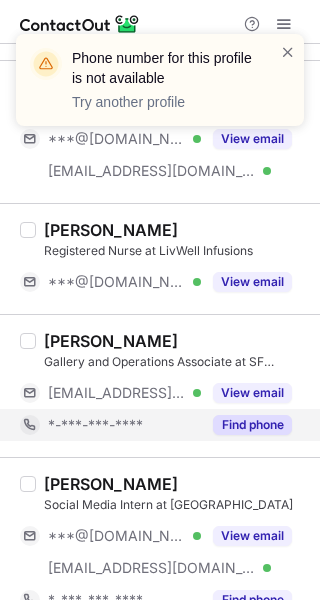 click on "Daniela Wood Social Media Intern at ADvine ***@gmail.com Verified ***@advineagency.com Verified View email *-***-***-**** Find phone" at bounding box center [160, 544] 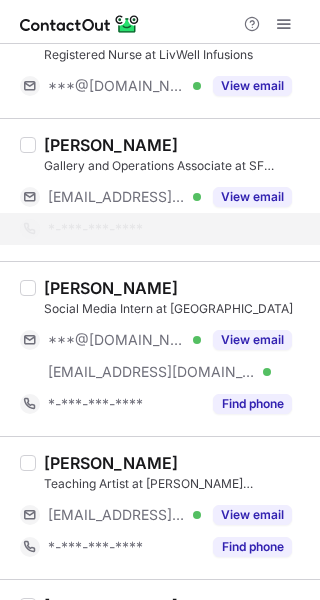 scroll, scrollTop: 1199, scrollLeft: 0, axis: vertical 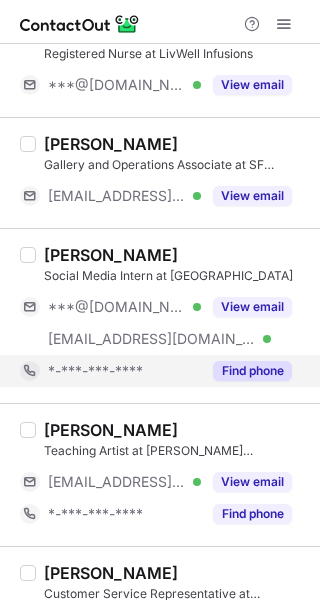 click on "Find phone" at bounding box center [246, 371] 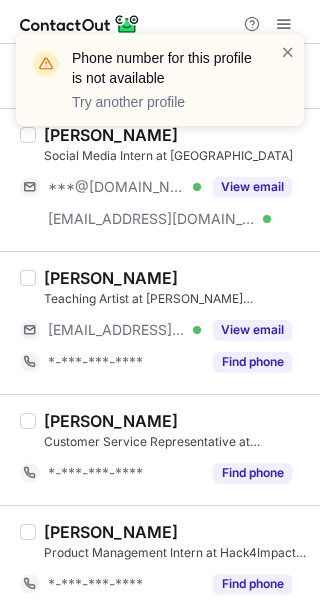 scroll, scrollTop: 1325, scrollLeft: 0, axis: vertical 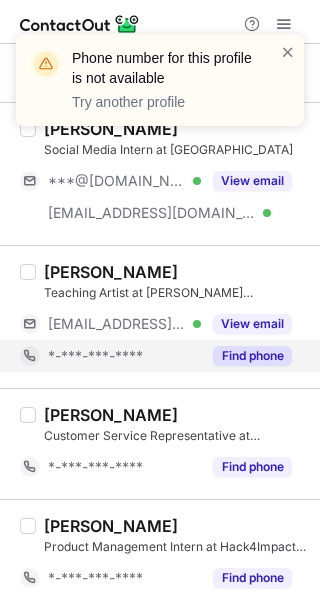 click on "Find phone" at bounding box center [252, 356] 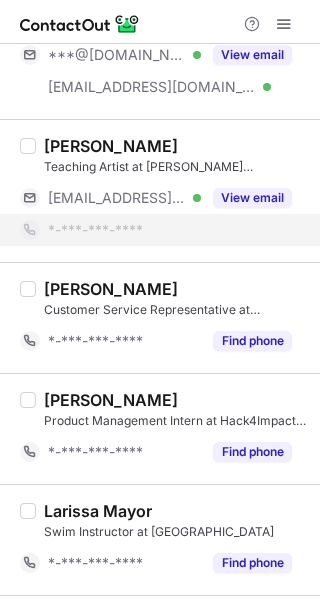 scroll, scrollTop: 1456, scrollLeft: 0, axis: vertical 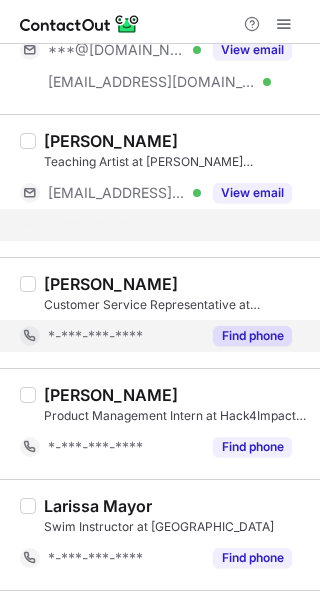 click on "Madelyn Jin Product Management Intern at Hack4Impact BU *-***-***-**** Find phone" at bounding box center [160, 423] 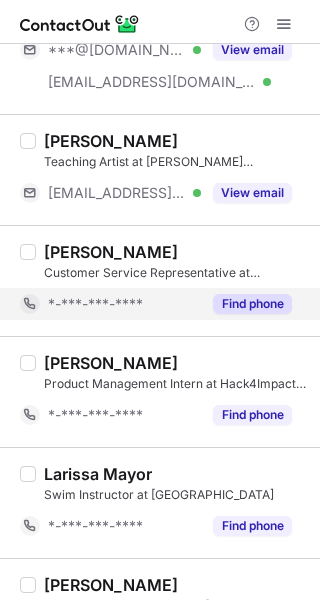 click on "Find phone" at bounding box center [252, 304] 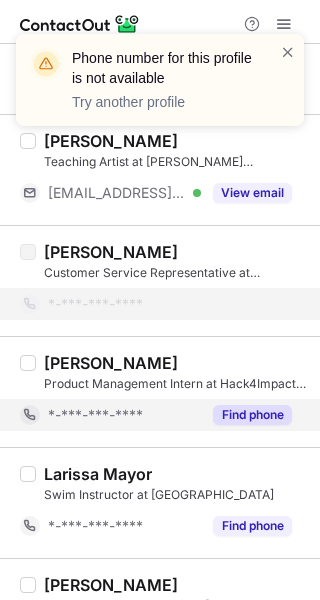 click on "Find phone" at bounding box center (246, 415) 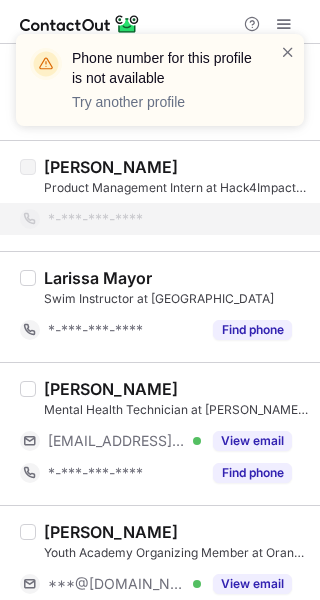 scroll, scrollTop: 1659, scrollLeft: 0, axis: vertical 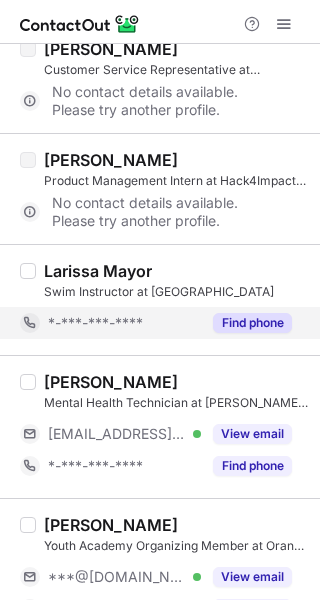 click on "Find phone" at bounding box center [252, 323] 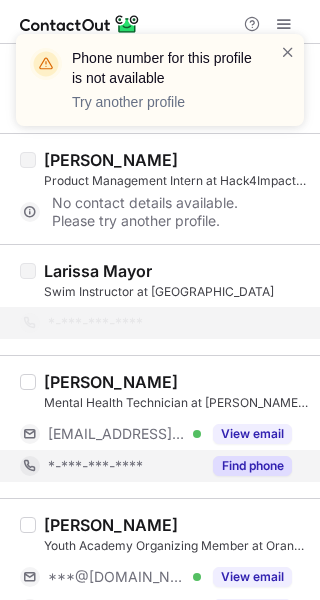 click on "Find phone" at bounding box center [252, 466] 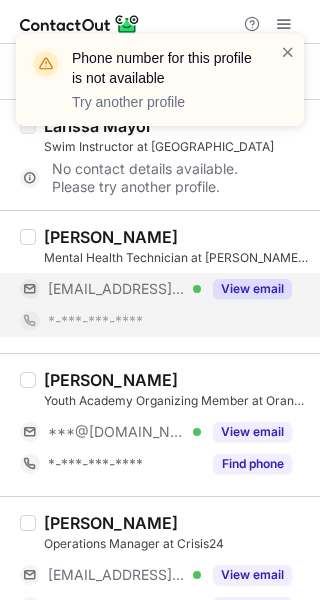 scroll, scrollTop: 1806, scrollLeft: 0, axis: vertical 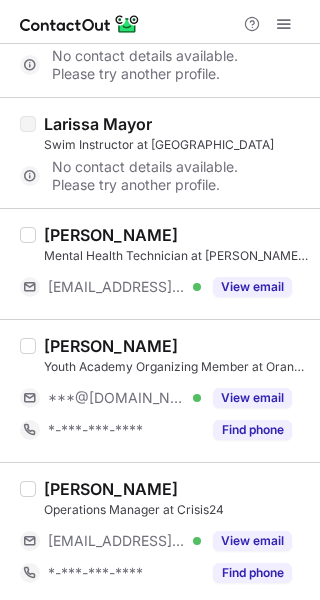 click on "Keith Bach Operations Manager at Crisis24 ***@crisis24.com Verified View email *-***-***-**** Find phone" at bounding box center [160, 533] 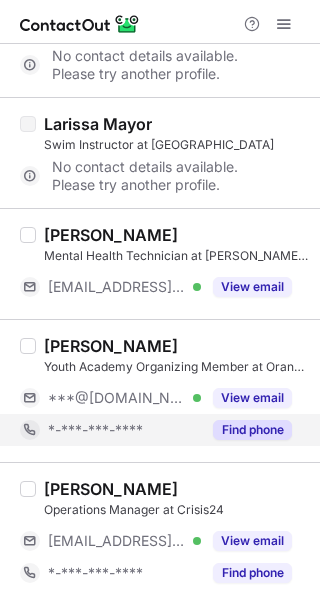 click on "Find phone" at bounding box center (252, 430) 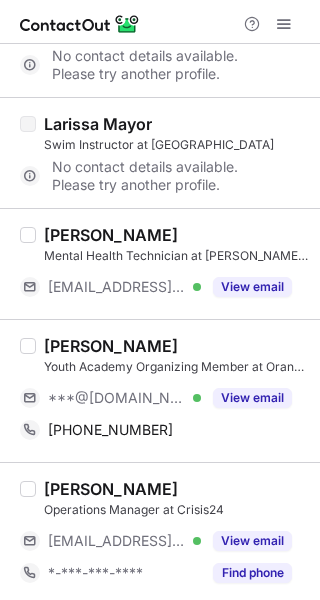 click on "Tina Huynh" at bounding box center [111, 346] 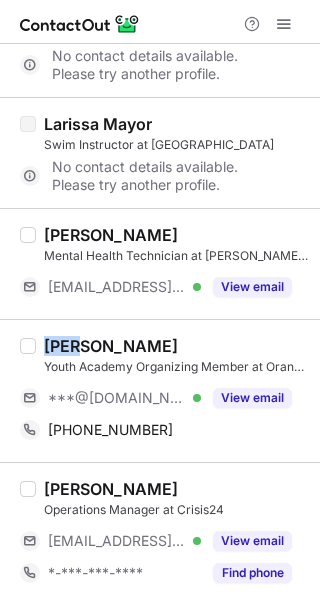 copy on "Tina" 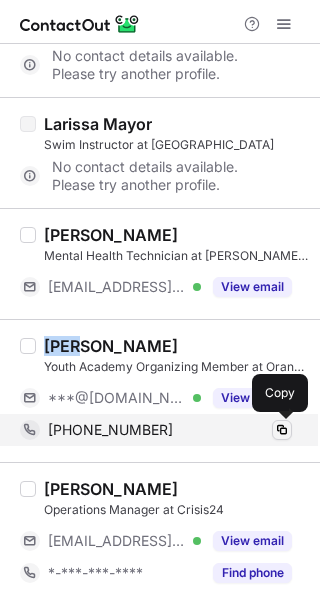click at bounding box center (282, 430) 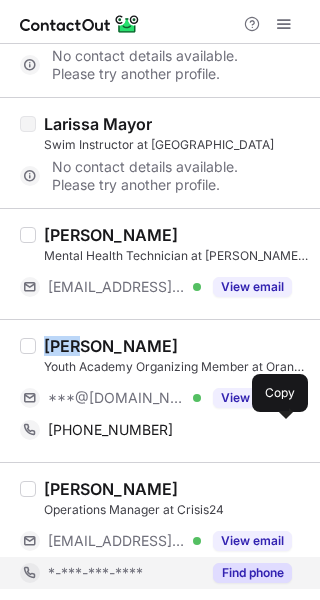 click on "Find phone" at bounding box center [252, 573] 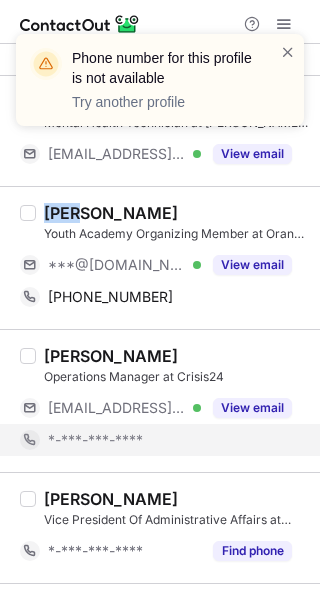 scroll, scrollTop: 1959, scrollLeft: 0, axis: vertical 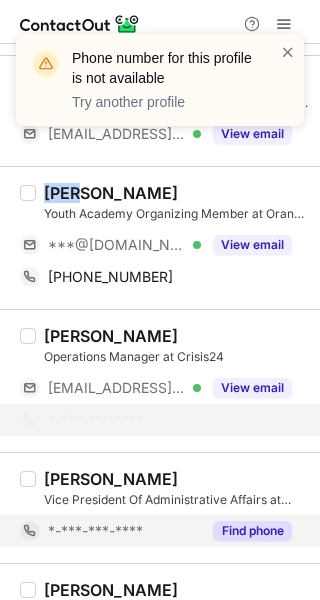 click on "Find phone" at bounding box center [252, 531] 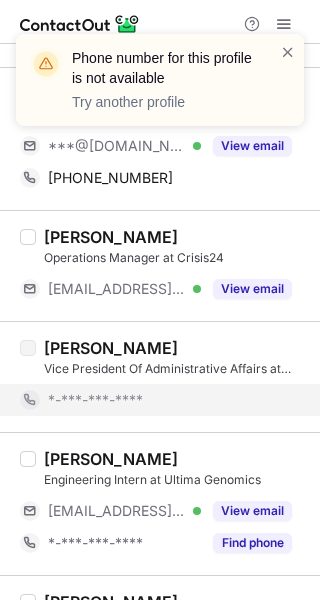 scroll, scrollTop: 2117, scrollLeft: 0, axis: vertical 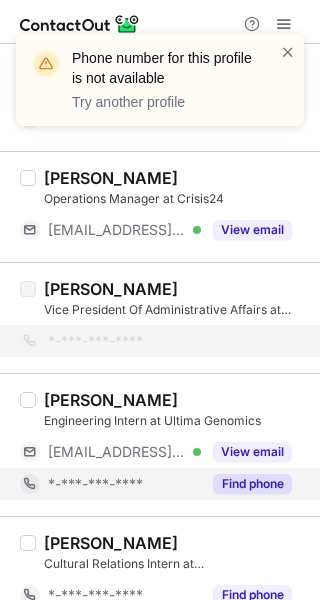 click on "Find phone" at bounding box center (252, 484) 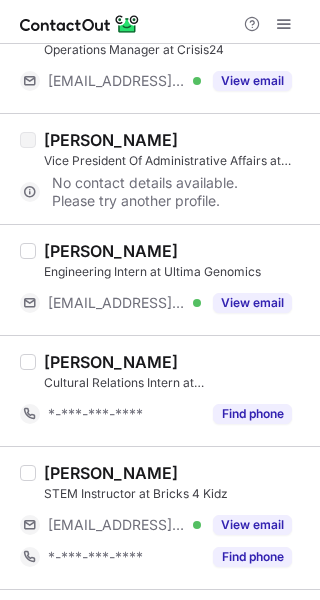 scroll, scrollTop: 2275, scrollLeft: 0, axis: vertical 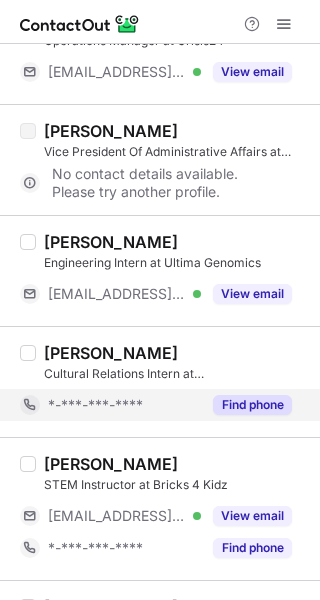 click on "Find phone" at bounding box center (252, 405) 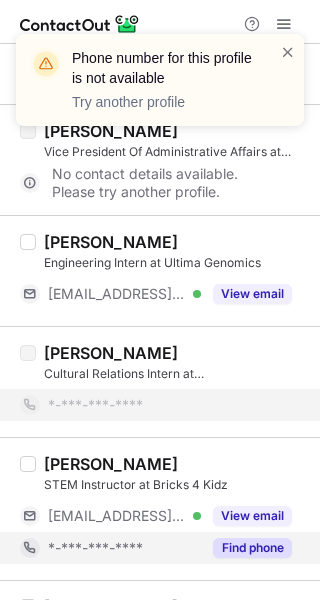 click on "Find phone" at bounding box center (252, 548) 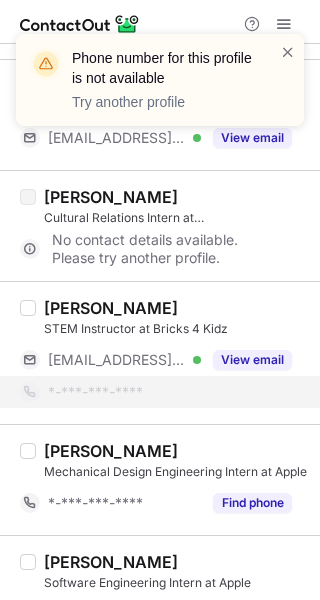 scroll, scrollTop: 2440, scrollLeft: 0, axis: vertical 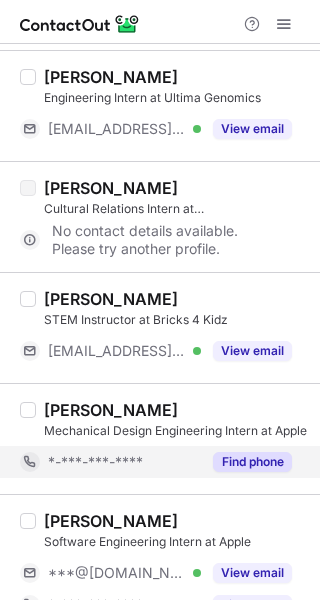 click on "Find phone" at bounding box center (252, 462) 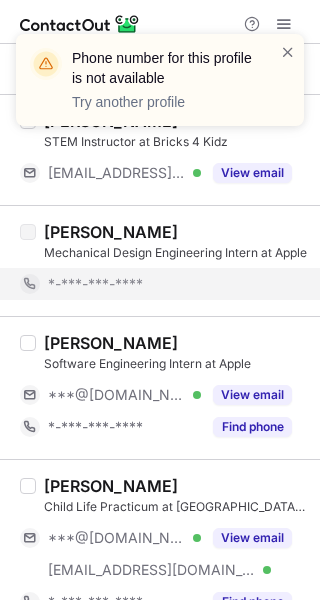 scroll, scrollTop: 2634, scrollLeft: 0, axis: vertical 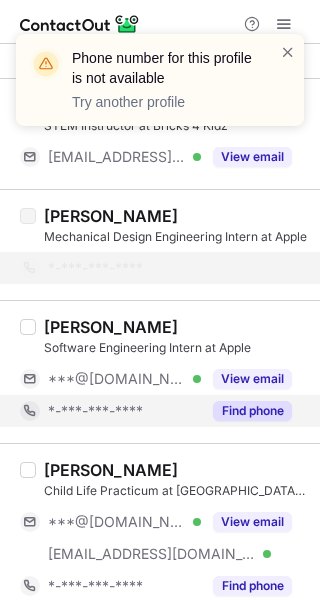click on "Find phone" at bounding box center [252, 411] 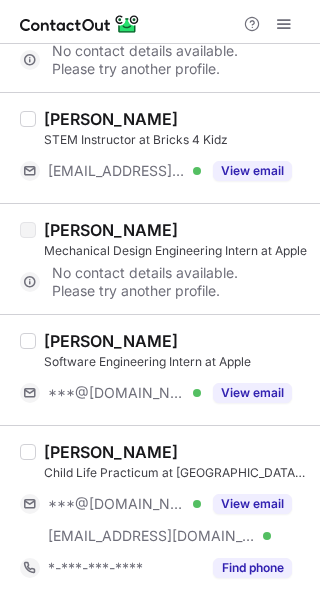 scroll, scrollTop: 2620, scrollLeft: 0, axis: vertical 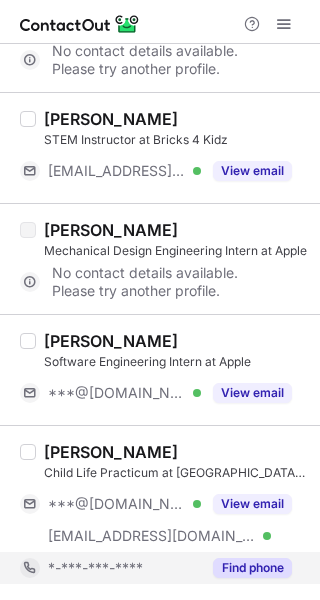 click on "Find phone" at bounding box center (252, 568) 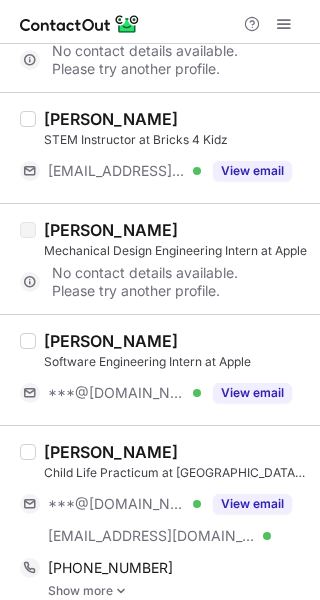 click on "Nami Saito" at bounding box center (111, 452) 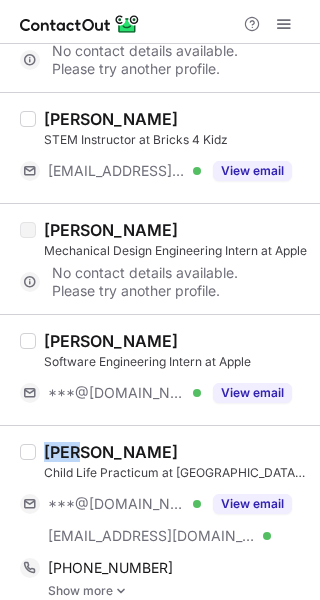 click on "Nami Saito" at bounding box center (111, 452) 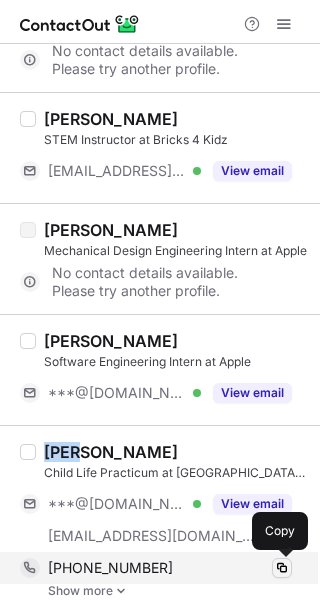 click at bounding box center [282, 568] 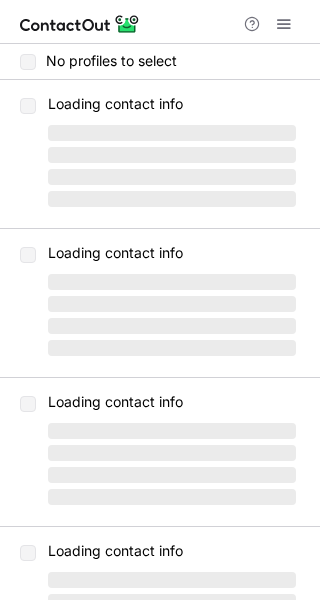 scroll, scrollTop: 0, scrollLeft: 0, axis: both 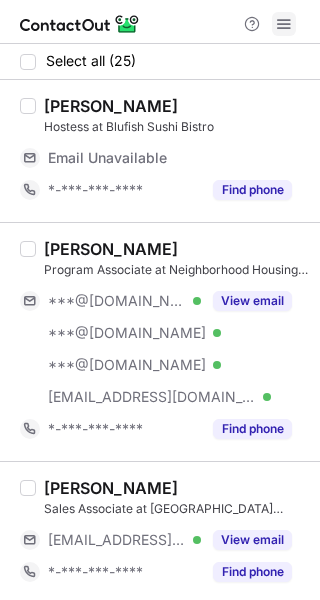 click at bounding box center [284, 24] 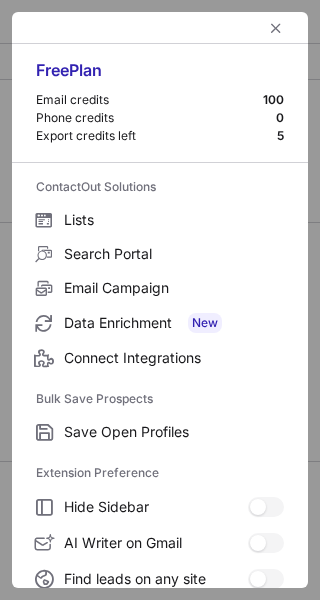 scroll, scrollTop: 307, scrollLeft: 0, axis: vertical 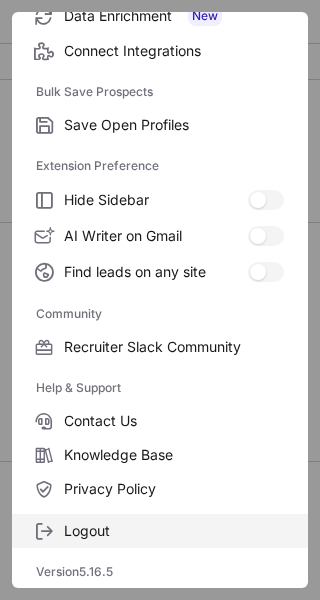 click on "Logout" at bounding box center (174, 531) 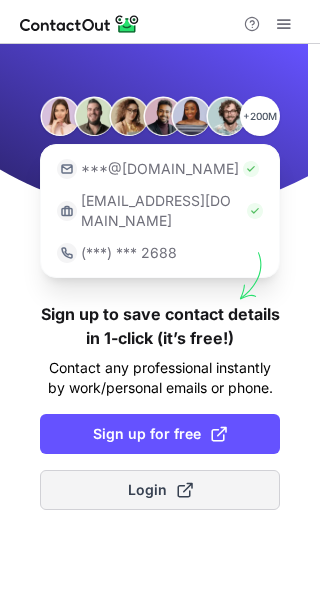 click on "Login" at bounding box center [160, 490] 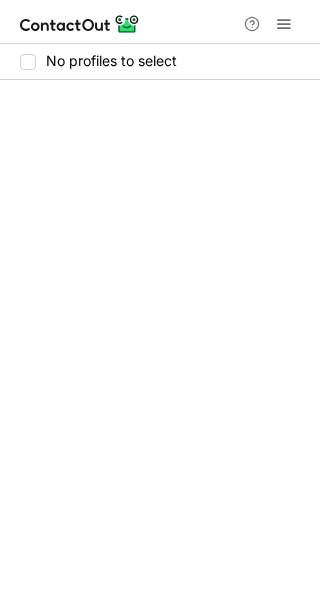 scroll, scrollTop: 0, scrollLeft: 0, axis: both 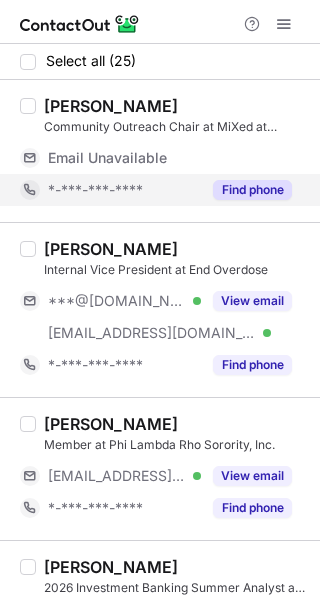 click on "Find phone" at bounding box center [252, 190] 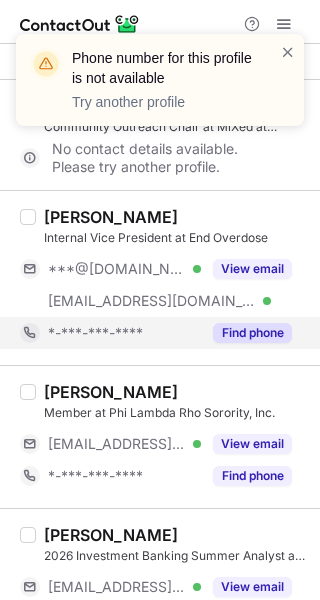 click on "Find phone" at bounding box center (252, 333) 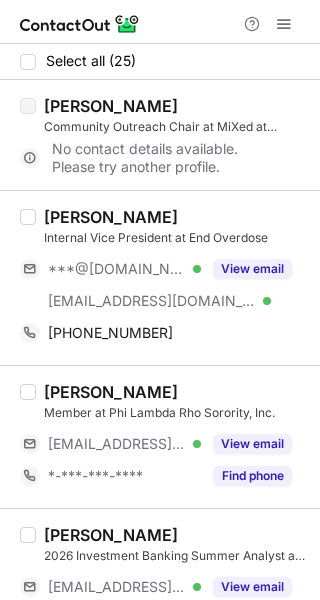 click on "[PERSON_NAME]" at bounding box center (111, 217) 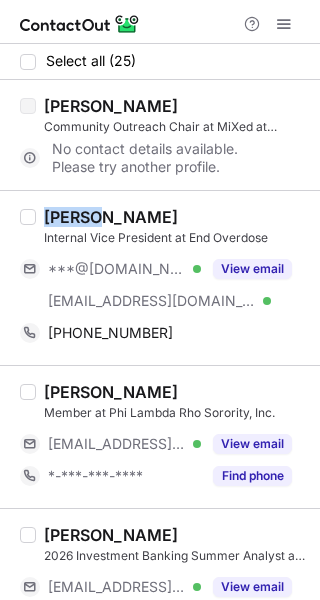 copy on "[PERSON_NAME]" 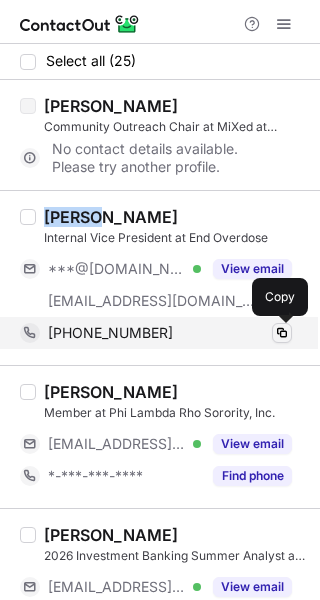 click at bounding box center [282, 333] 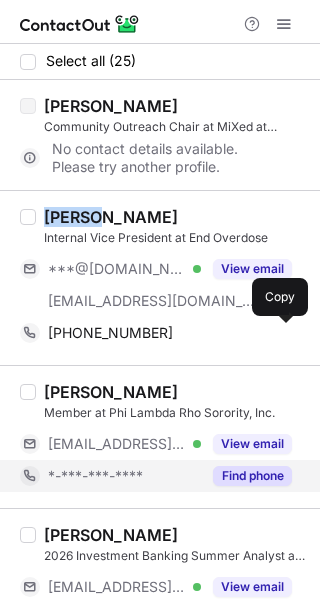 click on "Find phone" at bounding box center [252, 476] 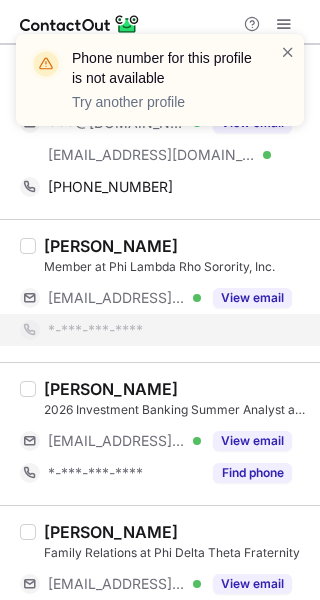 scroll, scrollTop: 174, scrollLeft: 0, axis: vertical 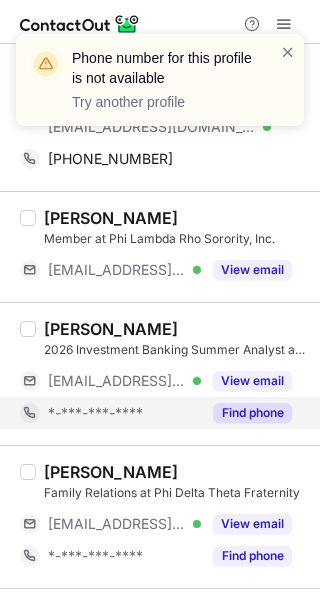 click on "[PERSON_NAME] 2026 Investment Banking Summer Analyst at [PERSON_NAME] [EMAIL_ADDRESS][PERSON_NAME][DOMAIN_NAME] Verified View email *-***-***-**** Find phone" at bounding box center [160, 373] 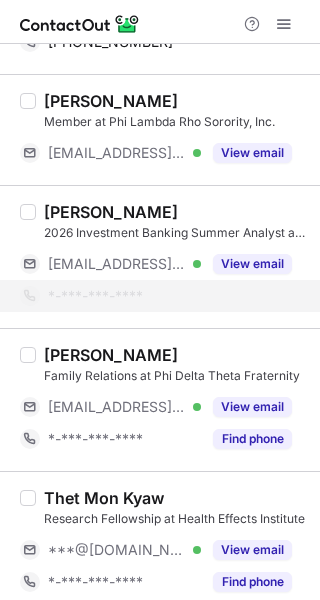 scroll, scrollTop: 300, scrollLeft: 0, axis: vertical 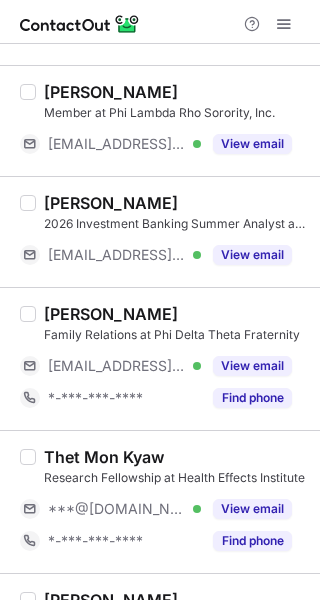 click on "Thet Mon Kyaw Research Fellowship at Health Effects Institute ***@[DOMAIN_NAME] Verified View email *-***-***-**** Find phone" at bounding box center [160, 501] 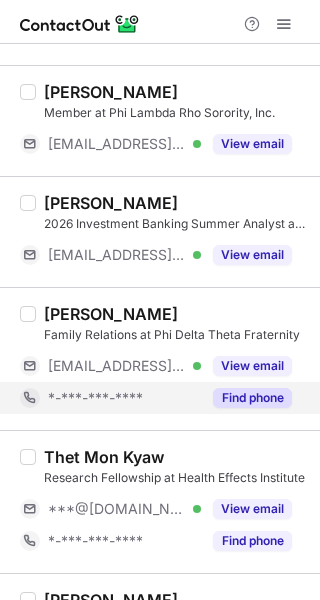 click on "Find phone" at bounding box center [252, 398] 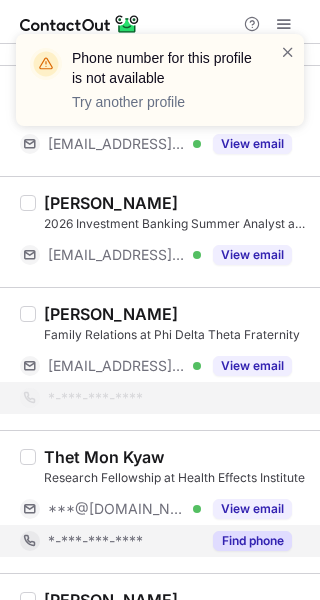click on "Find phone" at bounding box center (252, 541) 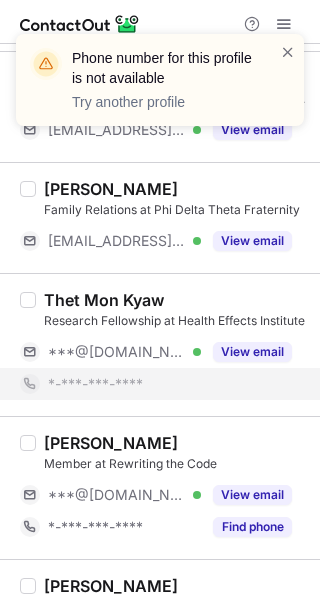 scroll, scrollTop: 432, scrollLeft: 0, axis: vertical 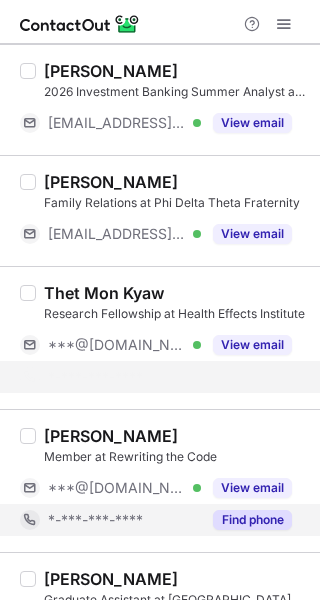 click on "Find phone" at bounding box center [252, 520] 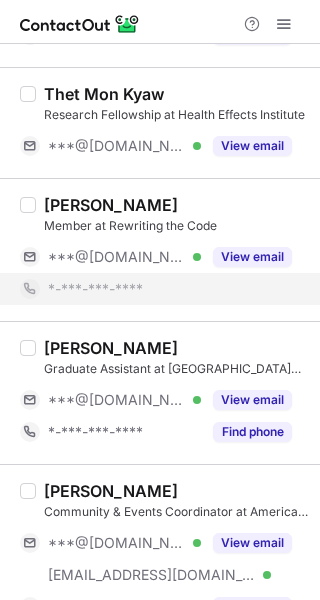scroll, scrollTop: 634, scrollLeft: 0, axis: vertical 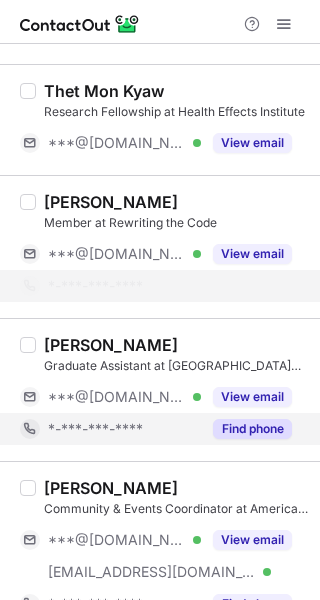 click on "Find phone" at bounding box center [252, 429] 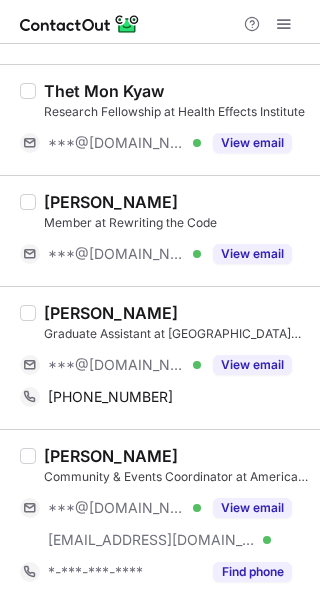 click on "[PERSON_NAME]" at bounding box center [111, 313] 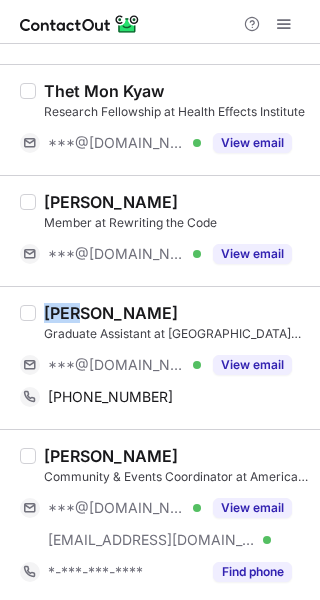 copy on "Jack" 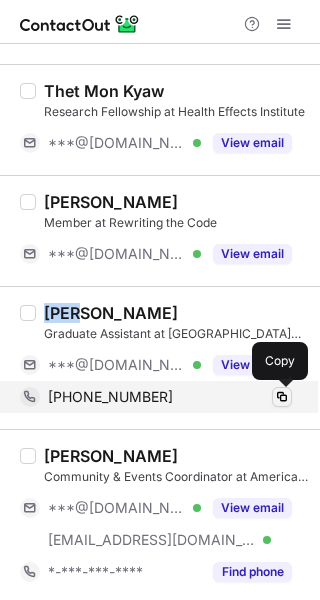 click at bounding box center (282, 397) 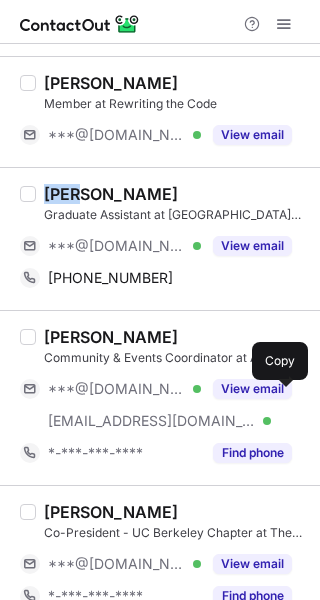 scroll, scrollTop: 790, scrollLeft: 0, axis: vertical 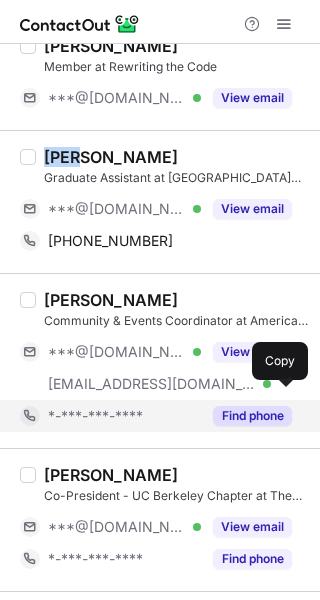 click on "Find phone" at bounding box center [252, 416] 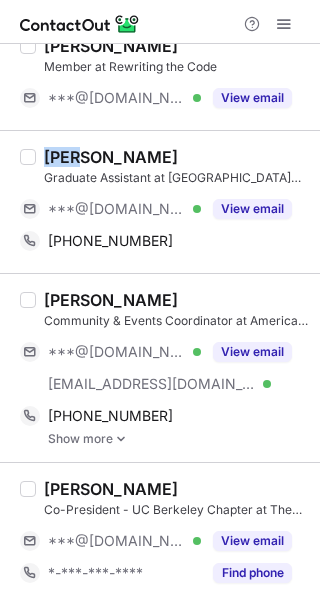 click on "[PERSON_NAME]" at bounding box center [111, 300] 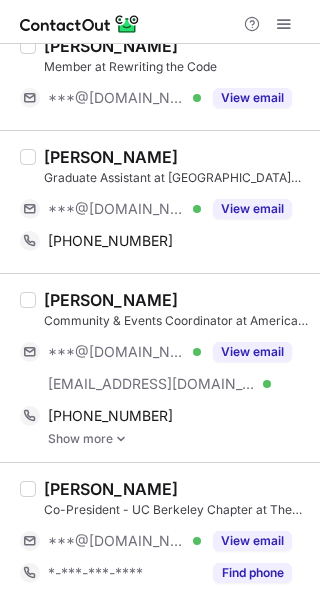click on "[PERSON_NAME]" at bounding box center [111, 300] 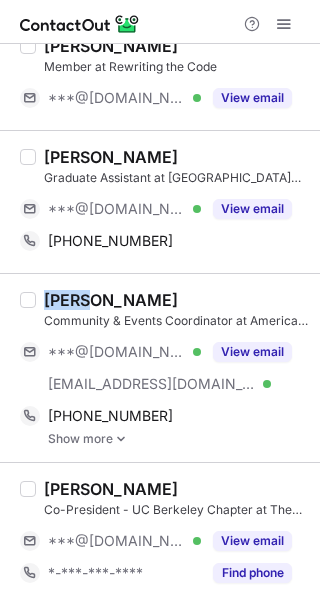 copy on "[PERSON_NAME]" 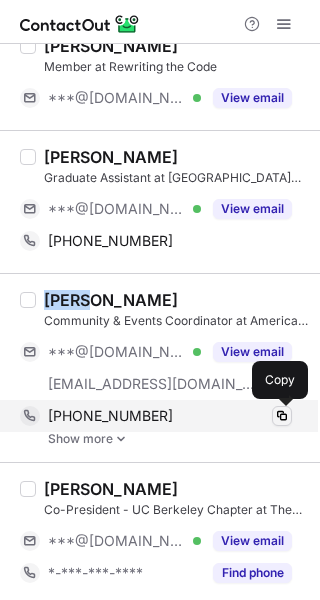 click at bounding box center [282, 416] 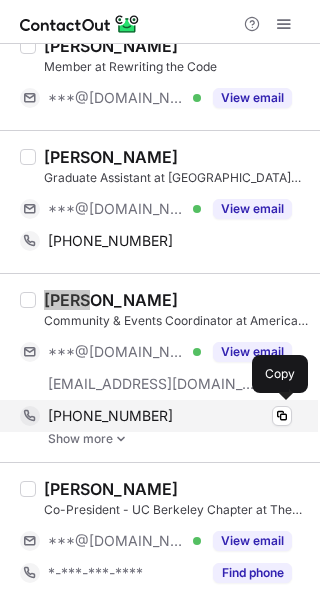 scroll, scrollTop: 935, scrollLeft: 0, axis: vertical 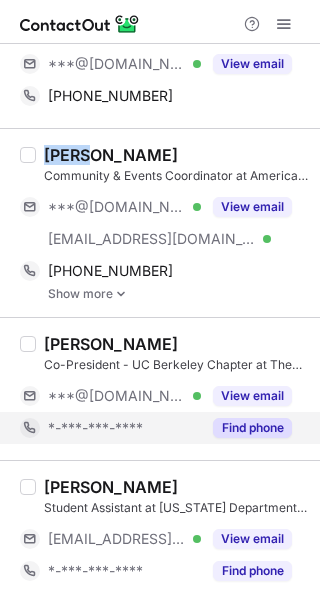click on "Find phone" at bounding box center [252, 428] 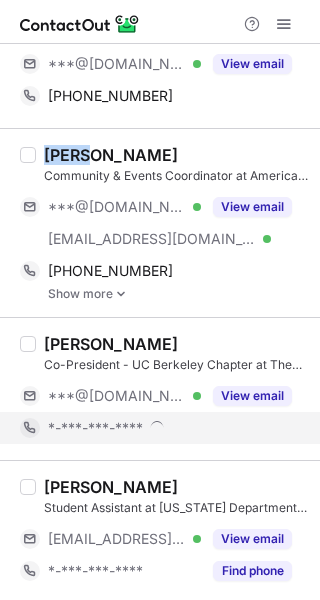 click on "*-***-***-****" at bounding box center (170, 428) 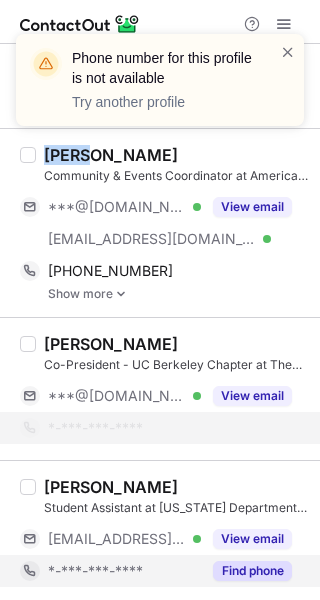click on "Find phone" at bounding box center [252, 571] 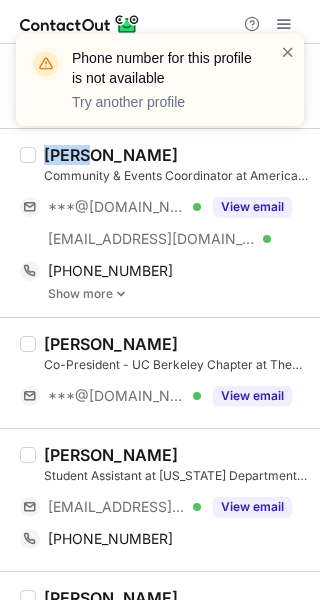 click on "[PERSON_NAME]" at bounding box center [111, 455] 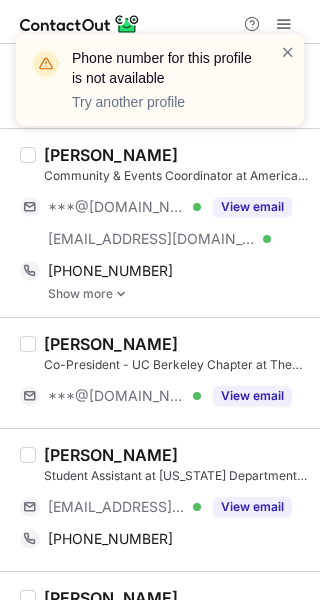 click on "[PERSON_NAME]" at bounding box center (111, 455) 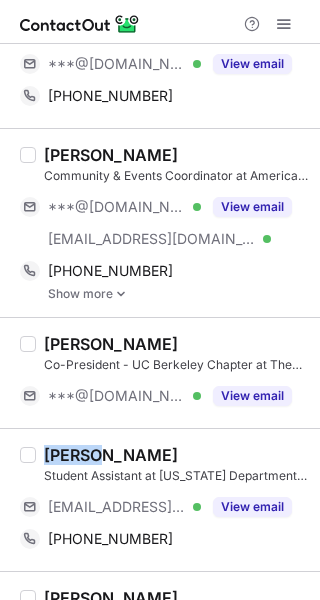 copy on "[PERSON_NAME]" 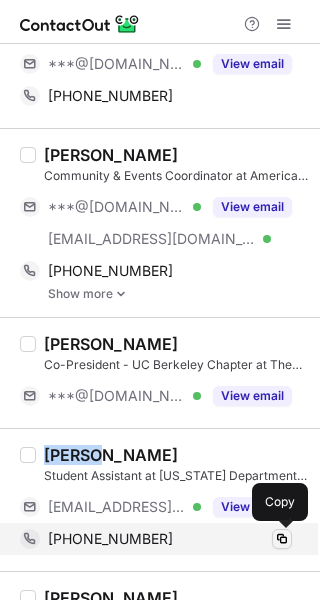 click at bounding box center (282, 539) 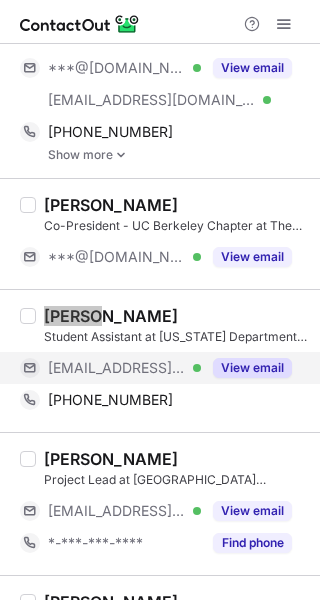 scroll, scrollTop: 1081, scrollLeft: 0, axis: vertical 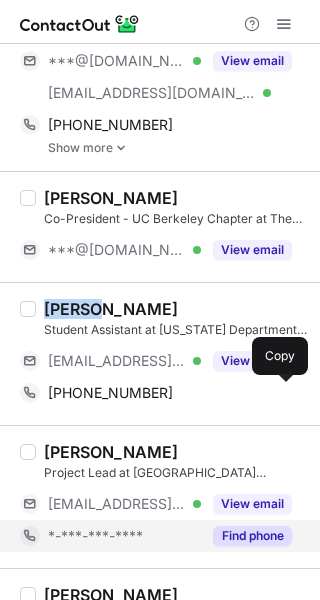 click on "Find phone" at bounding box center (252, 536) 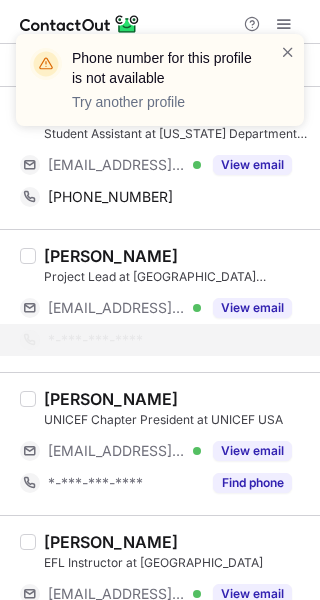 scroll, scrollTop: 1302, scrollLeft: 0, axis: vertical 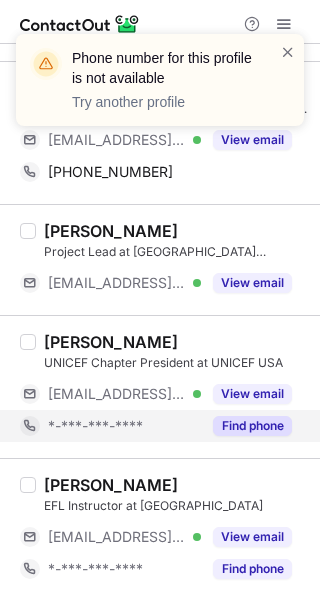 click on "Find phone" at bounding box center (252, 426) 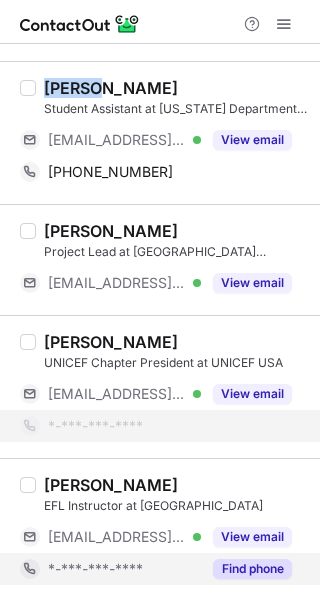 click on "Find phone" at bounding box center [252, 569] 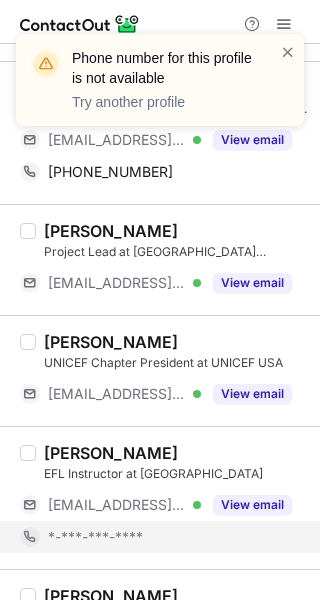 scroll, scrollTop: 1420, scrollLeft: 0, axis: vertical 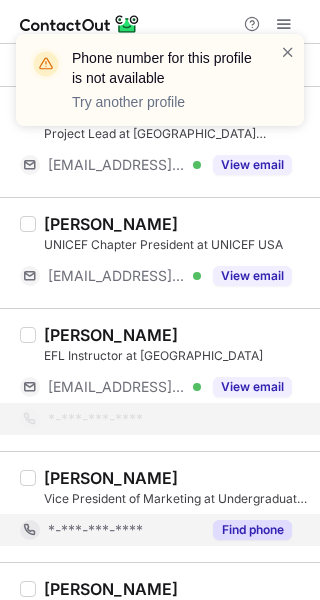click on "Find phone" at bounding box center [252, 530] 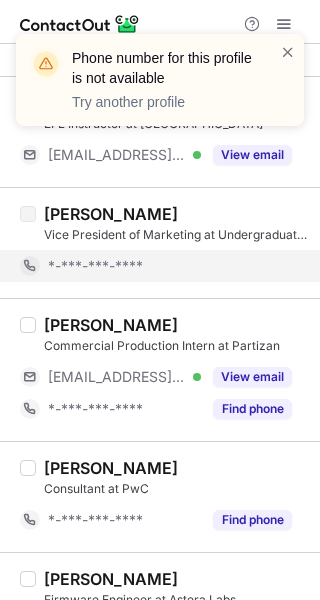 scroll, scrollTop: 1657, scrollLeft: 0, axis: vertical 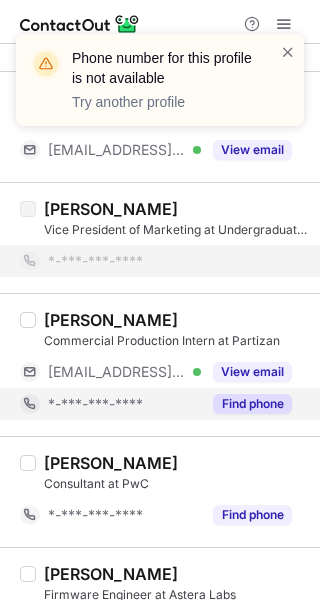 click on "Find phone" at bounding box center (252, 404) 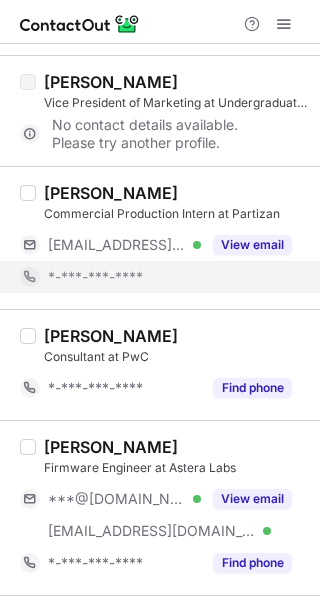 scroll, scrollTop: 1786, scrollLeft: 0, axis: vertical 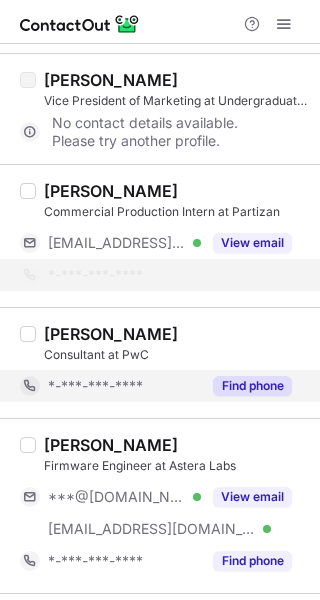 click on "Find phone" at bounding box center [252, 386] 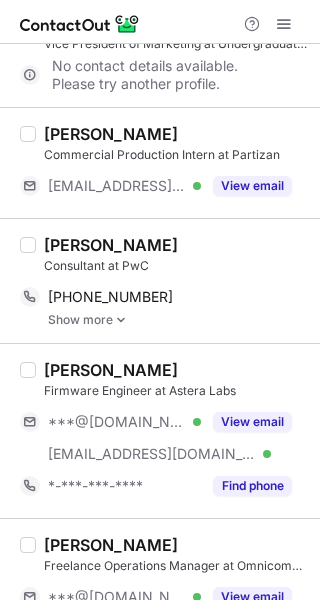 scroll, scrollTop: 1864, scrollLeft: 0, axis: vertical 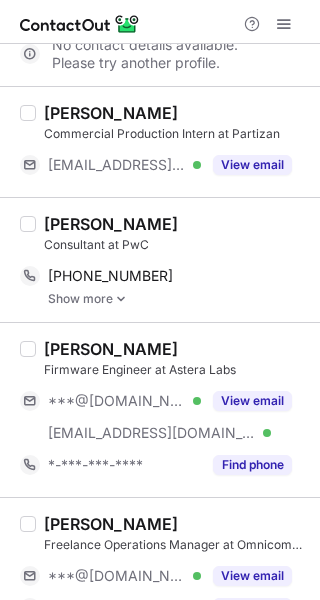 click on "[PERSON_NAME]" at bounding box center (111, 224) 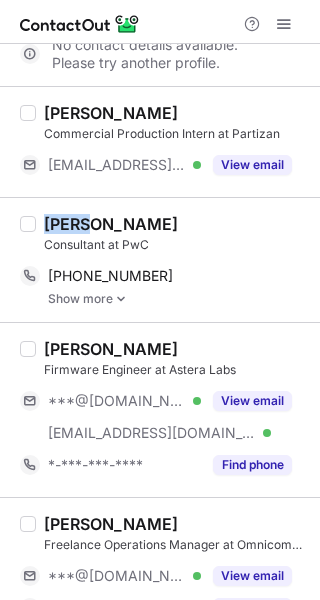 copy on "[PERSON_NAME]" 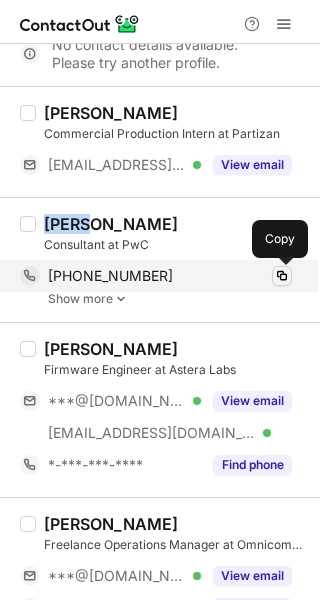 click at bounding box center [282, 276] 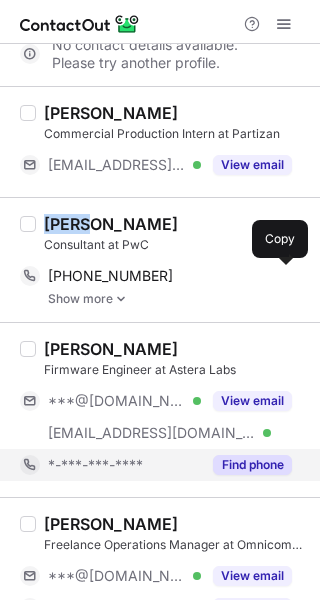 click on "Find phone" at bounding box center (252, 465) 